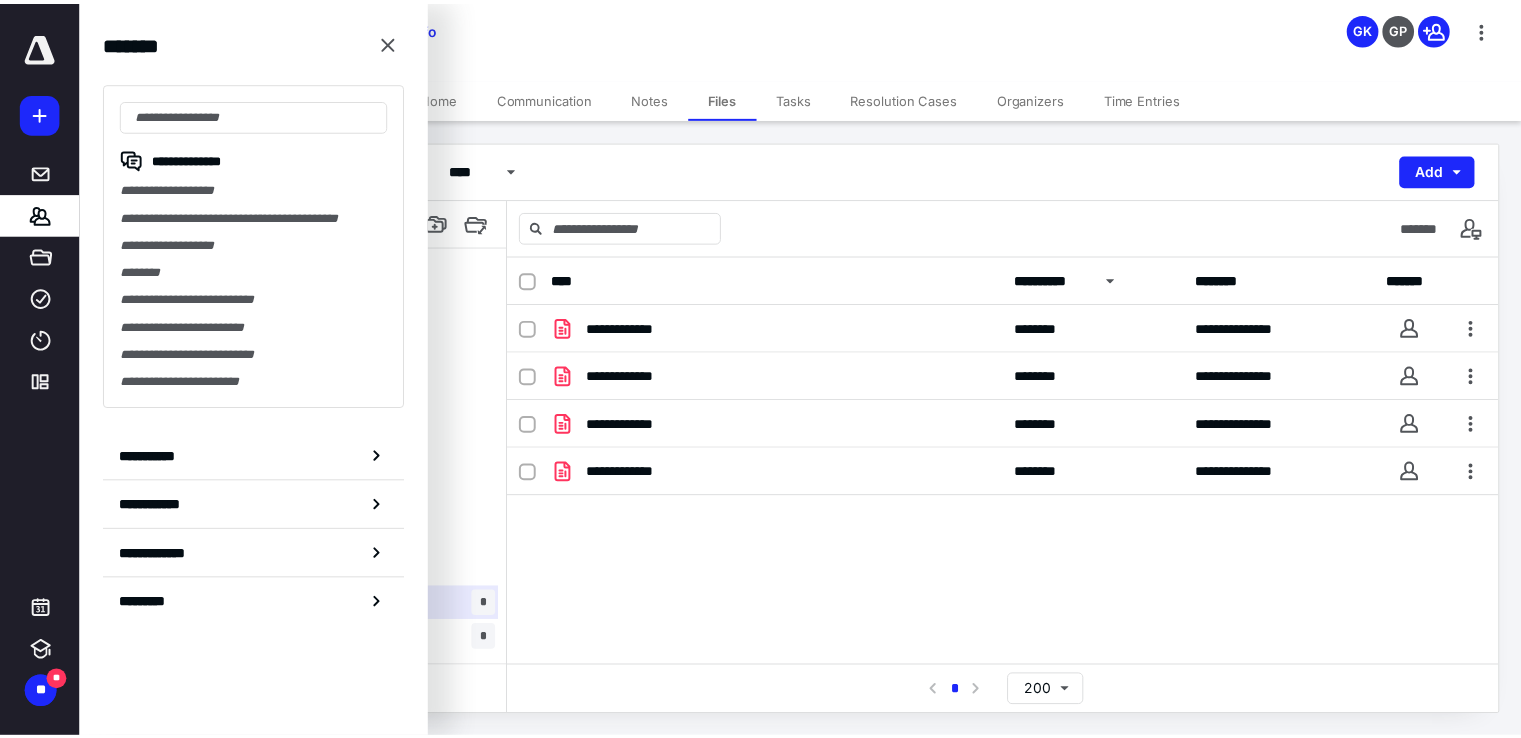 scroll, scrollTop: 0, scrollLeft: 0, axis: both 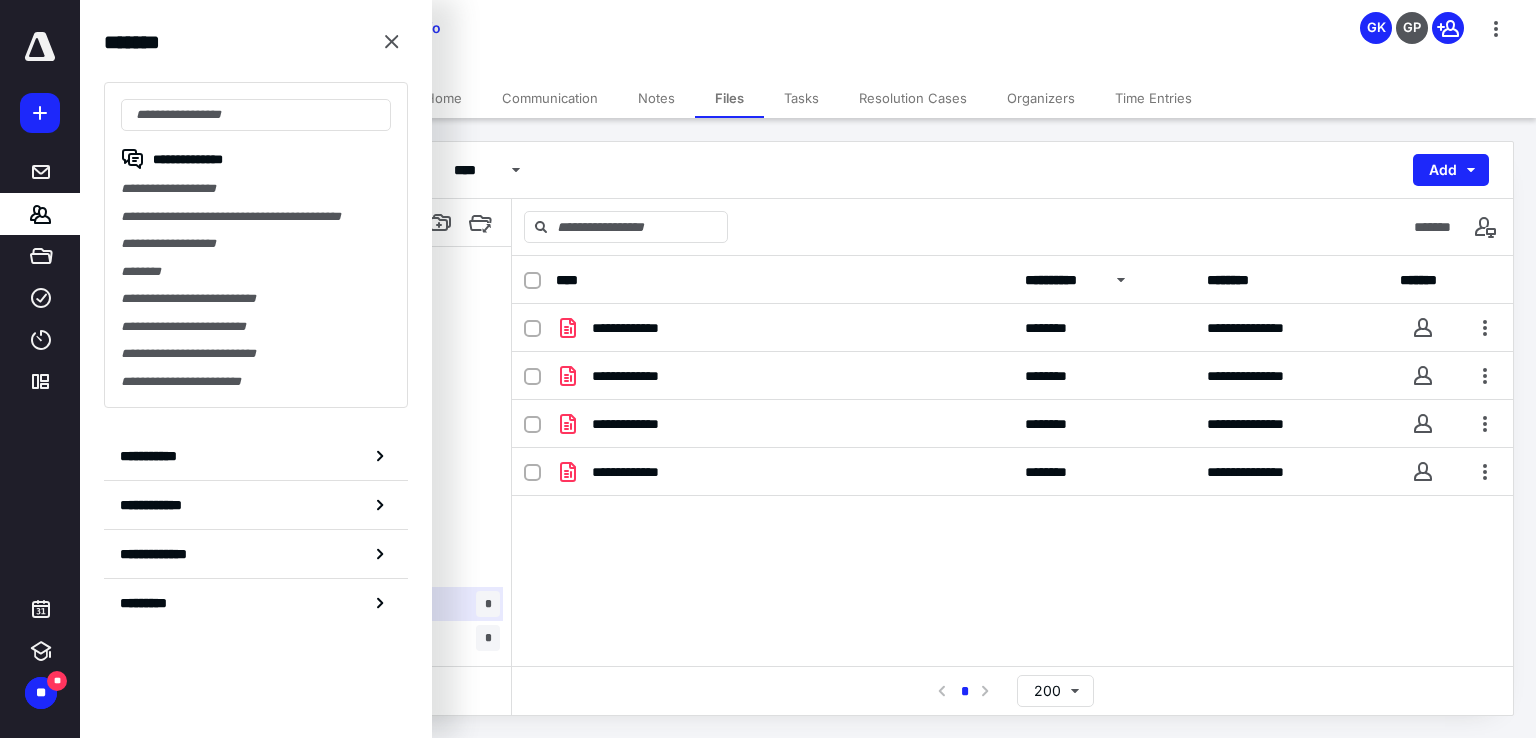 click on "**********" at bounding box center [1012, 454] 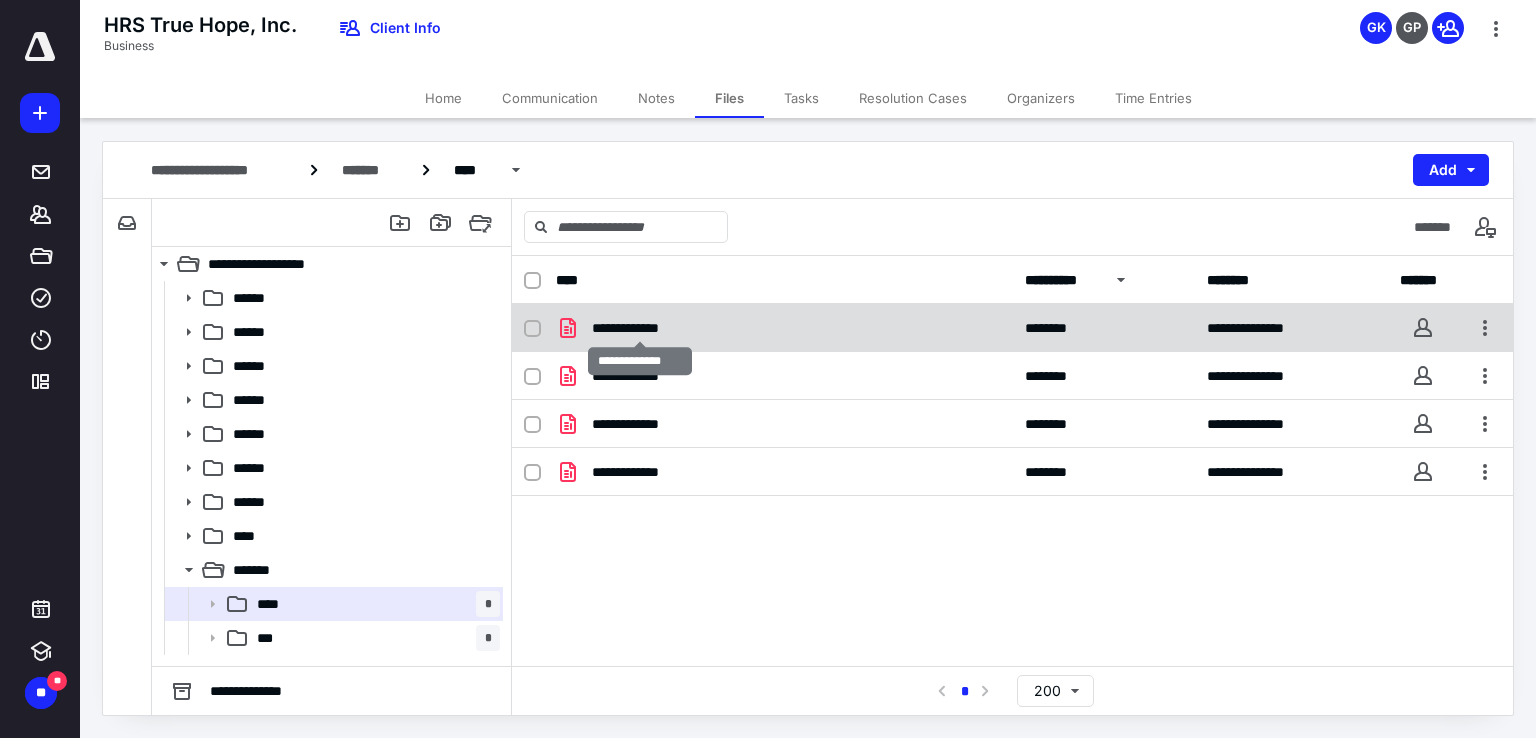 click on "**********" at bounding box center [640, 328] 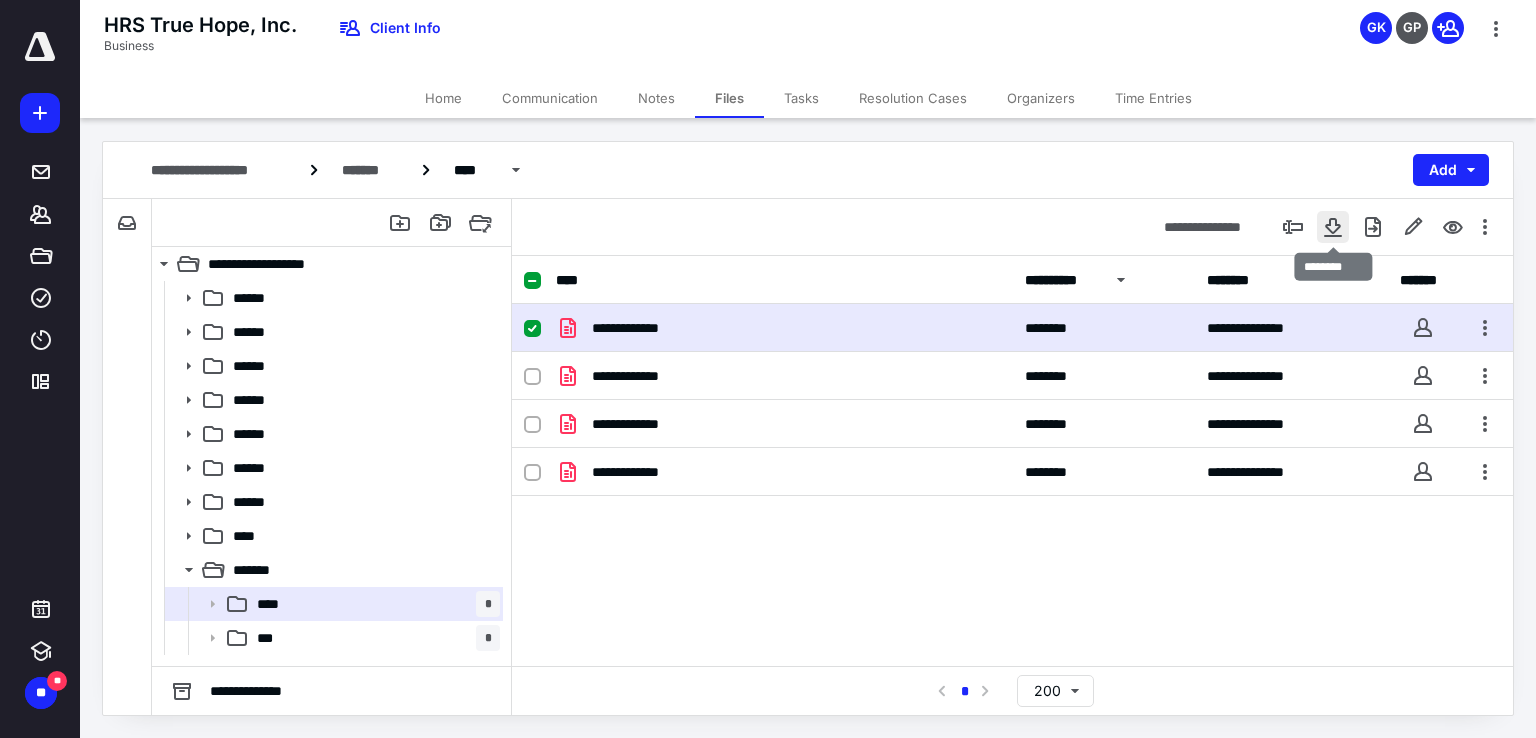 click at bounding box center [1333, 227] 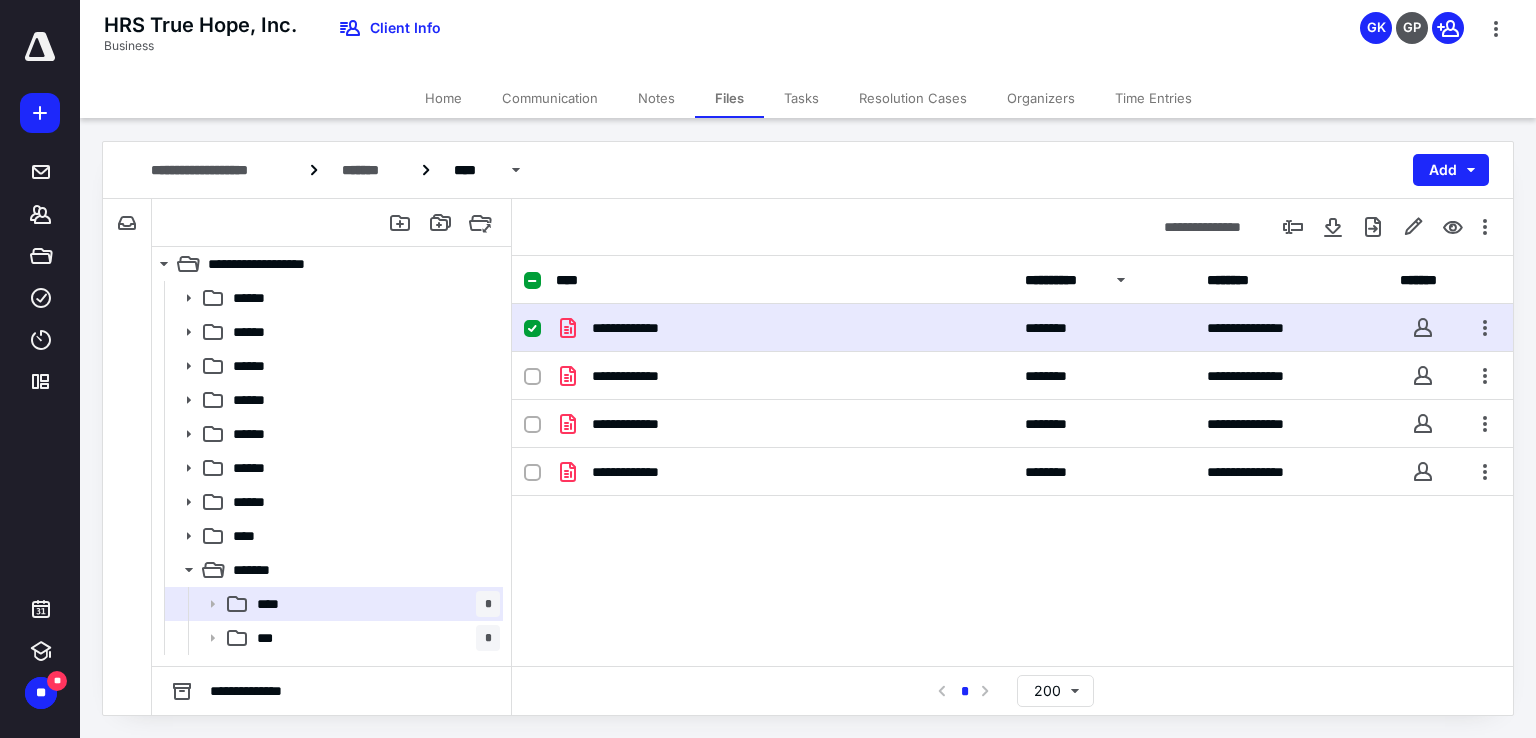 click at bounding box center [532, 329] 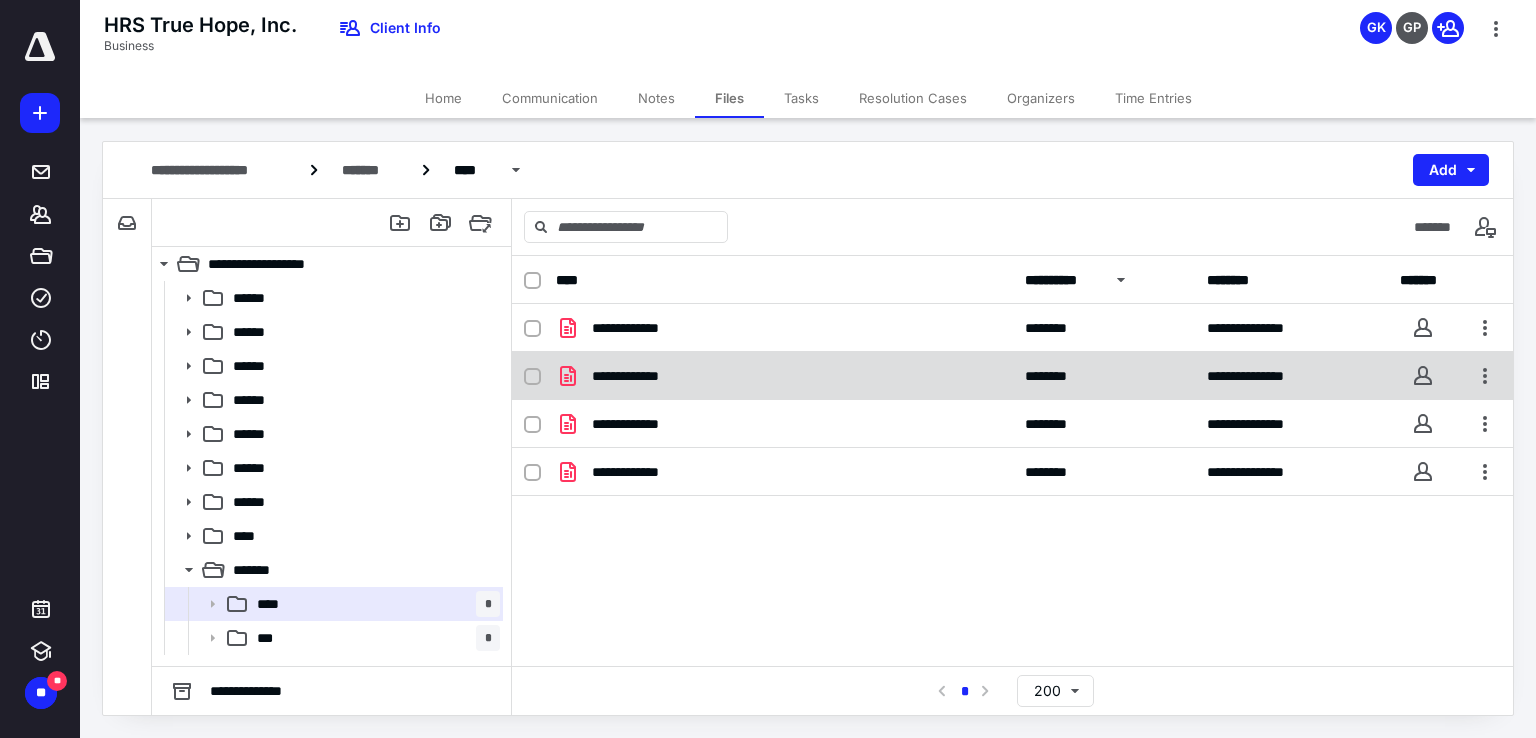 click 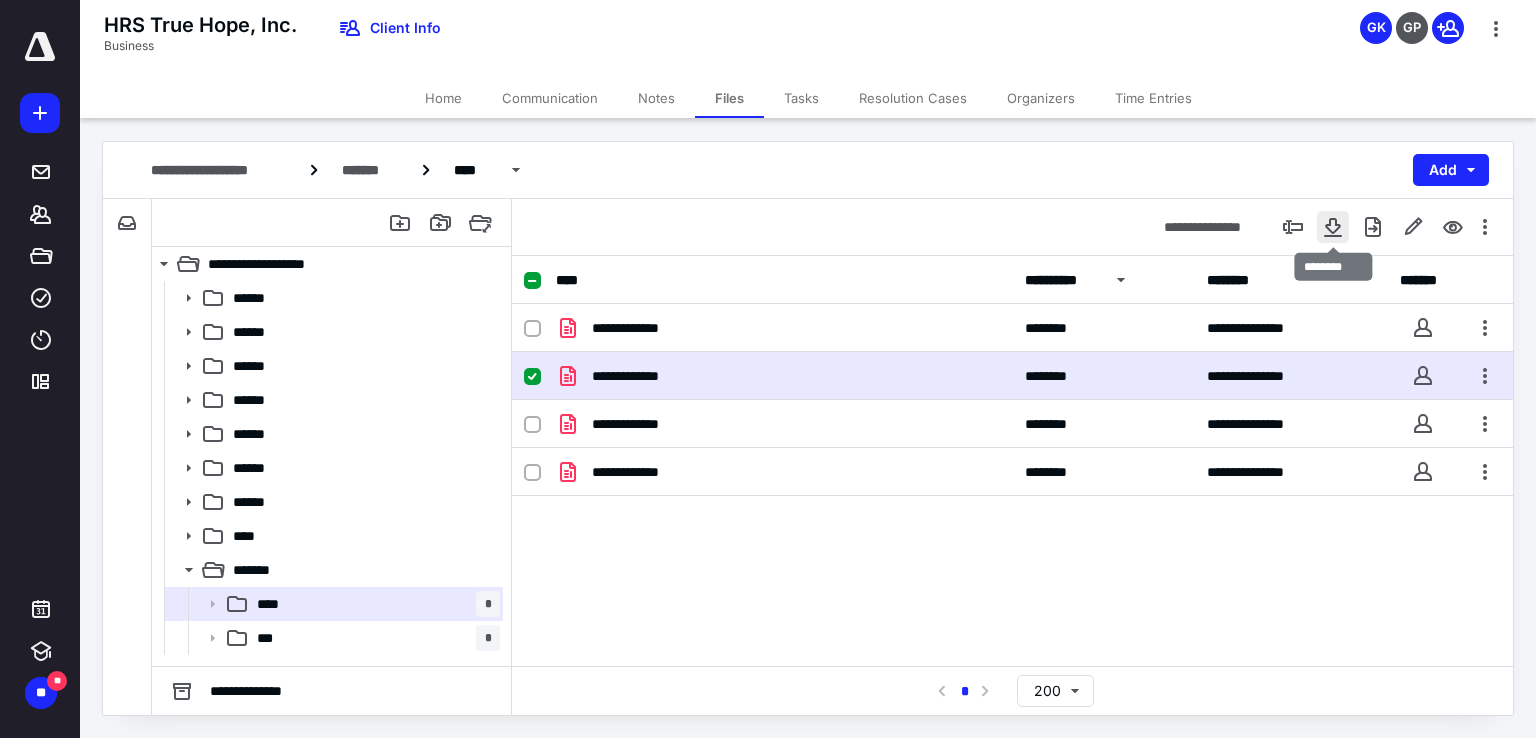 click at bounding box center [1333, 227] 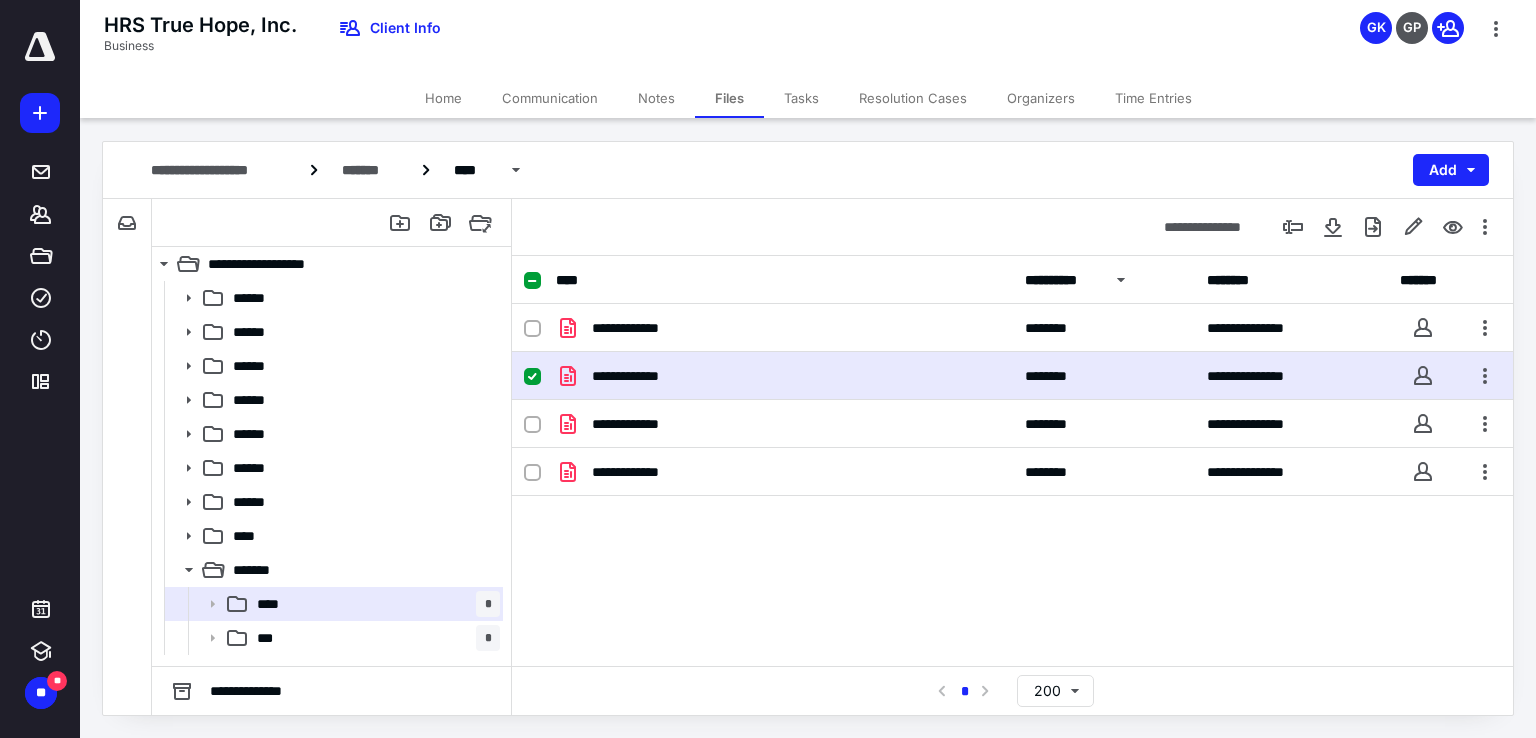 click 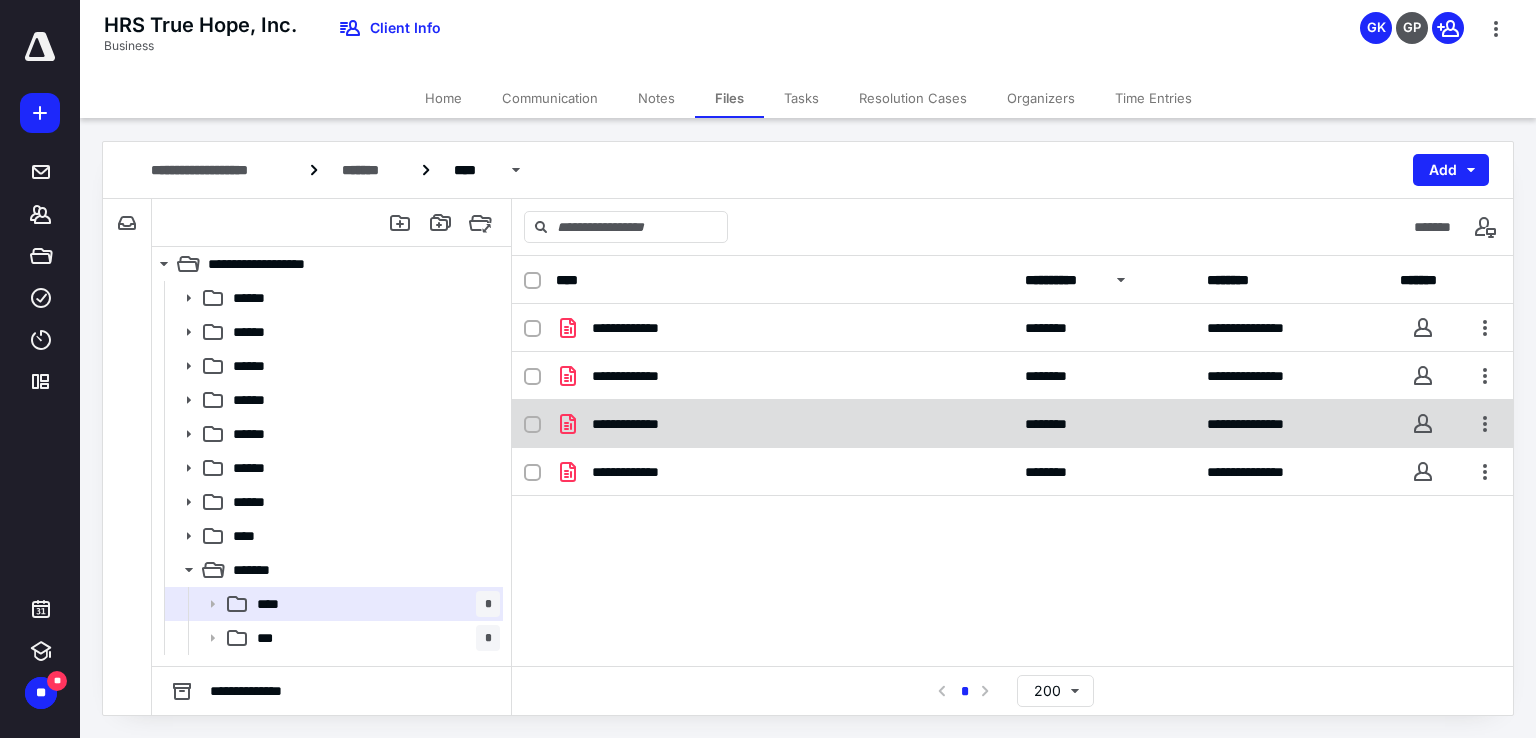 click 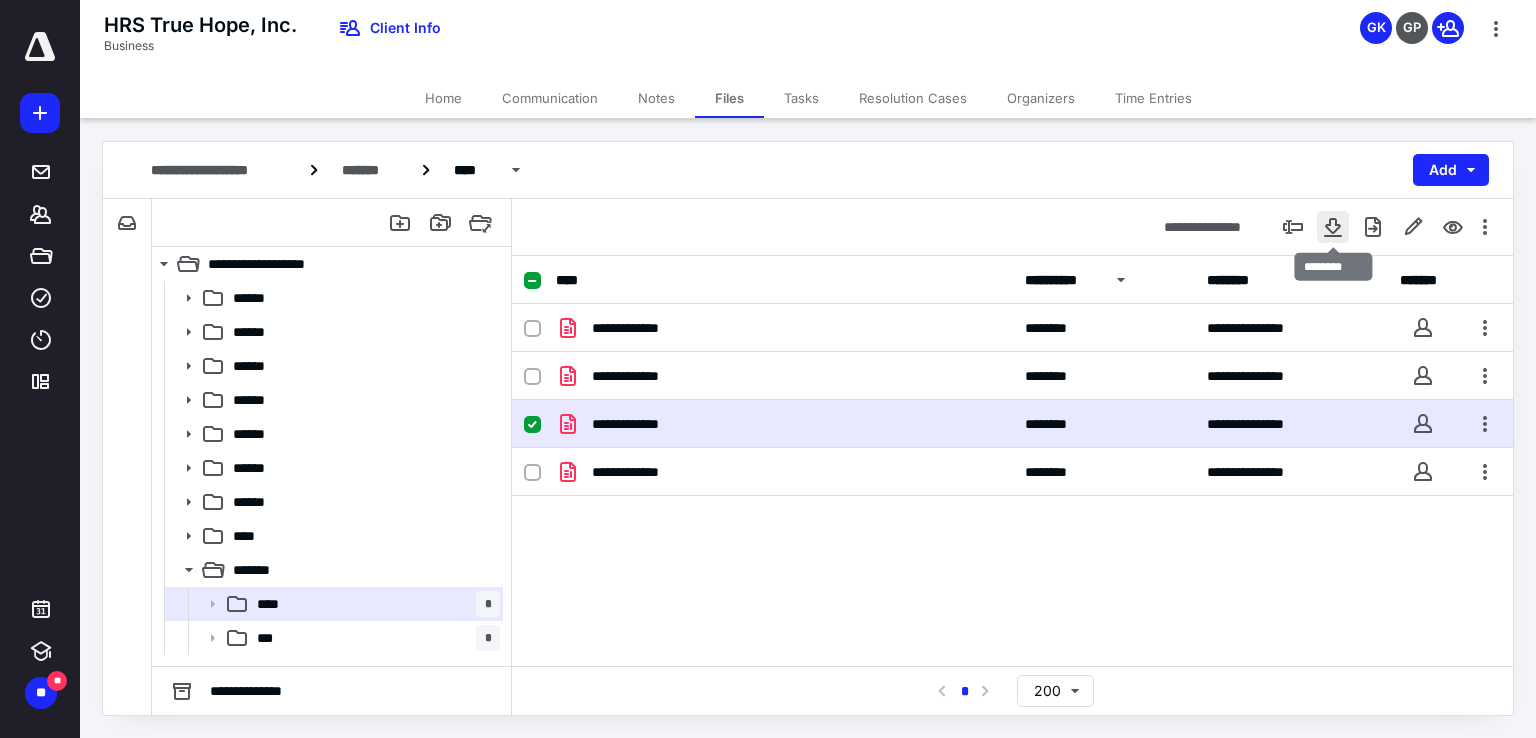 click at bounding box center (1333, 227) 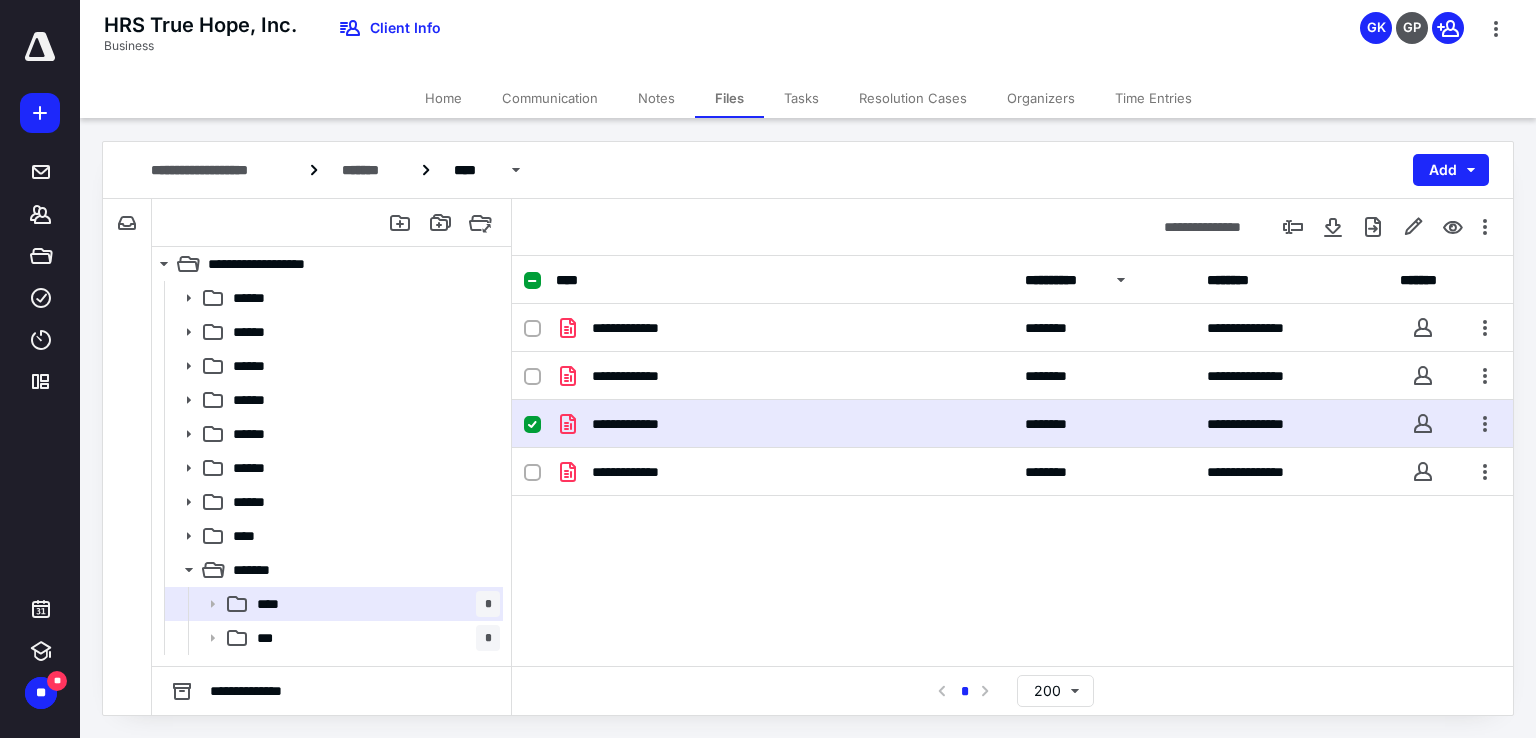 click 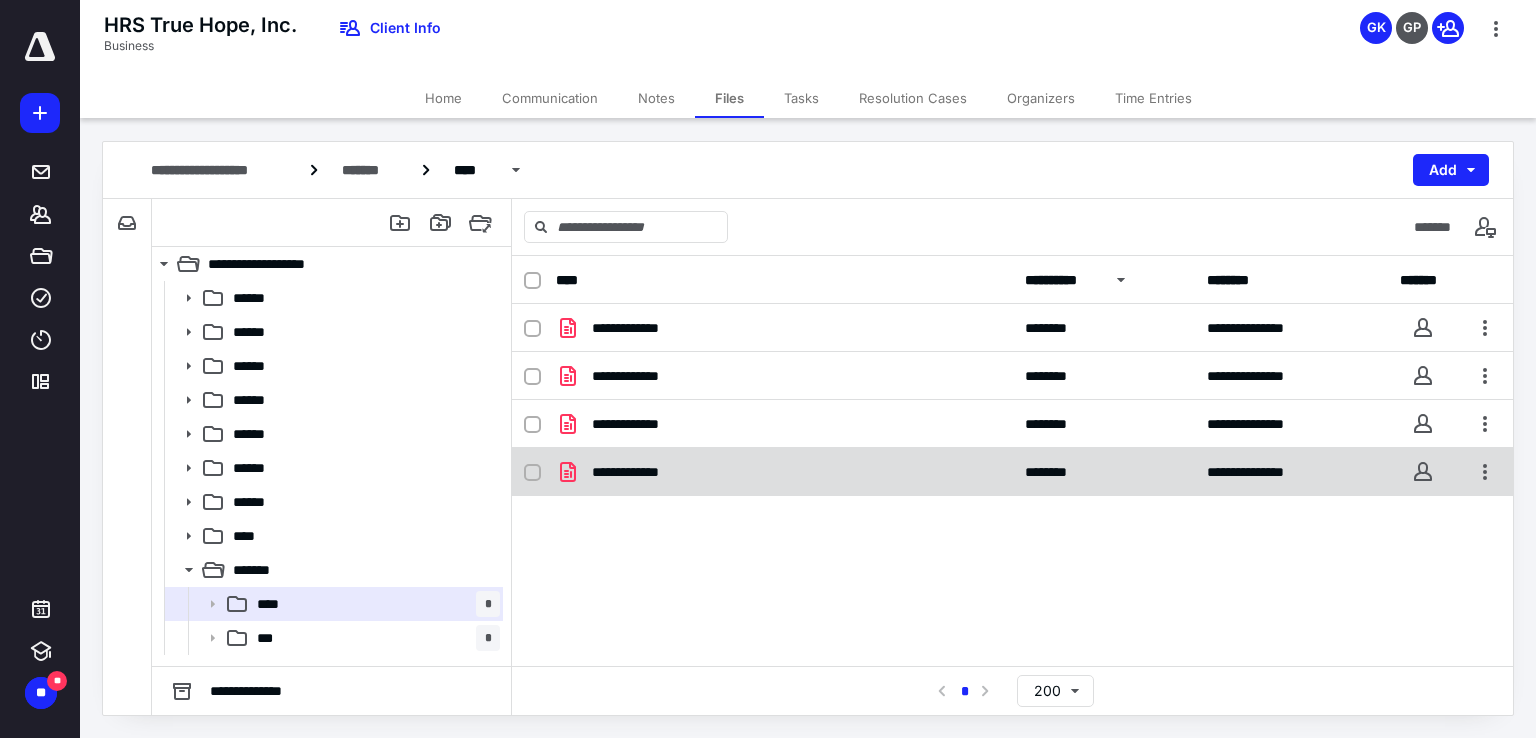 click 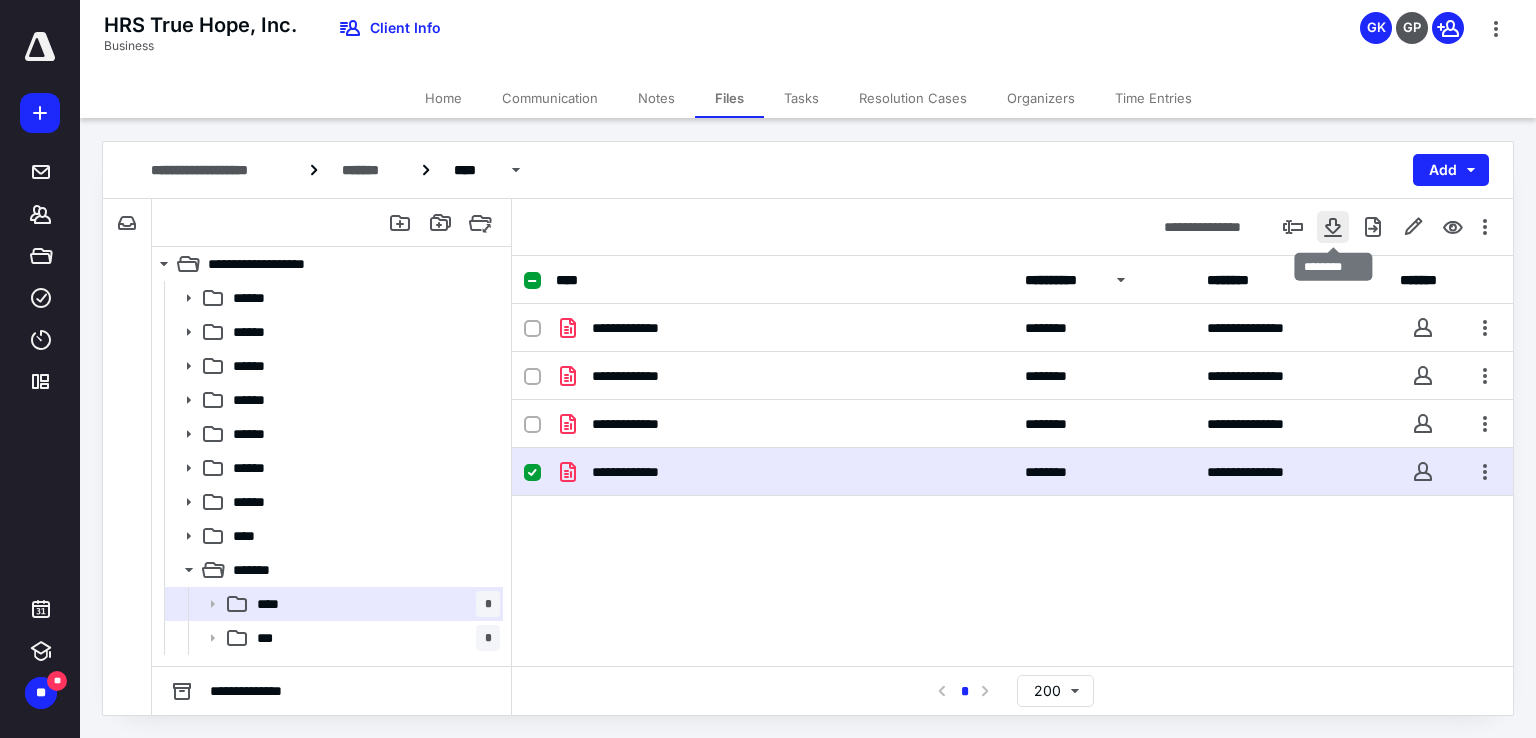 click at bounding box center (1333, 227) 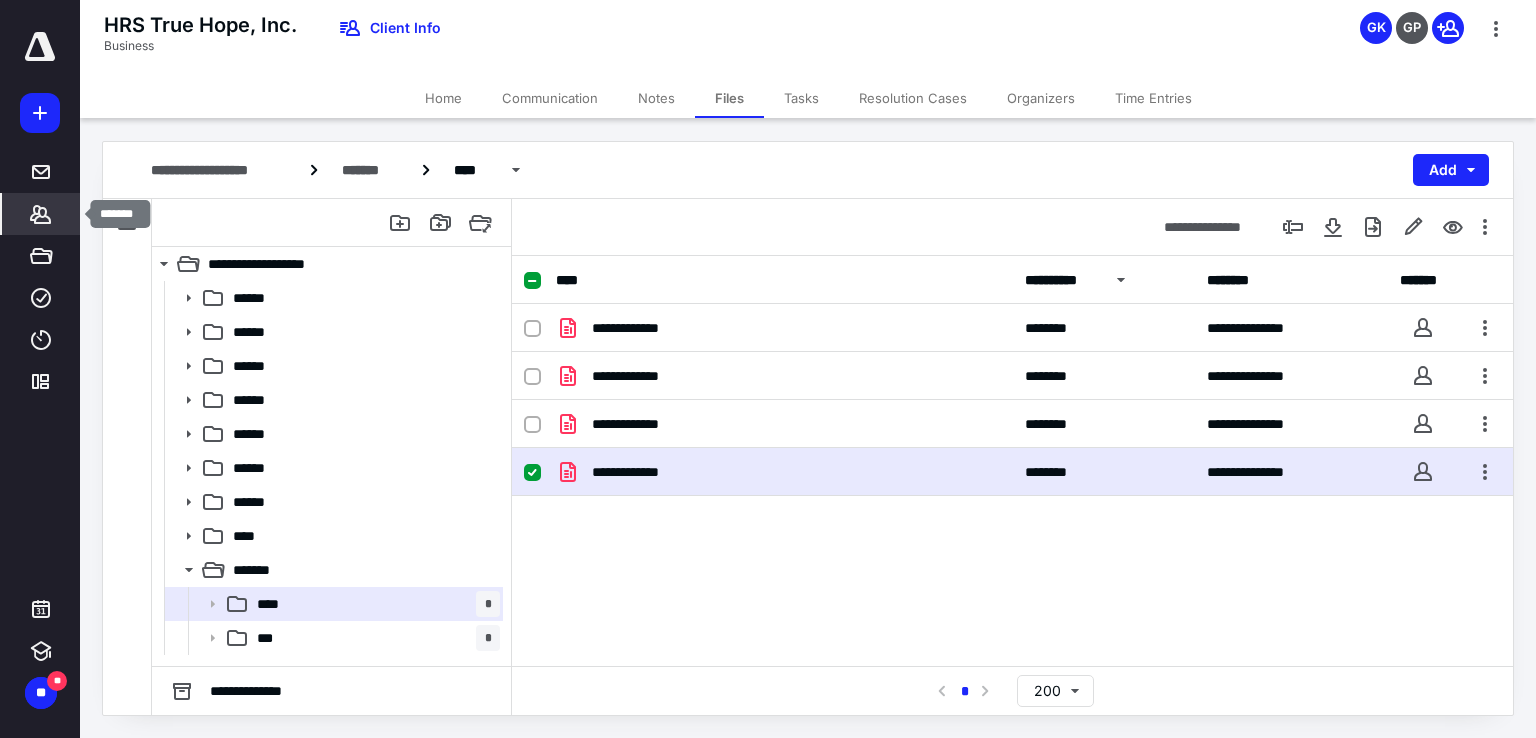 click 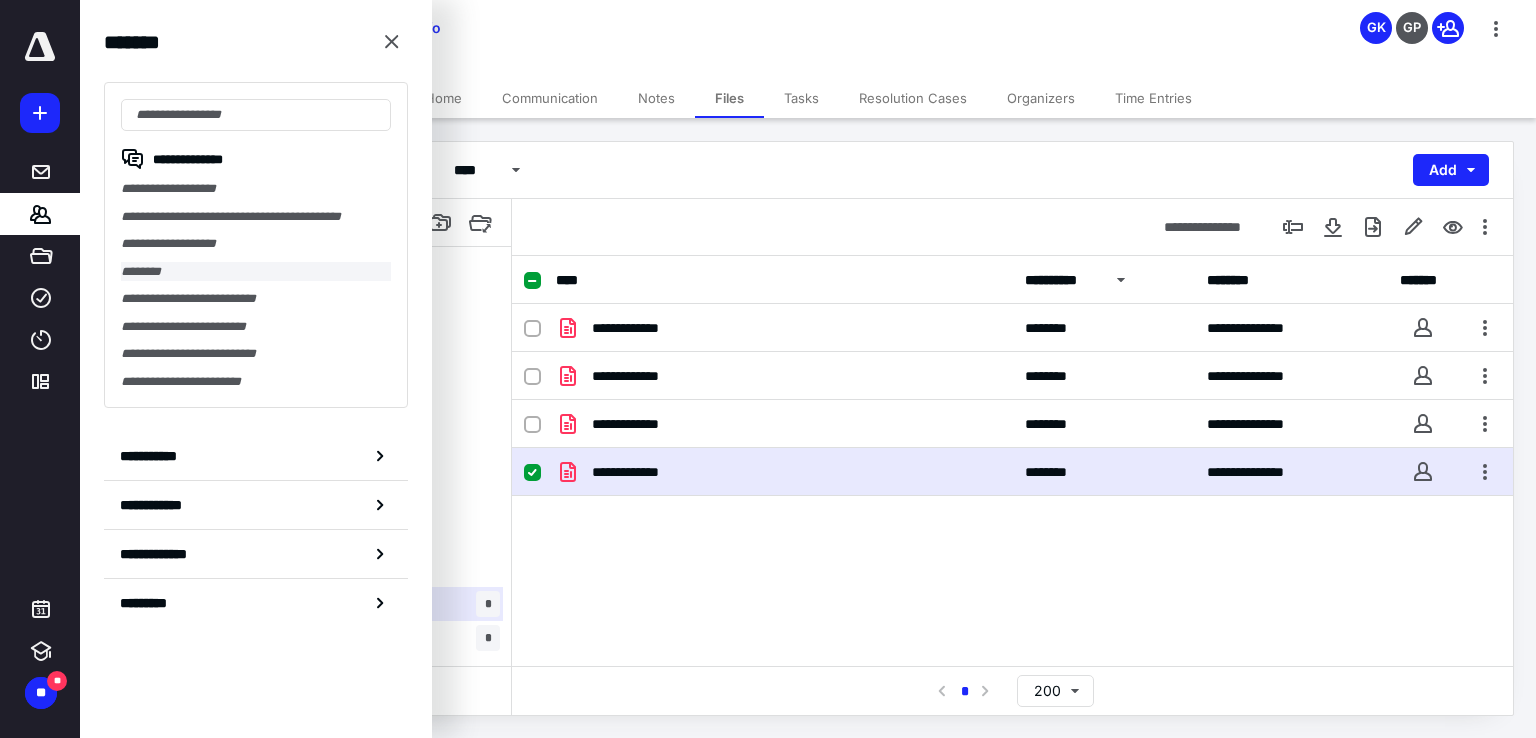 click on "********" at bounding box center (256, 272) 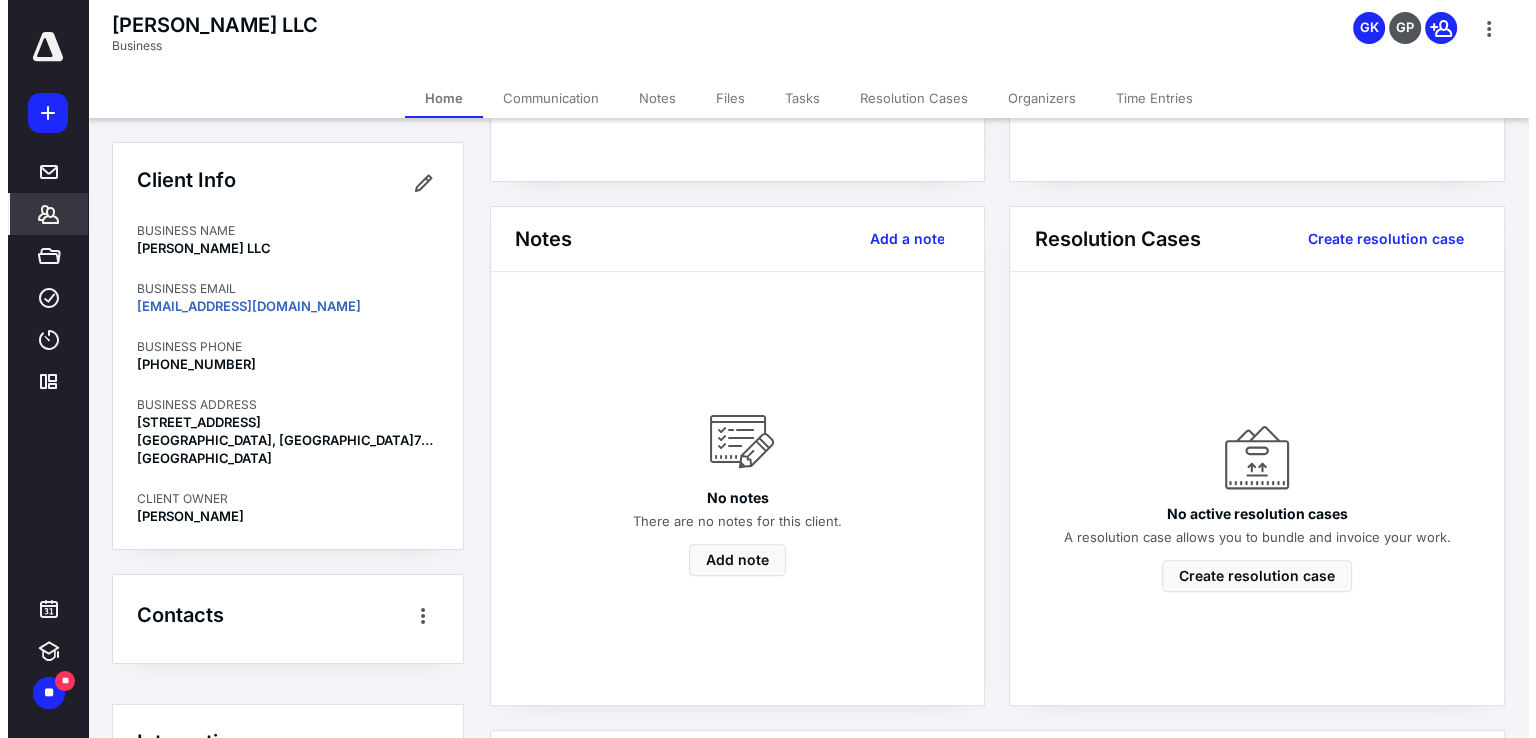 scroll, scrollTop: 0, scrollLeft: 0, axis: both 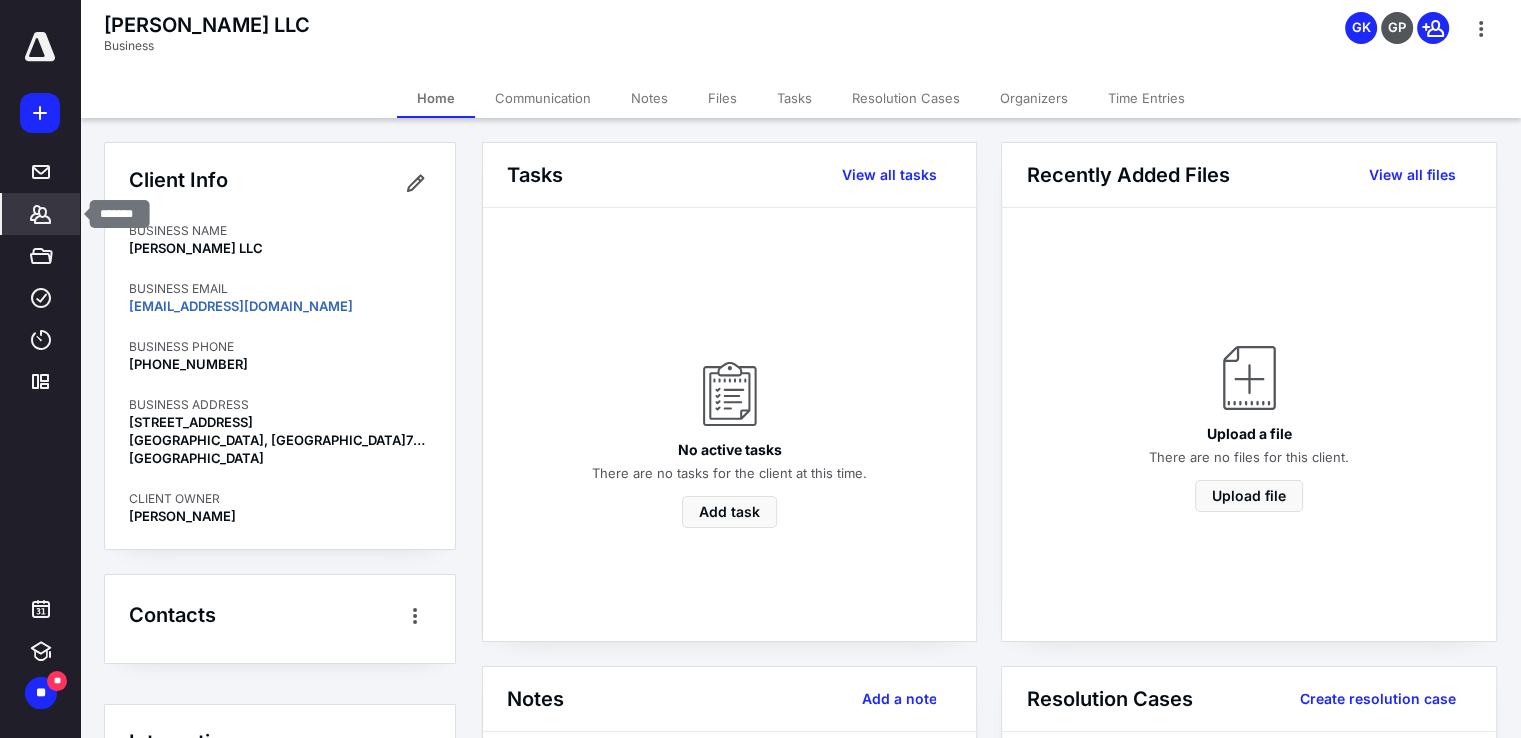 click 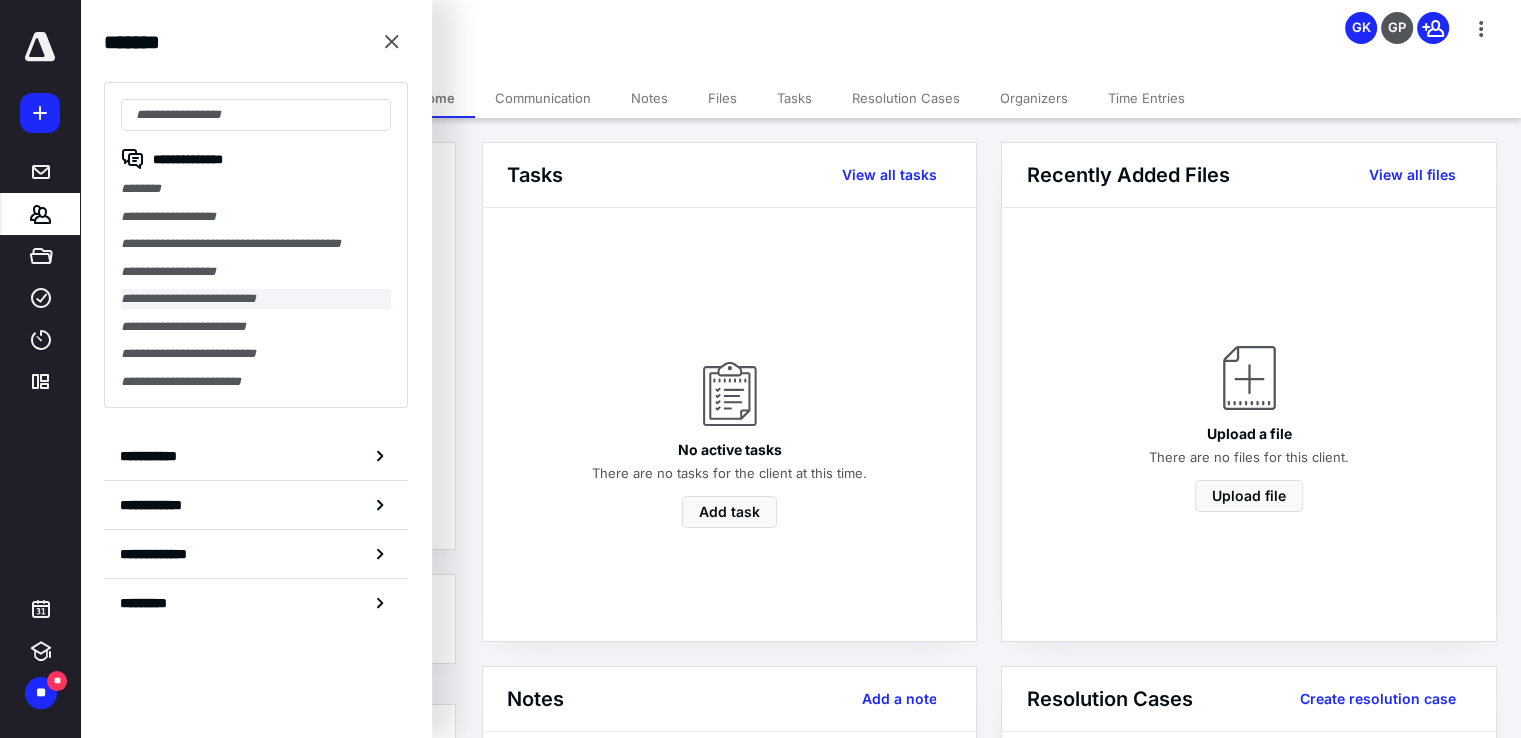 click on "**********" at bounding box center [256, 299] 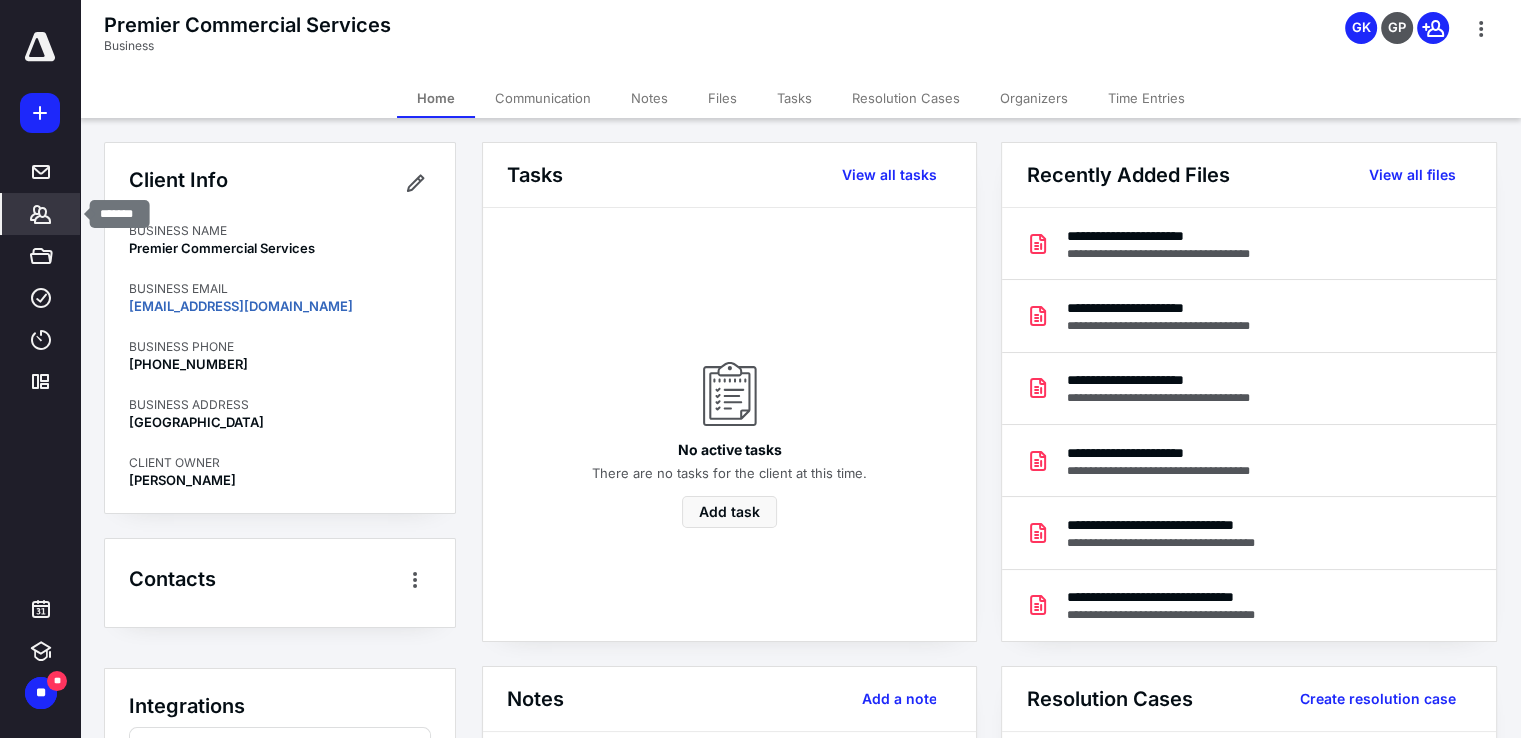 click 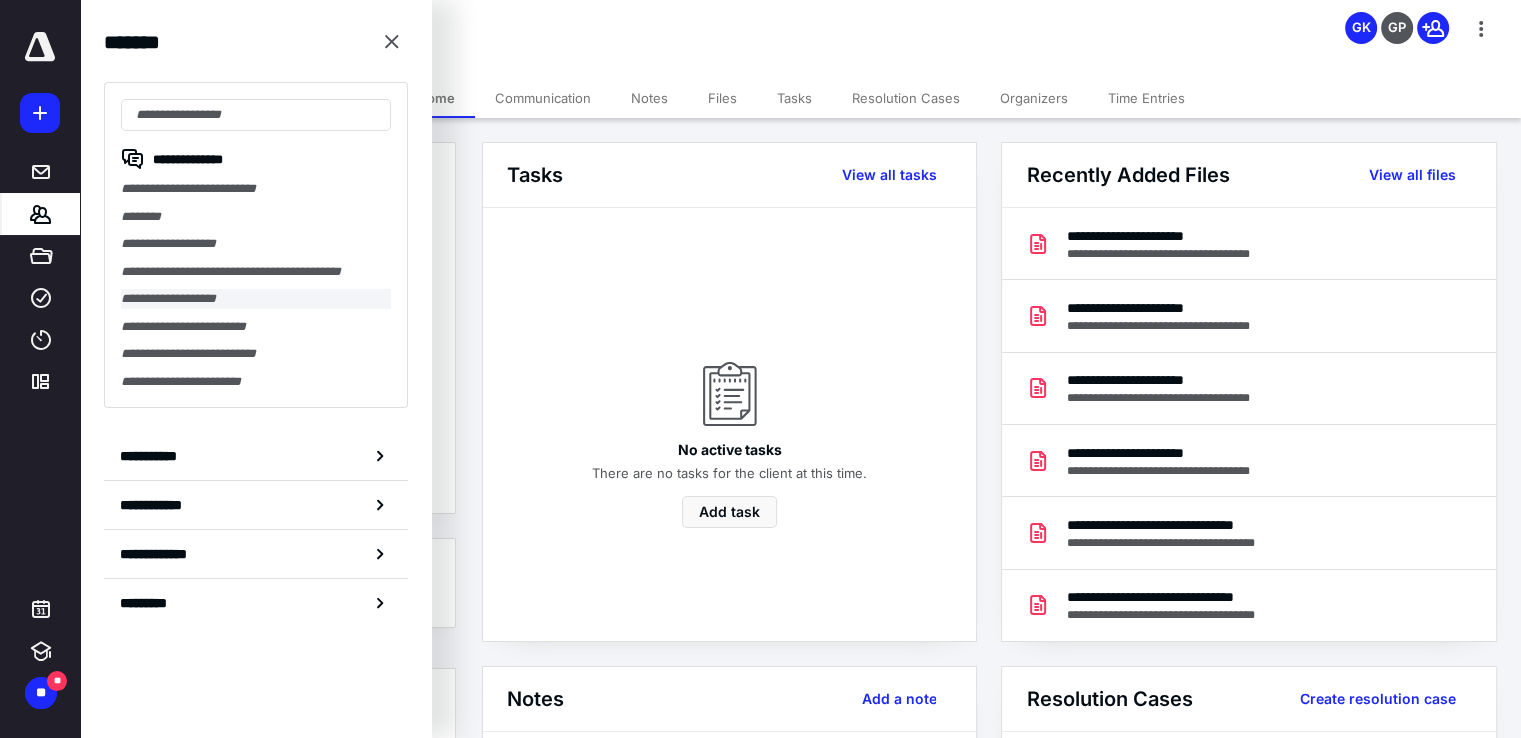 click on "**********" at bounding box center (256, 299) 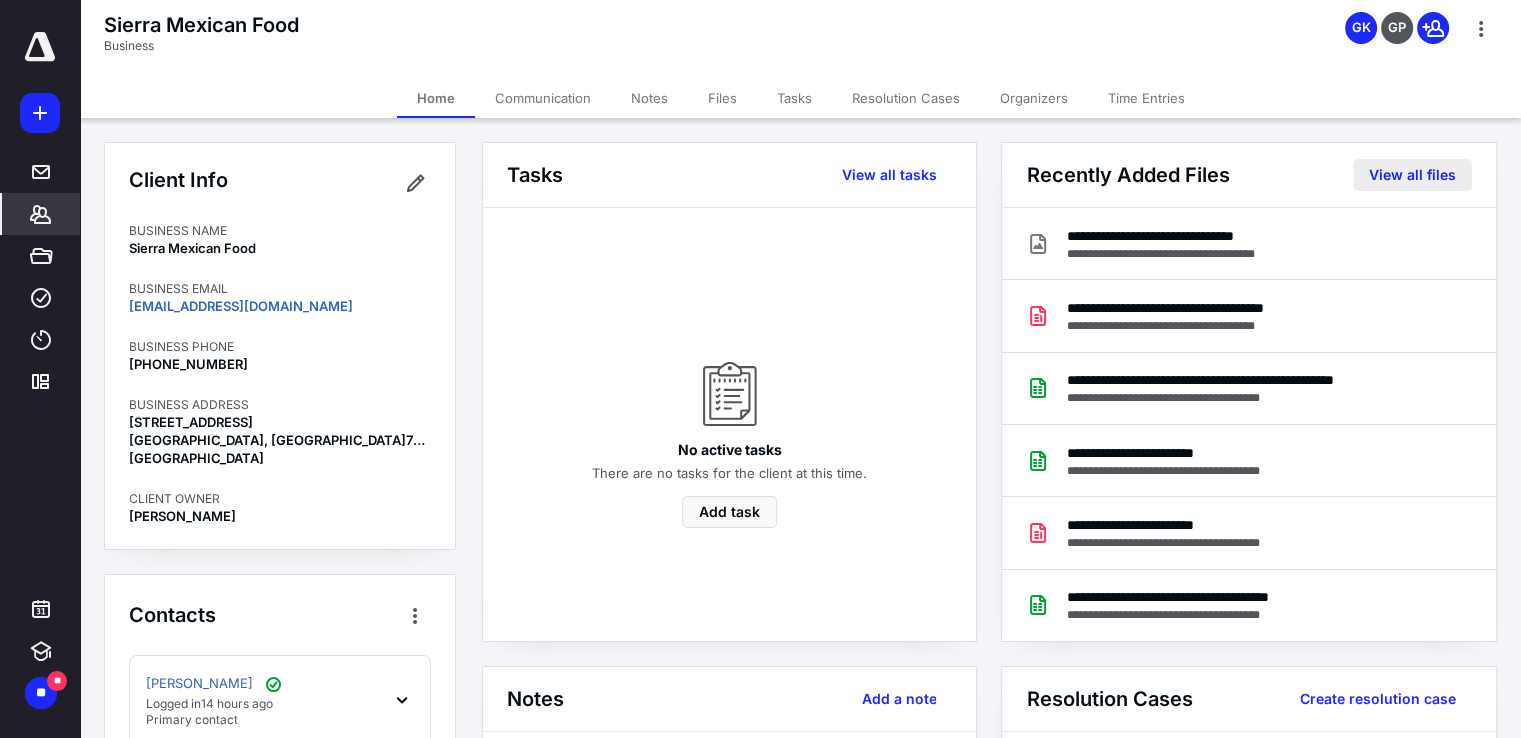 click on "View all files" at bounding box center (1412, 175) 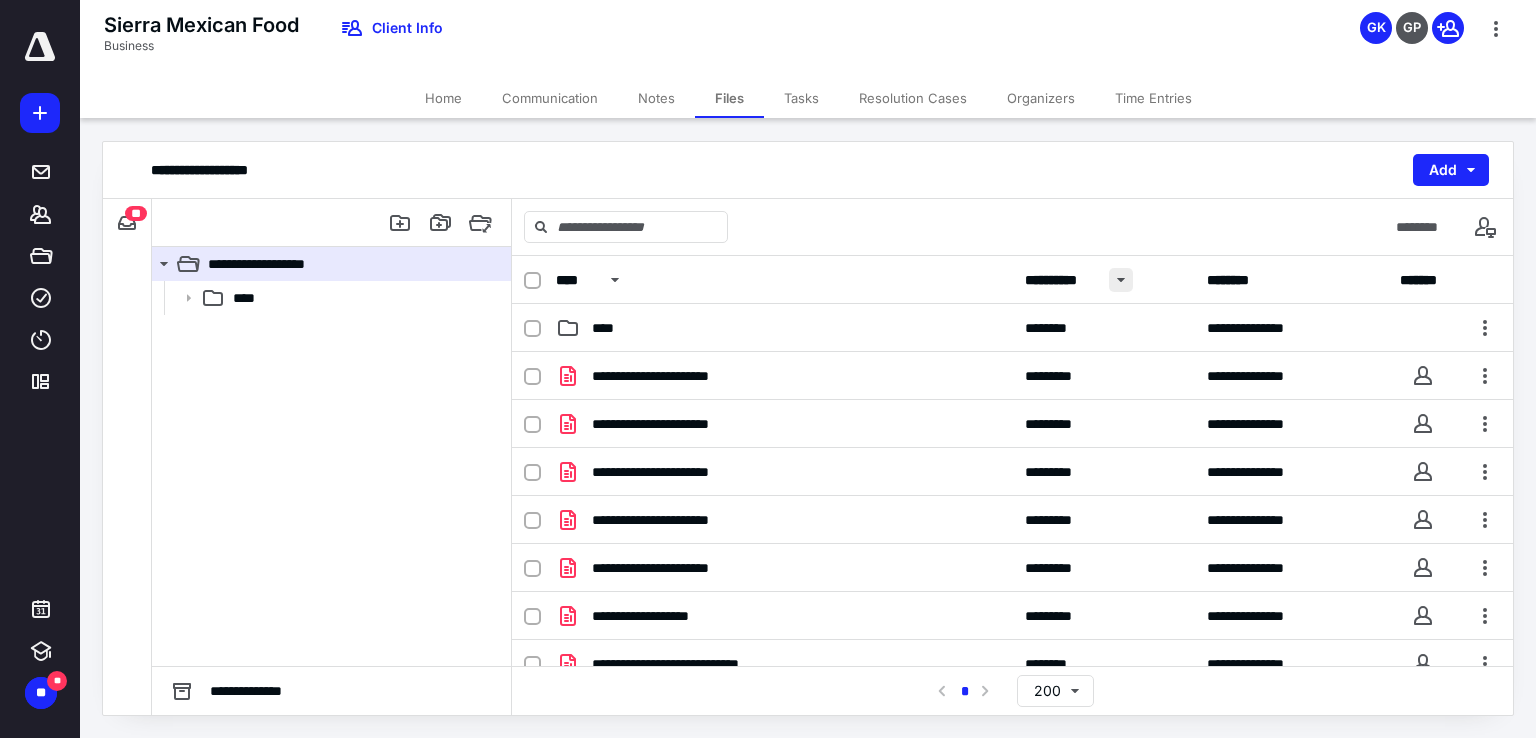 click at bounding box center (1121, 280) 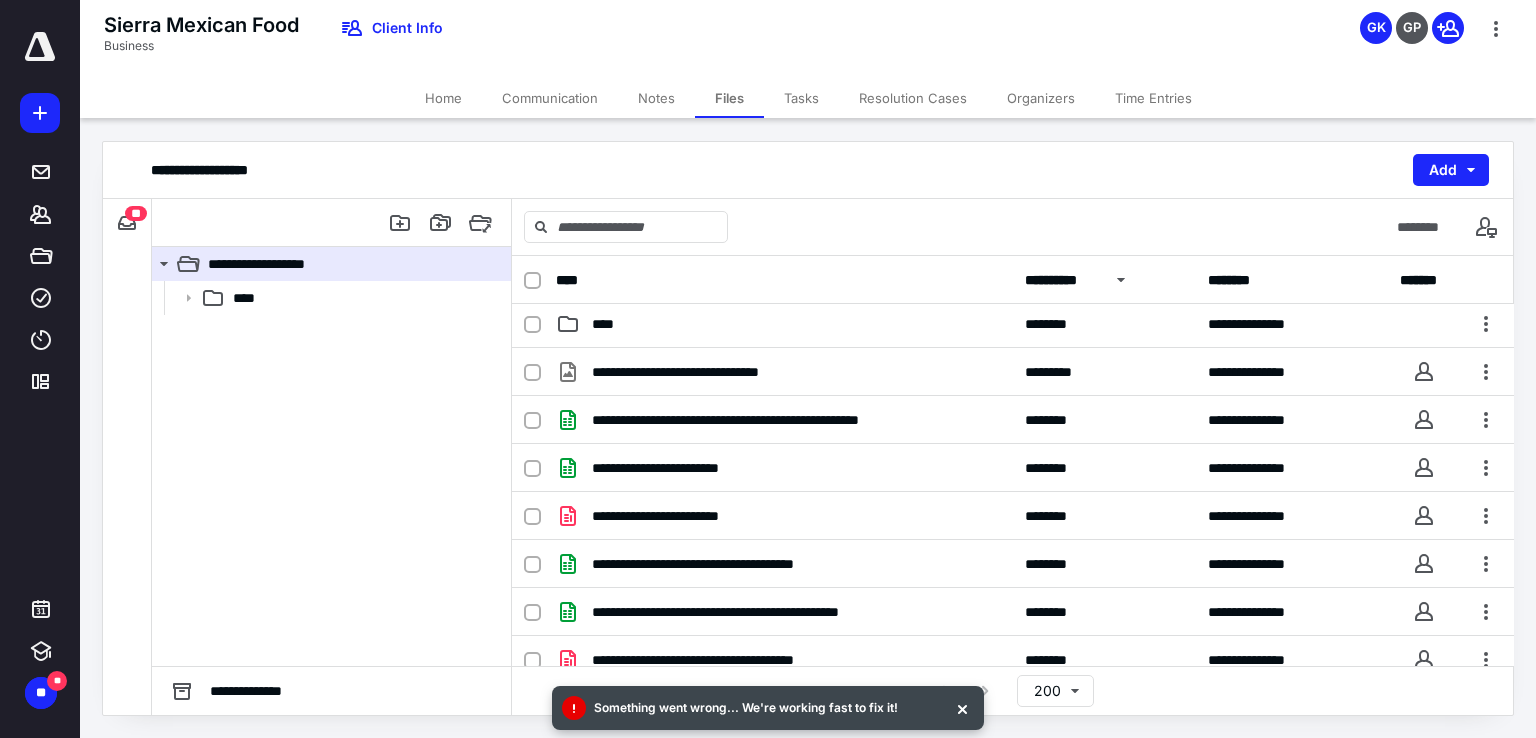 scroll, scrollTop: 0, scrollLeft: 0, axis: both 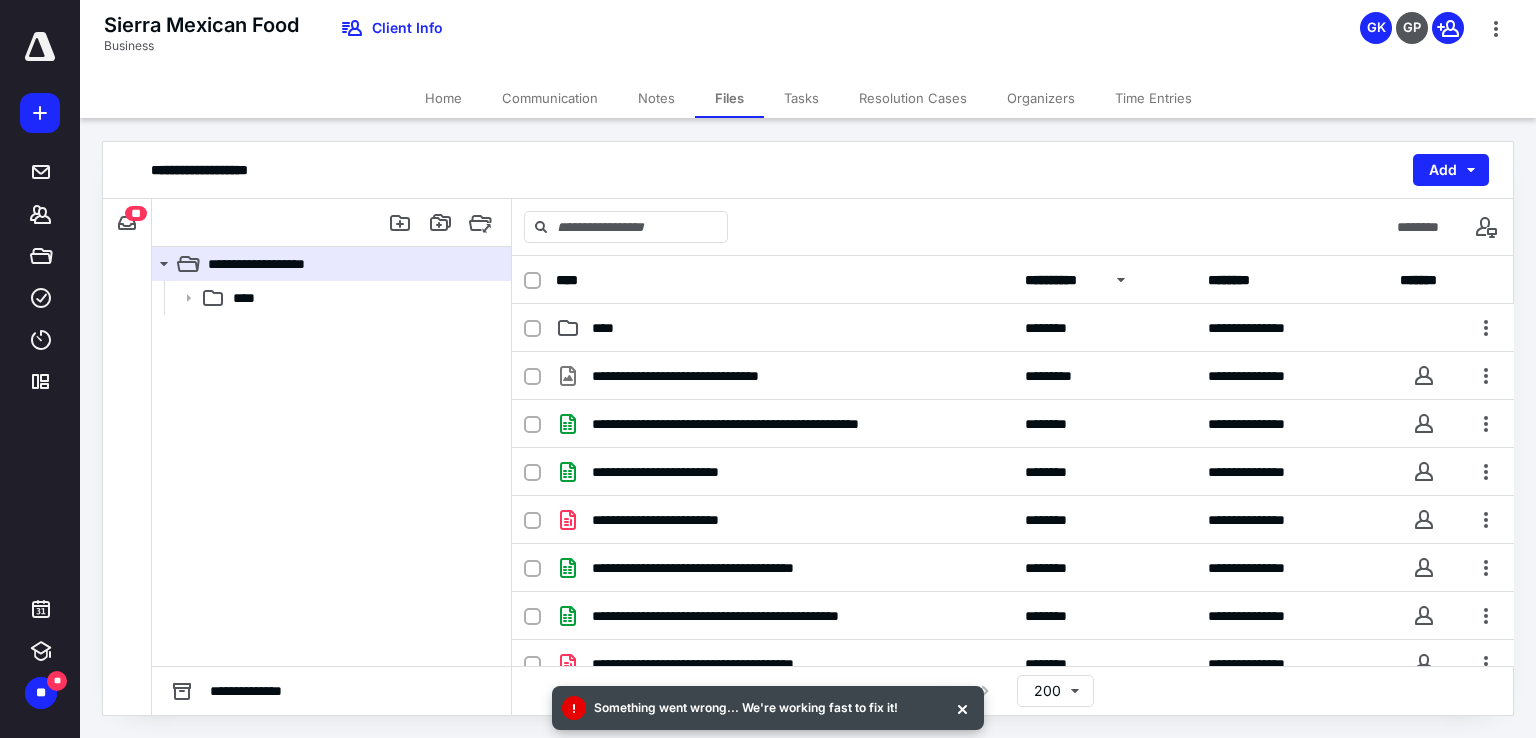 type 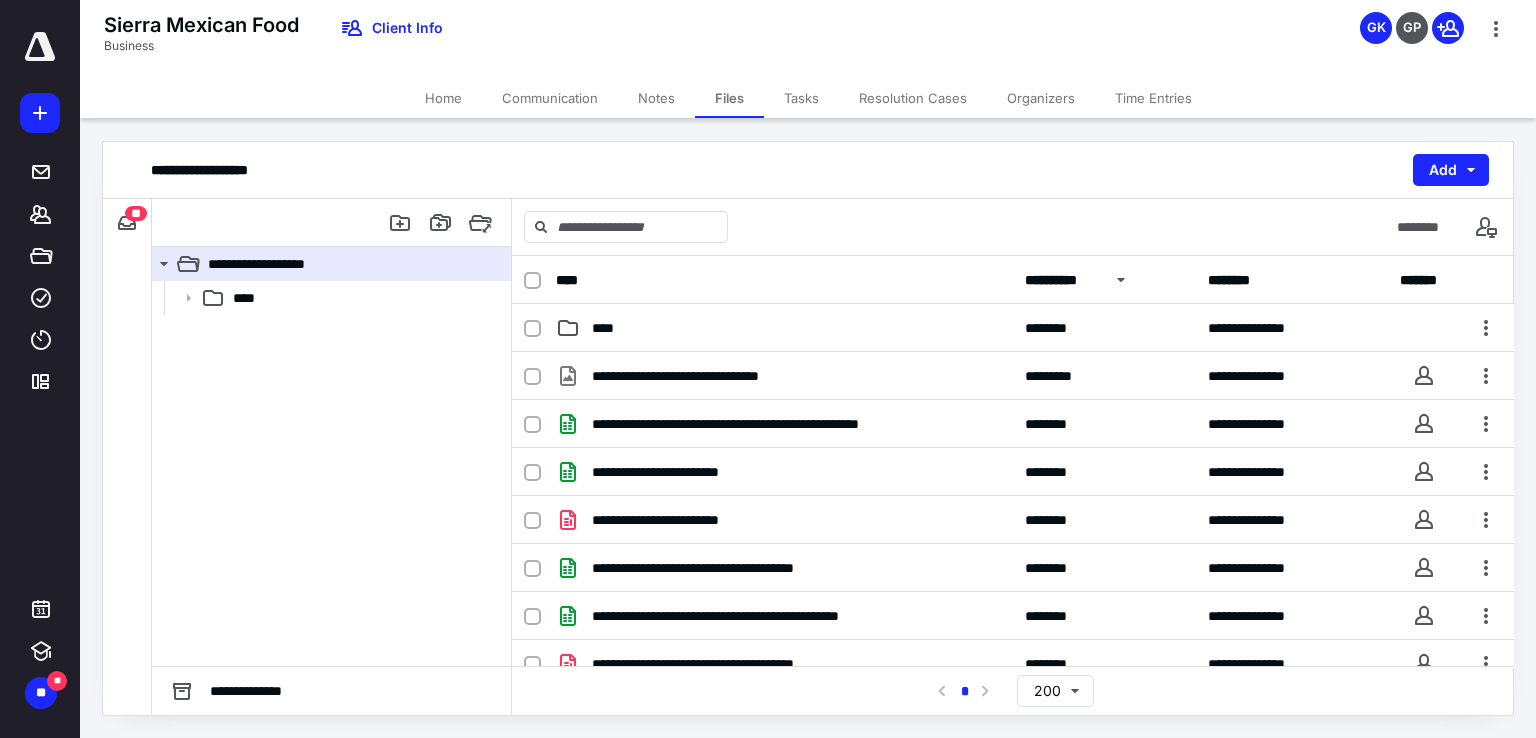 scroll, scrollTop: 0, scrollLeft: 0, axis: both 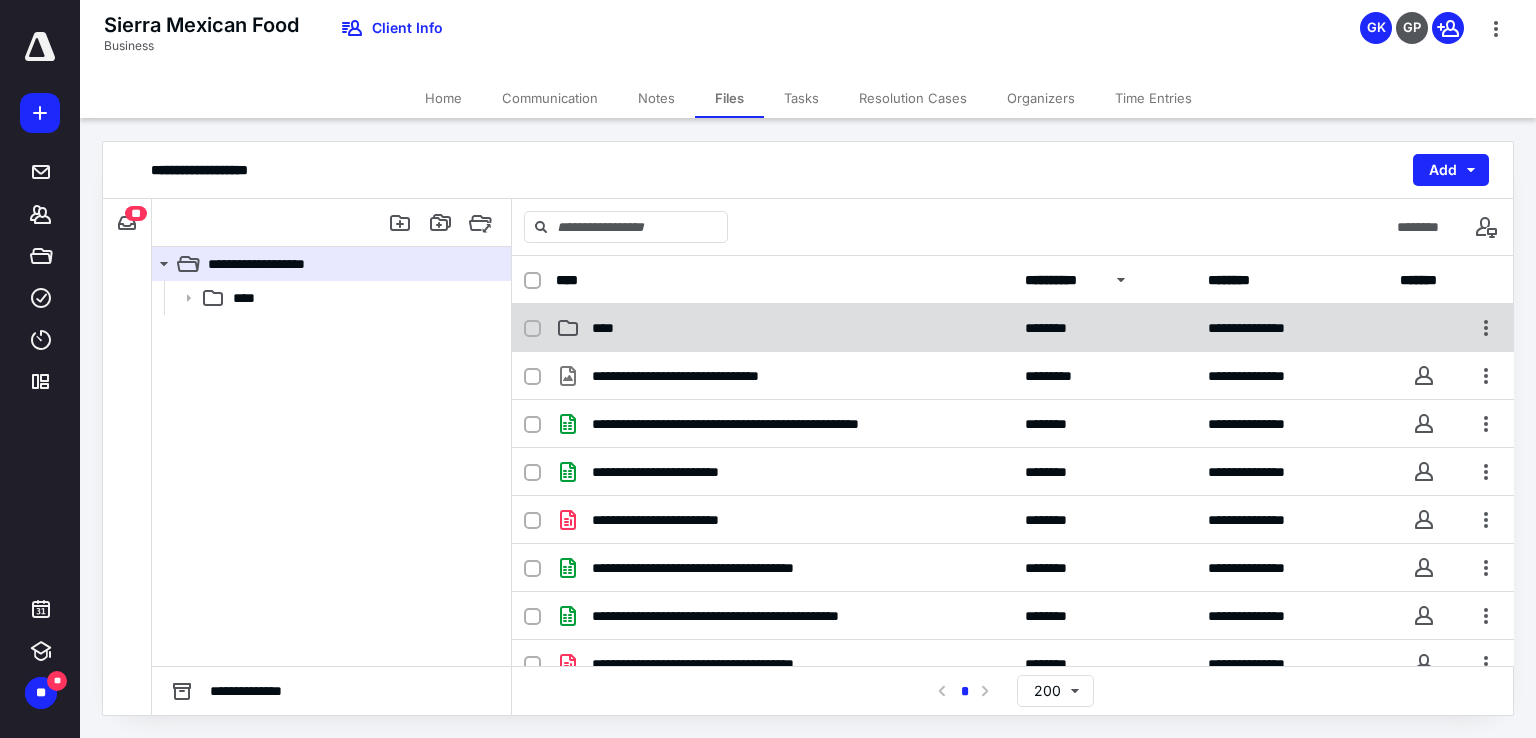 click on "****" at bounding box center [608, 328] 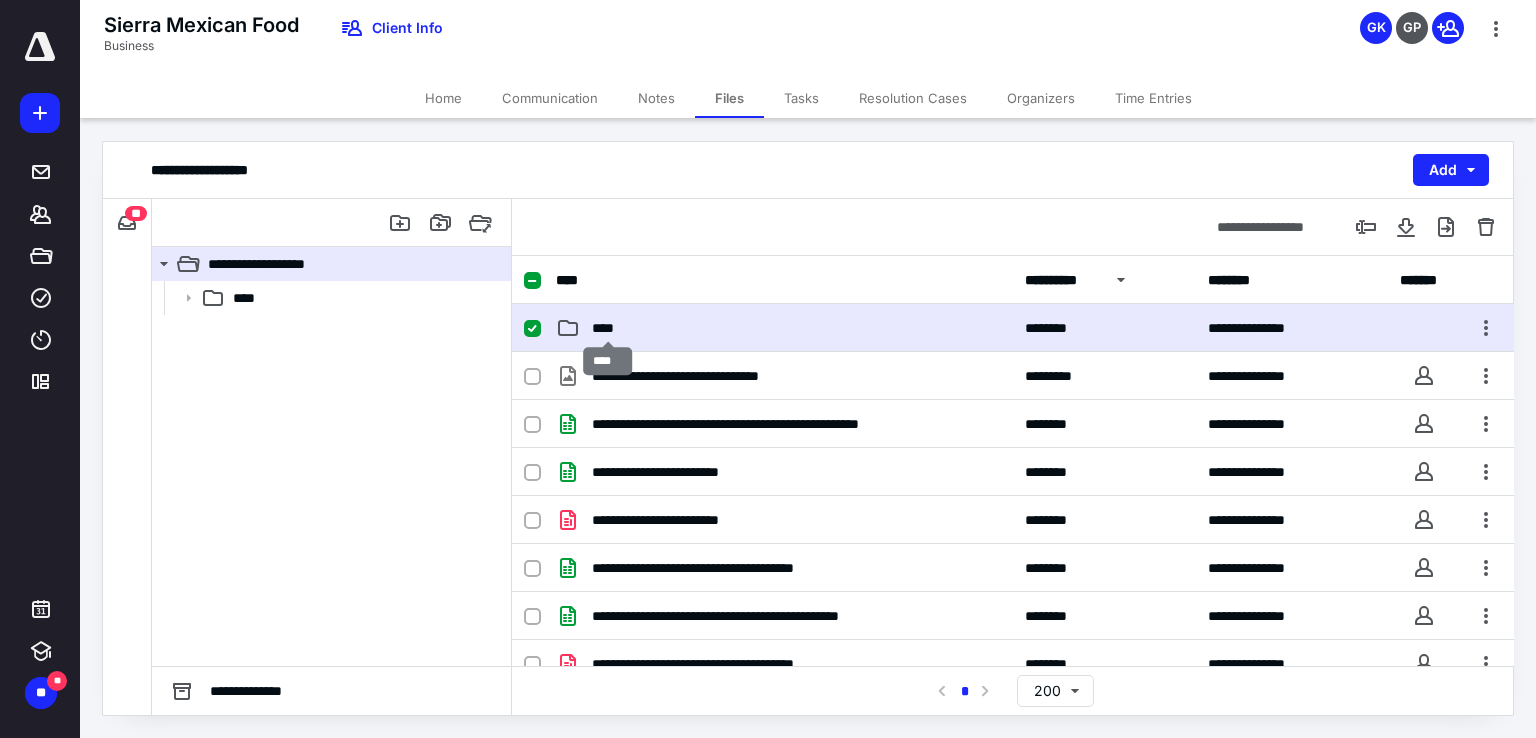 click on "****" at bounding box center [608, 328] 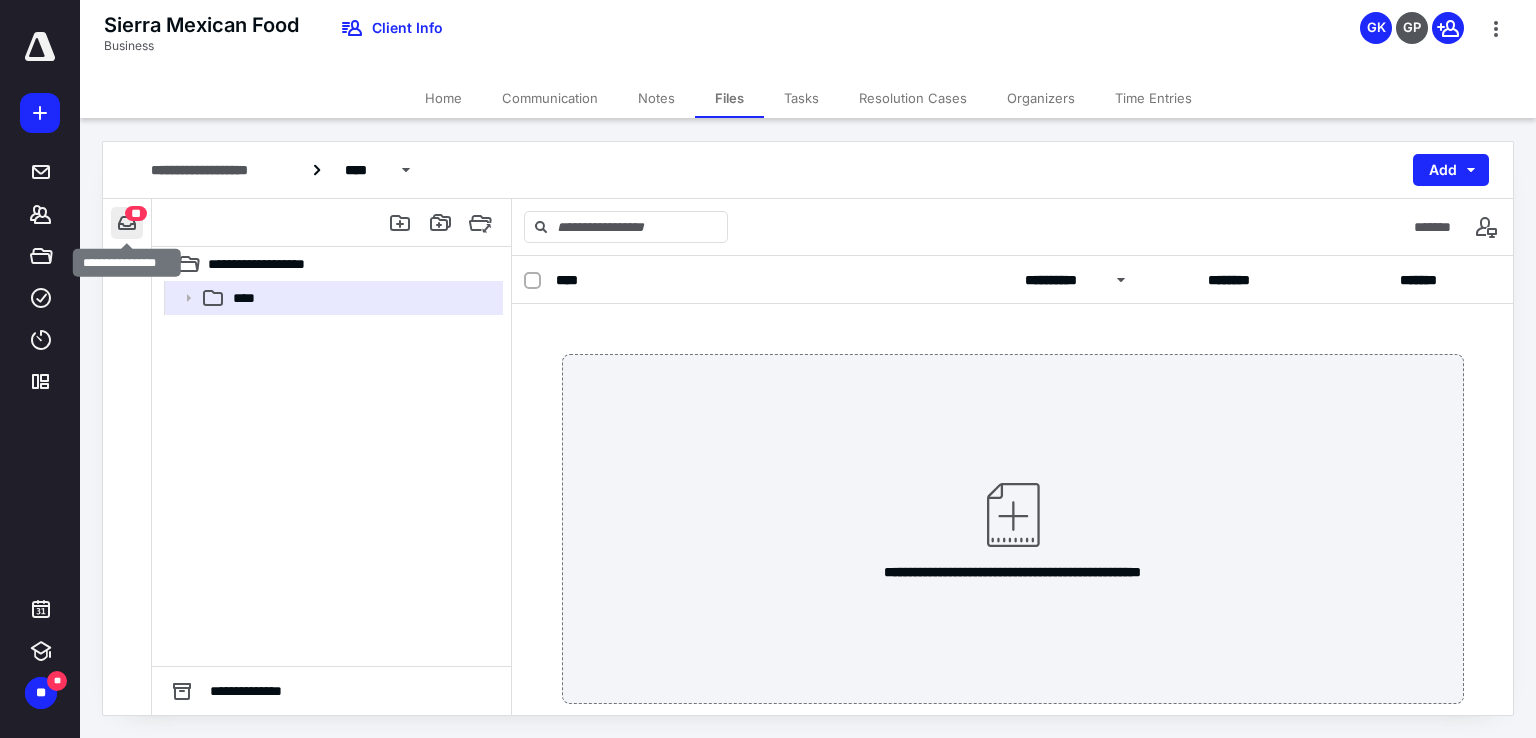 click at bounding box center [127, 223] 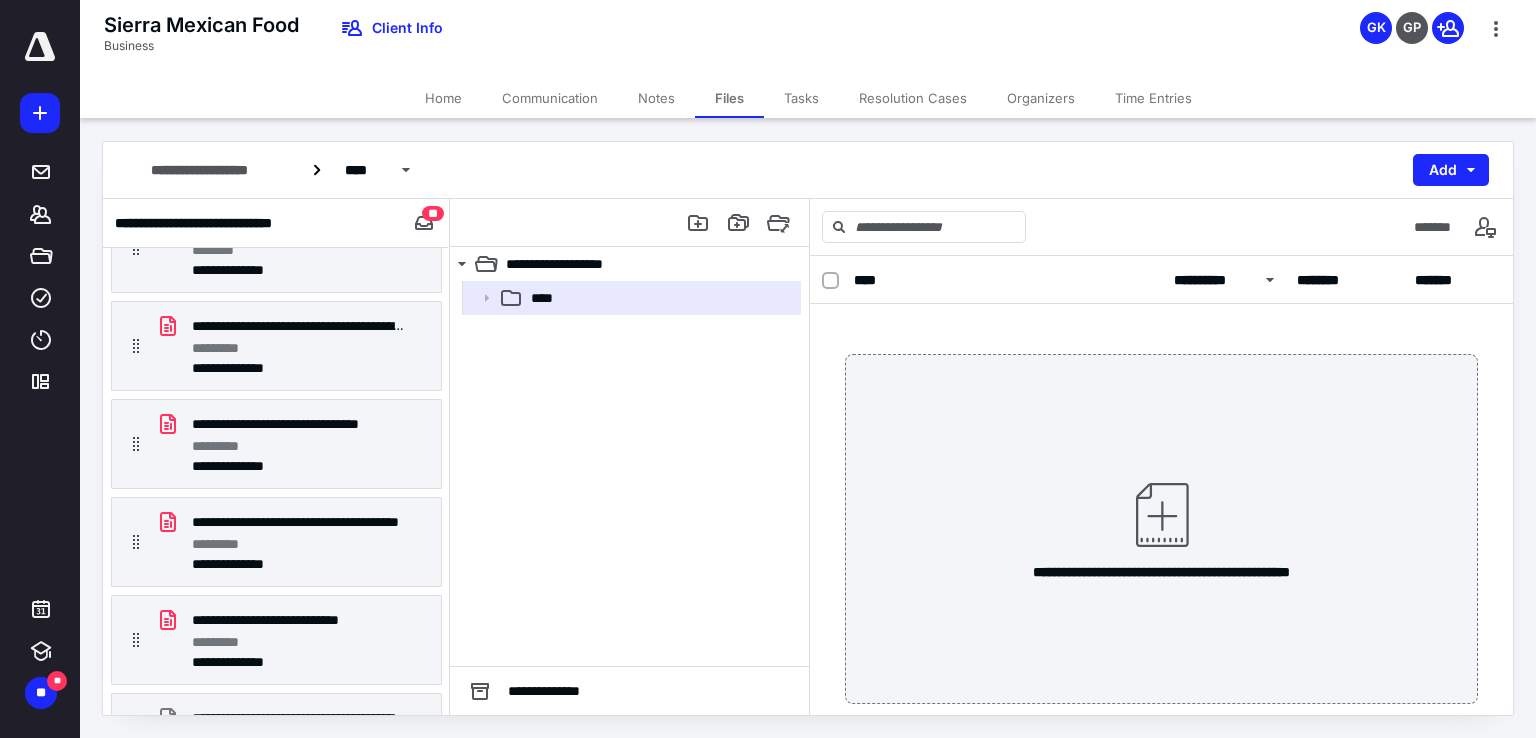 scroll, scrollTop: 993, scrollLeft: 0, axis: vertical 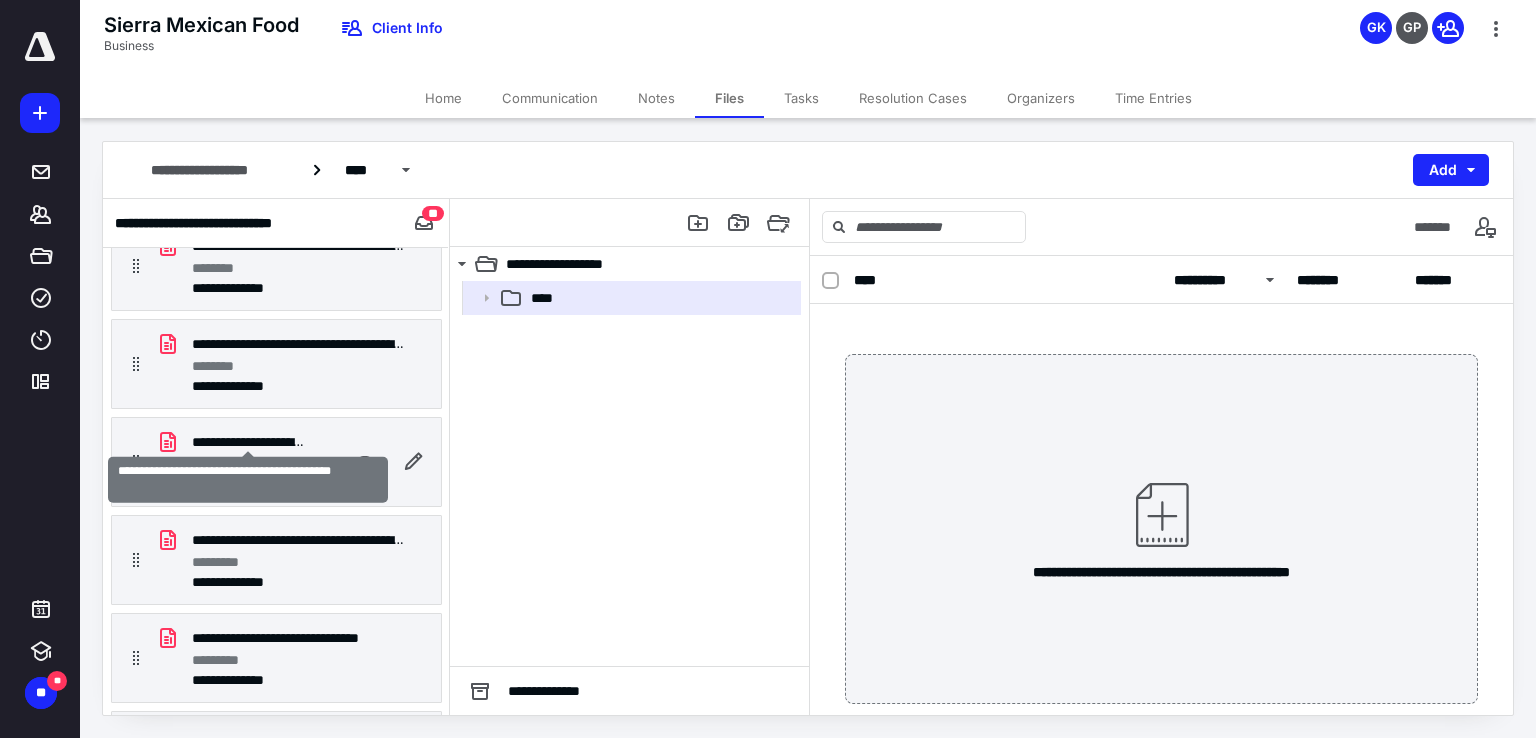 click on "**********" at bounding box center (248, 442) 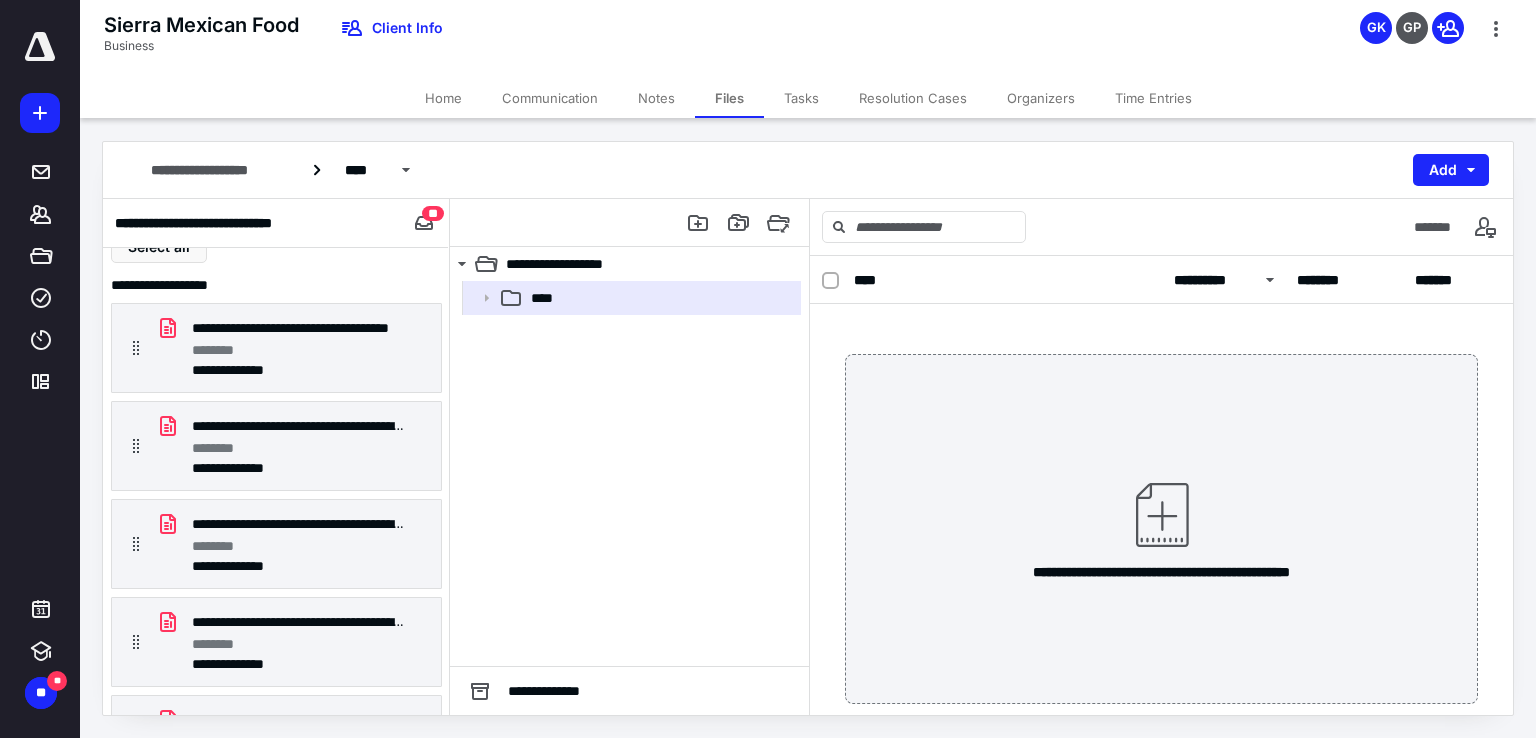 scroll, scrollTop: 0, scrollLeft: 0, axis: both 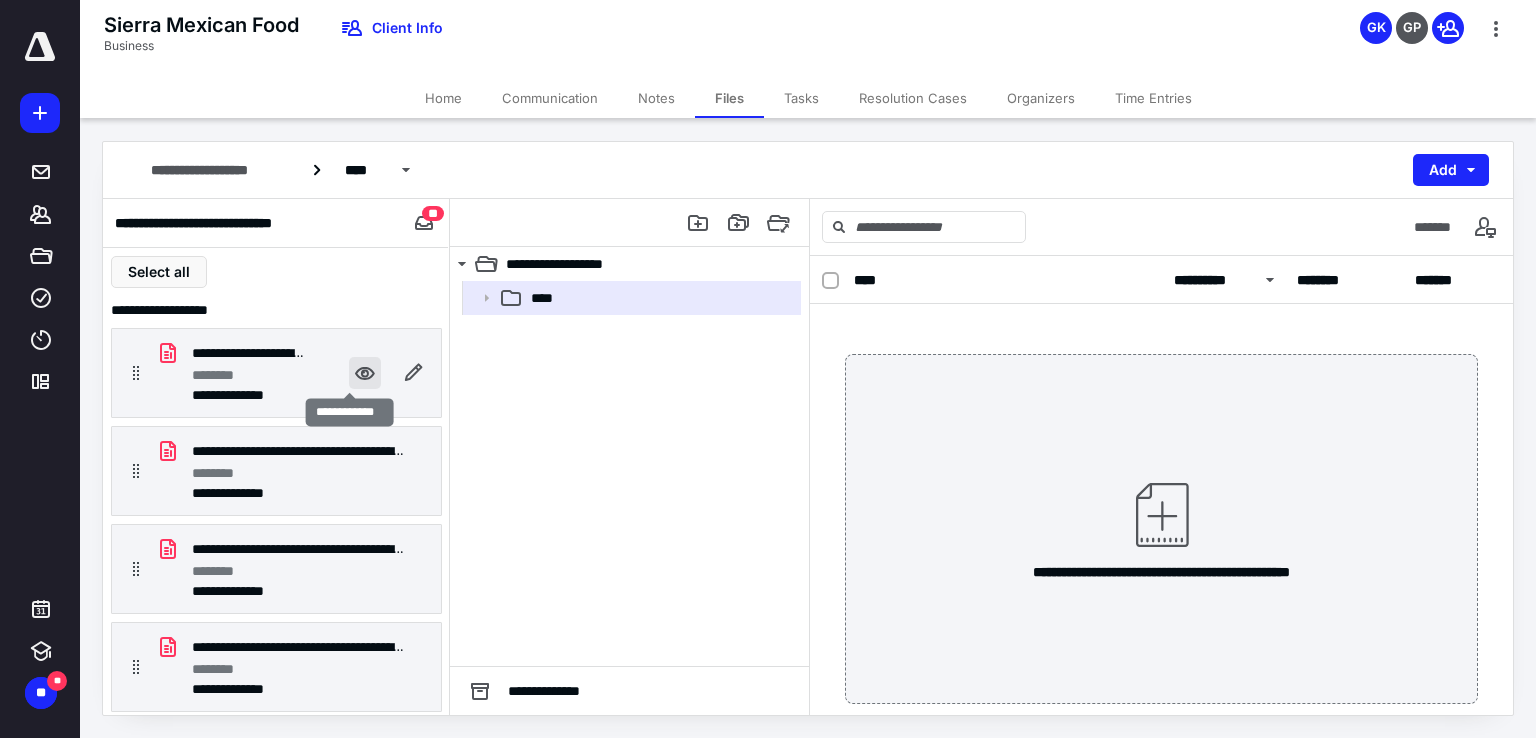 click at bounding box center (365, 373) 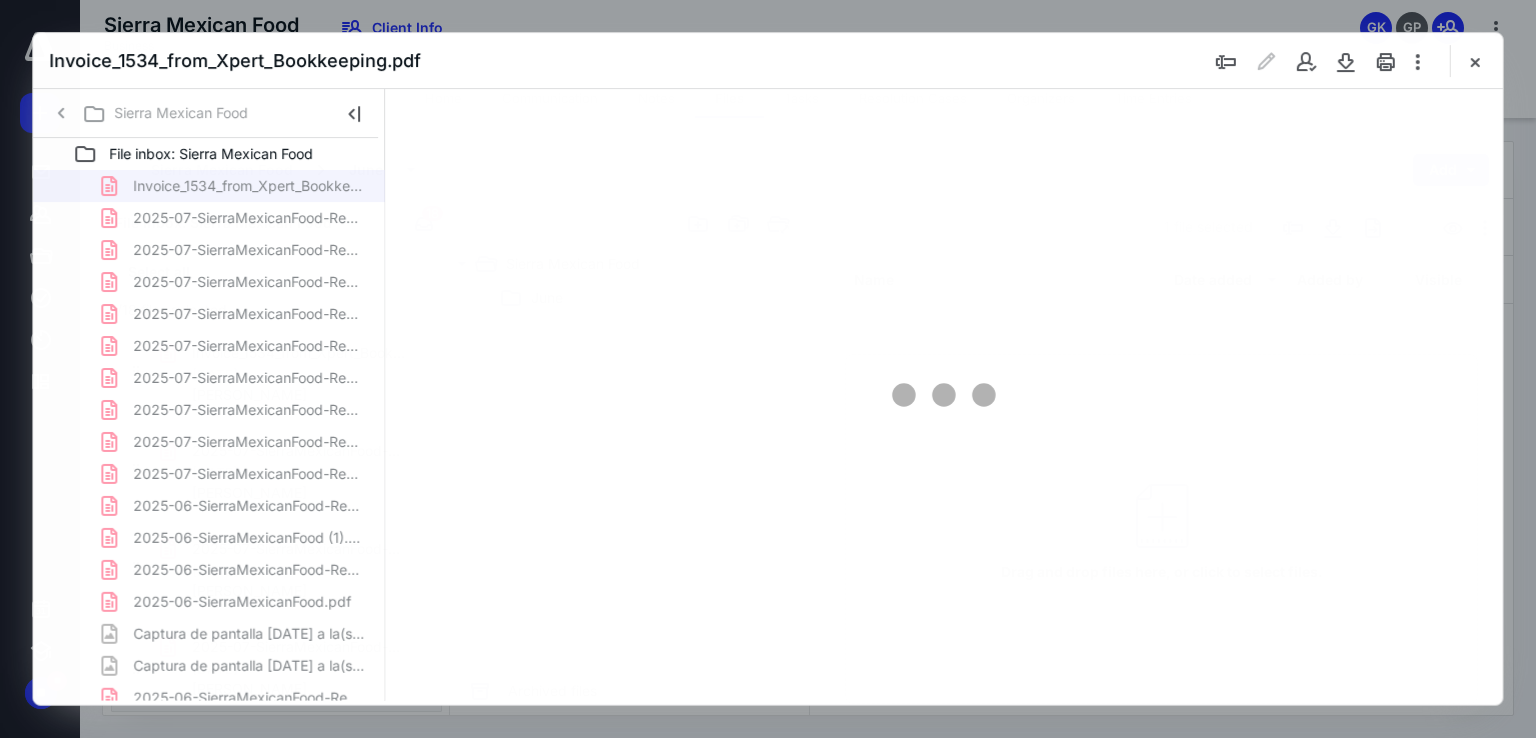 scroll, scrollTop: 0, scrollLeft: 0, axis: both 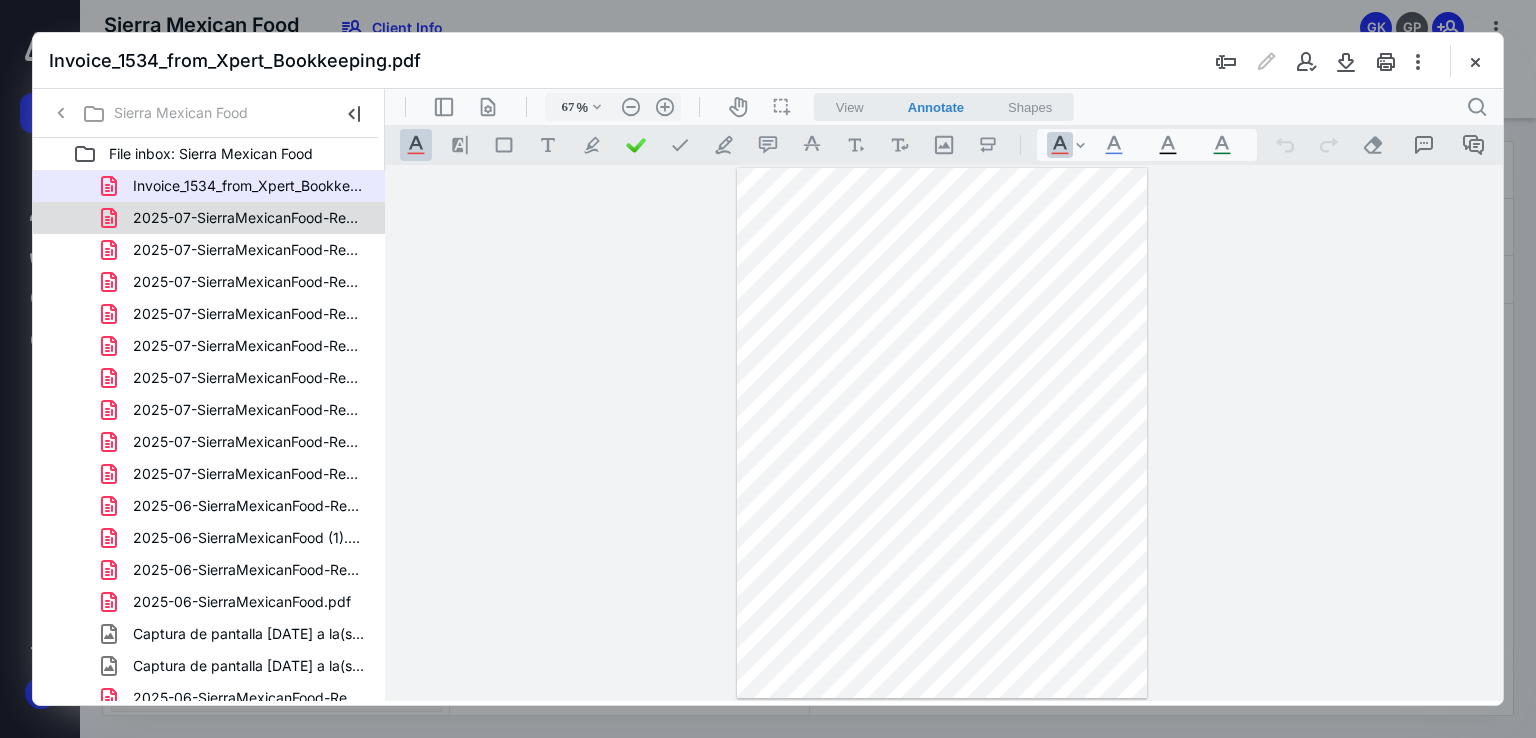 click on "2025-07-SierraMexicanFood-Receipt Restaurant Depot (1).pdf" at bounding box center [249, 218] 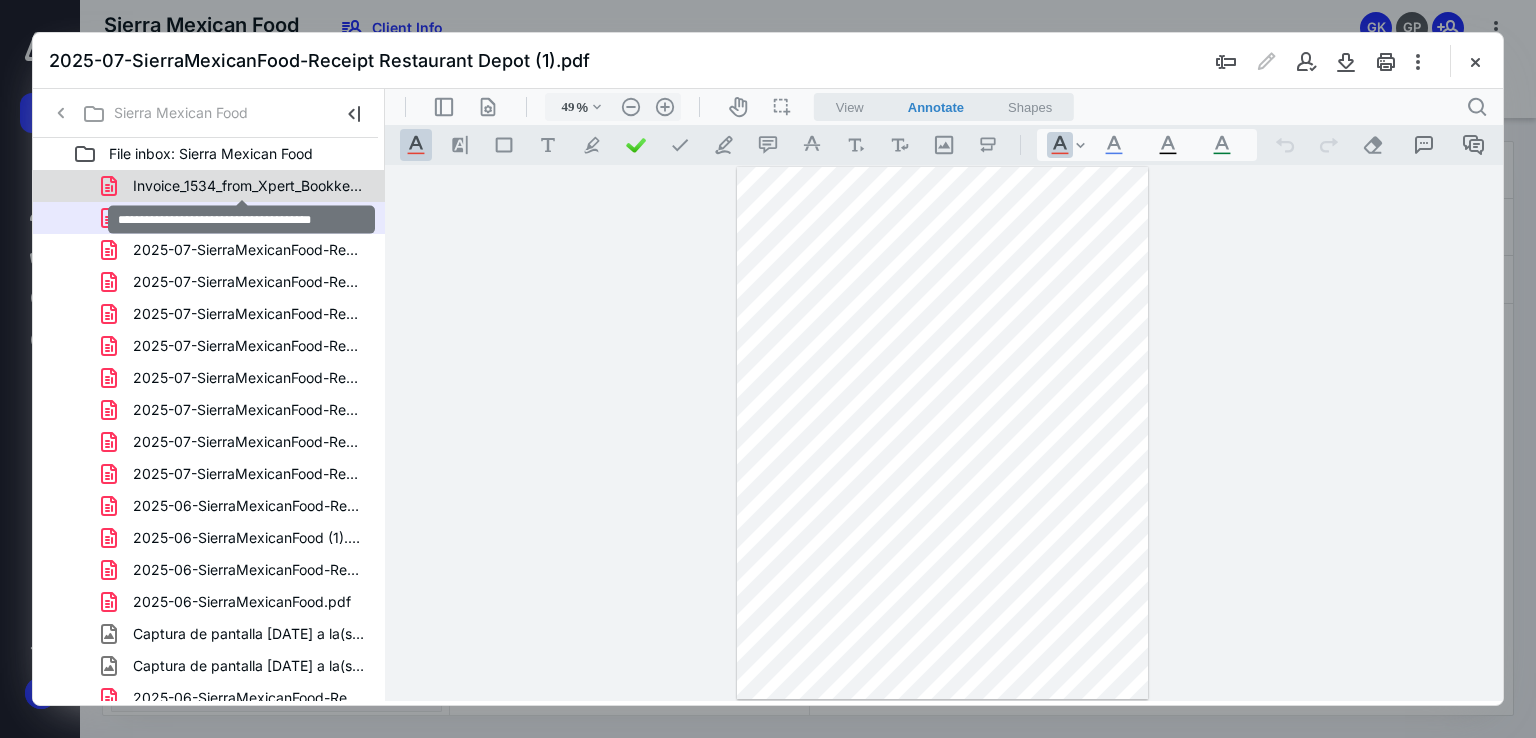 click on "Invoice_1534_from_Xpert_Bookkeeping.pdf" at bounding box center [249, 186] 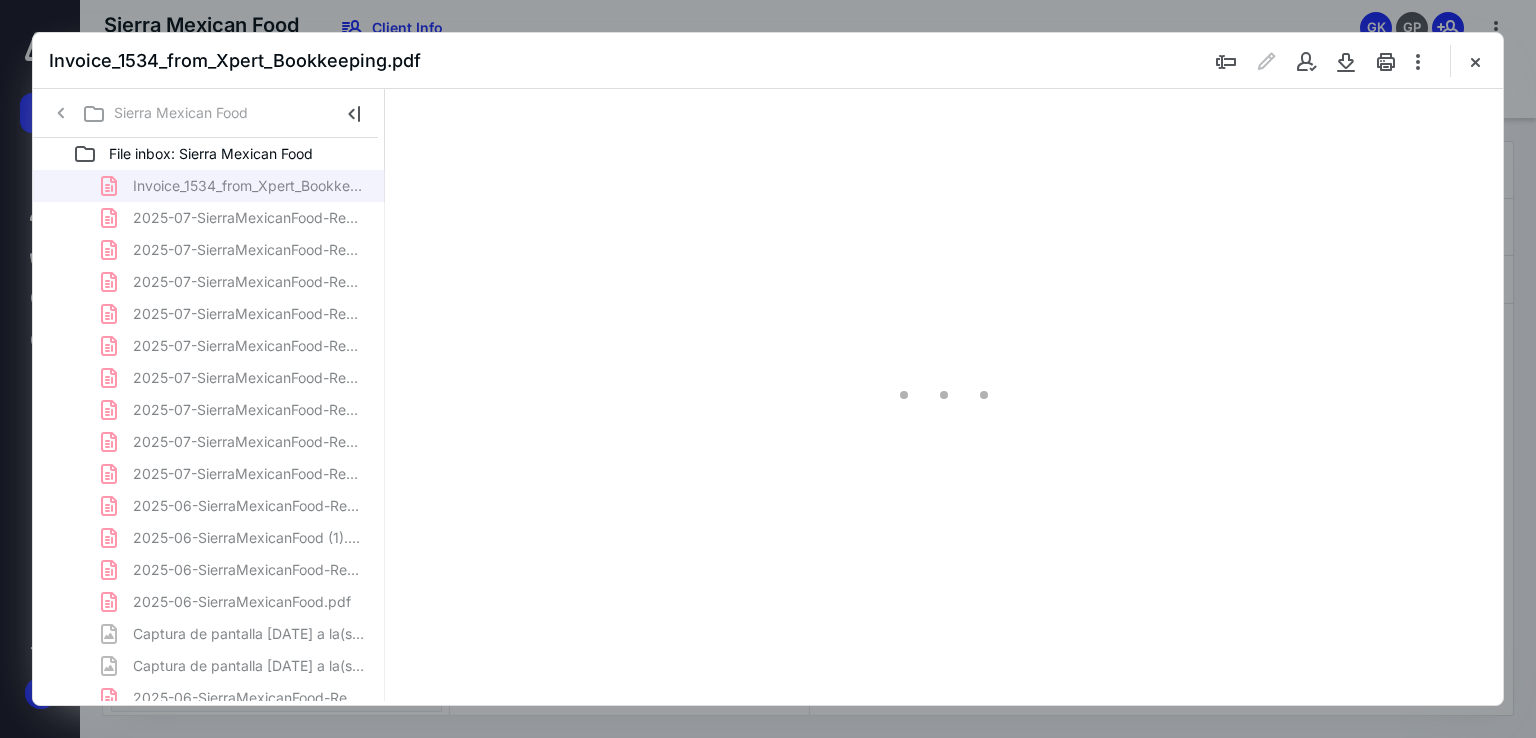 type on "67" 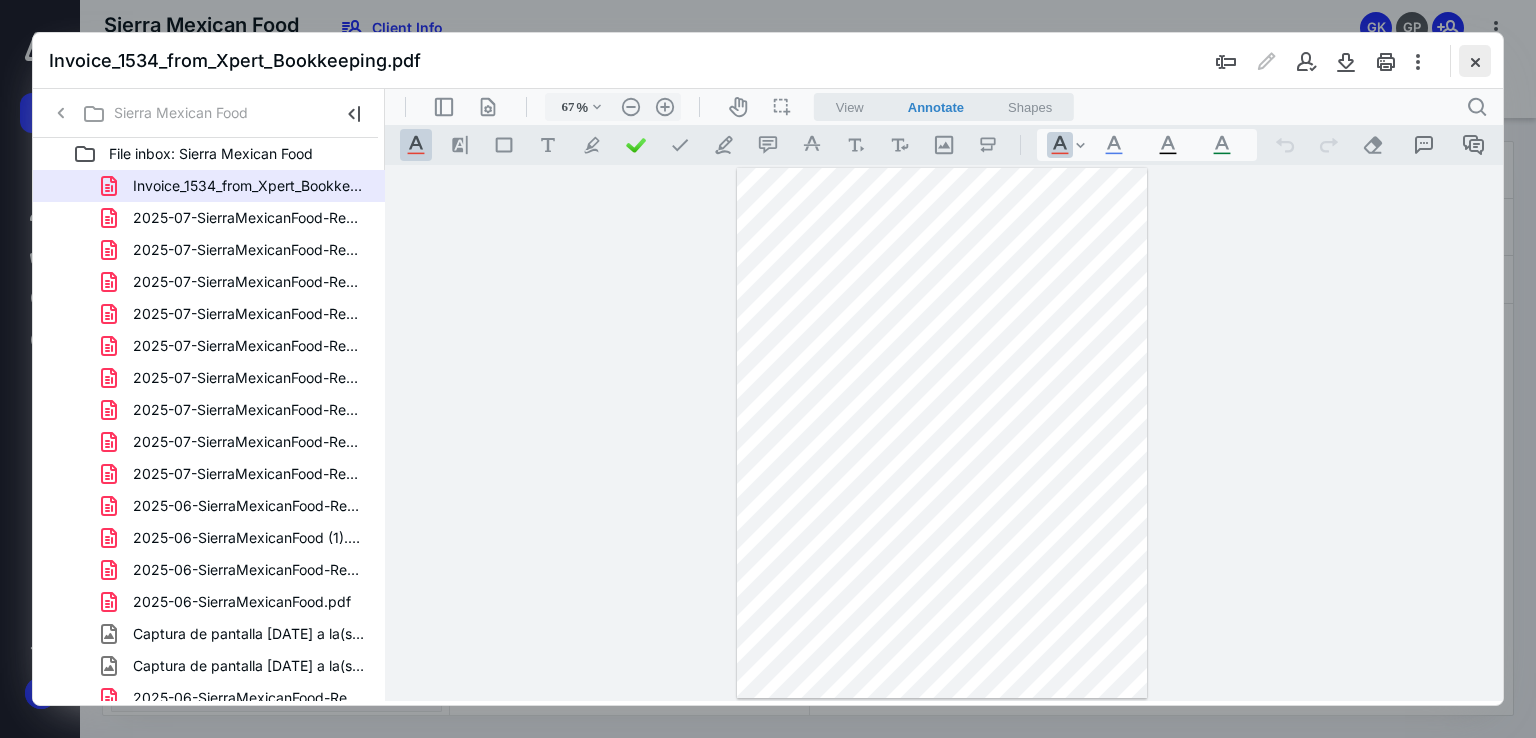 click at bounding box center [1475, 61] 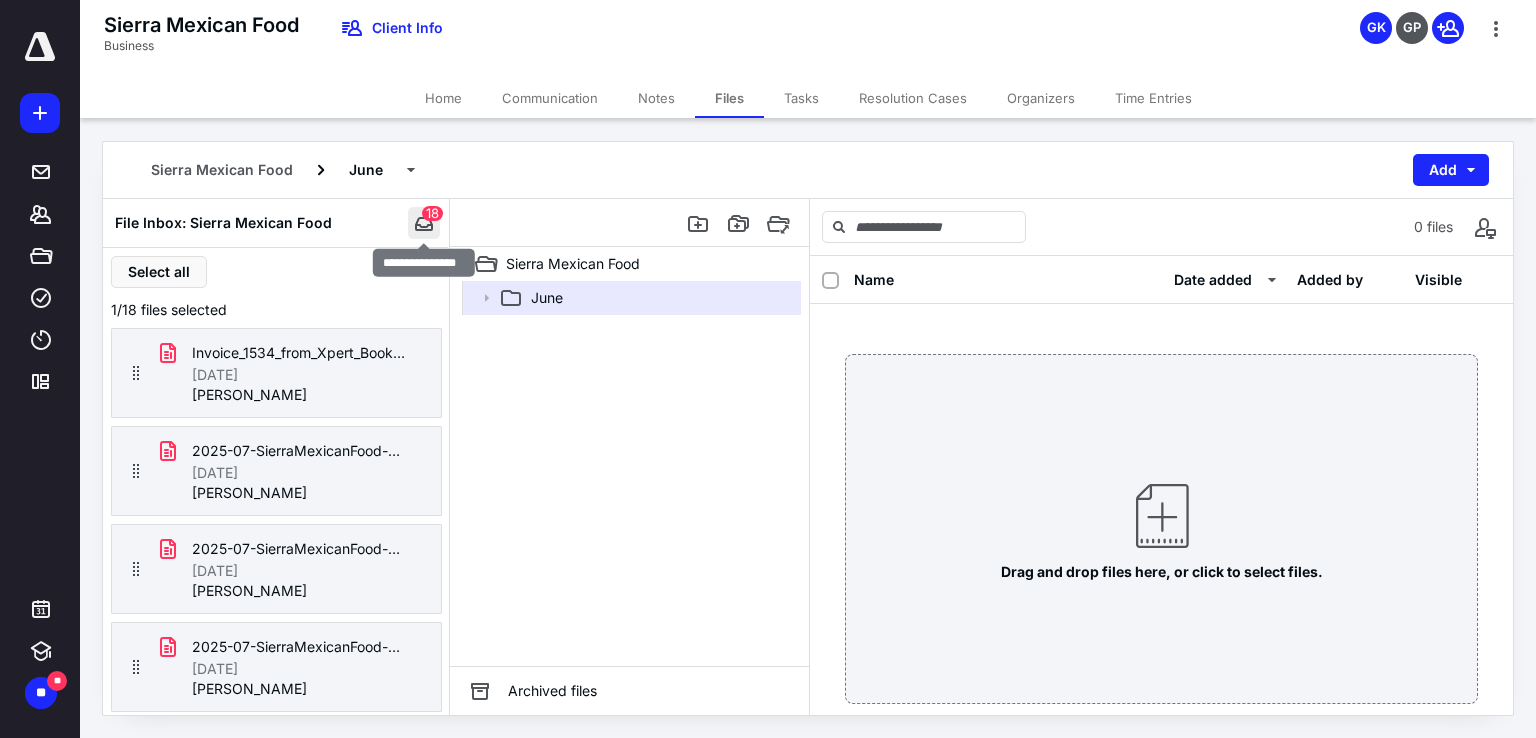 click at bounding box center (424, 223) 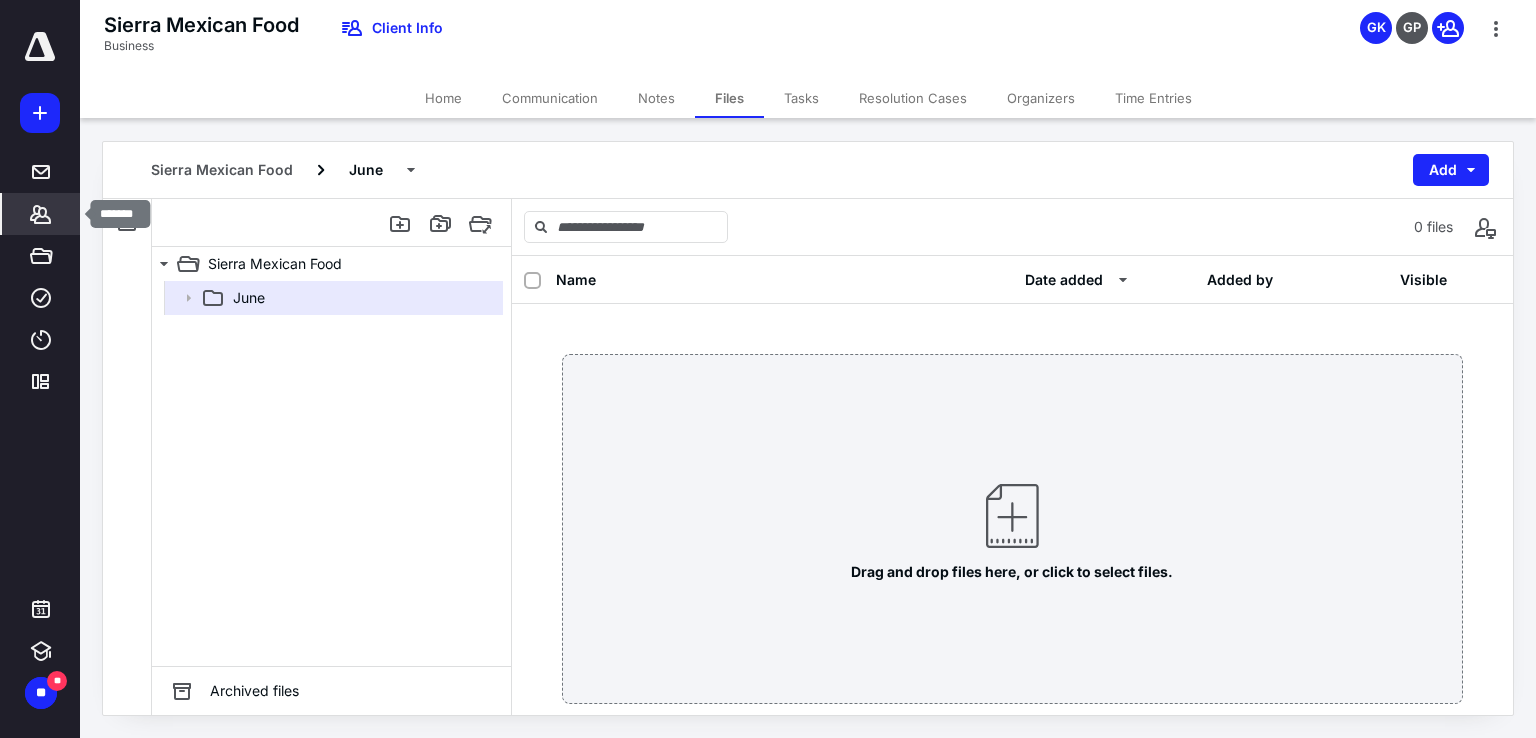 click 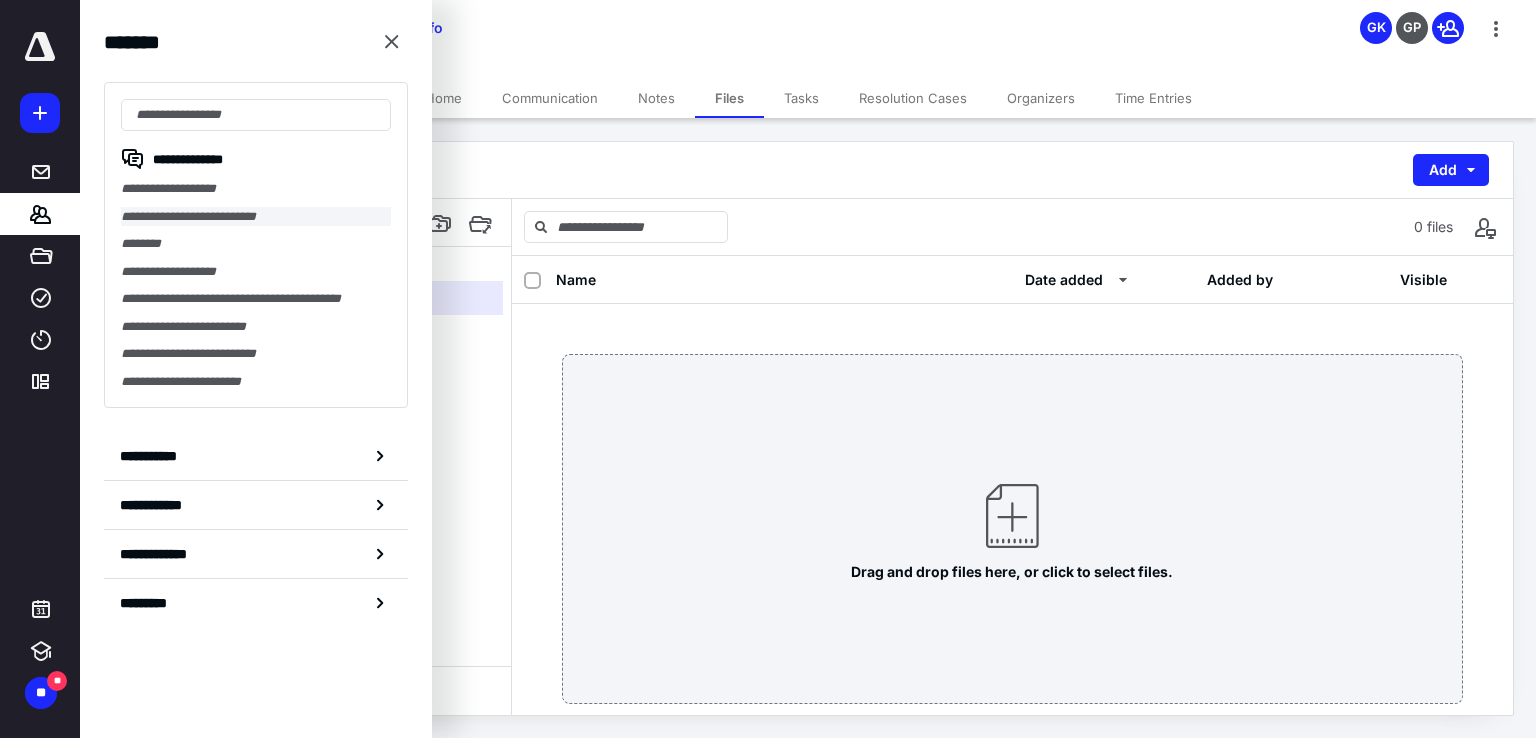 click on "**********" at bounding box center (256, 217) 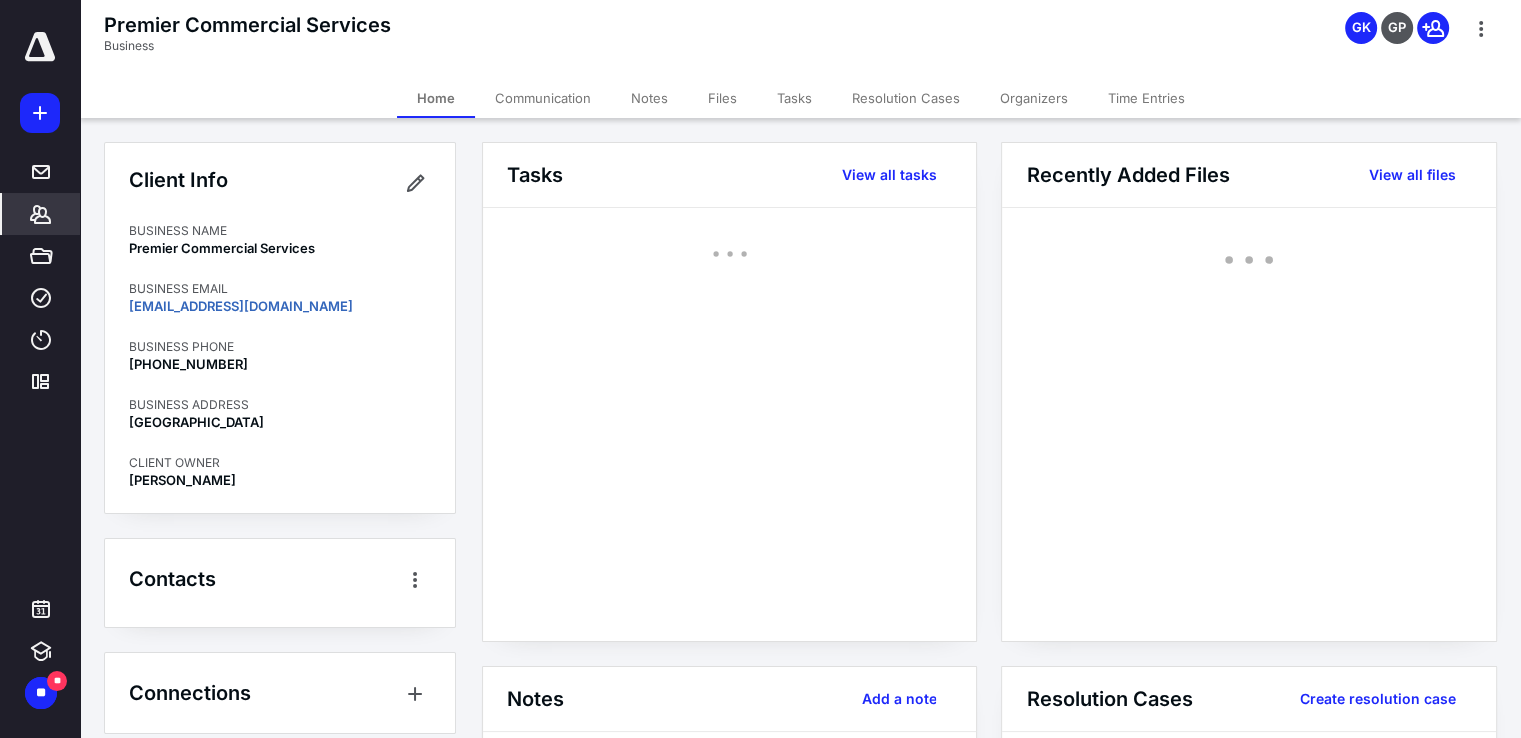 click on "**********" at bounding box center [760, 684] 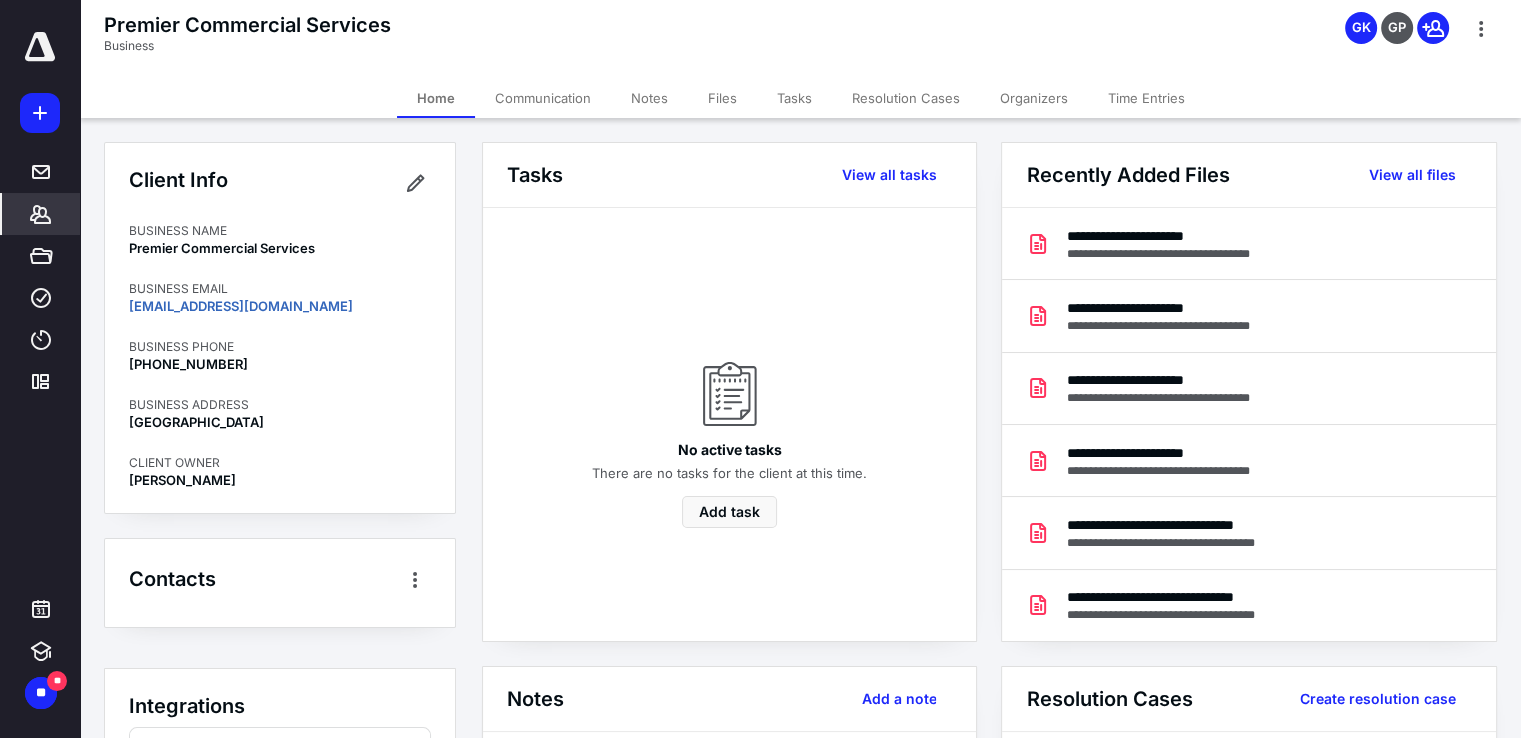click on "Integrations QuickBooks Online Access" at bounding box center (280, 749) 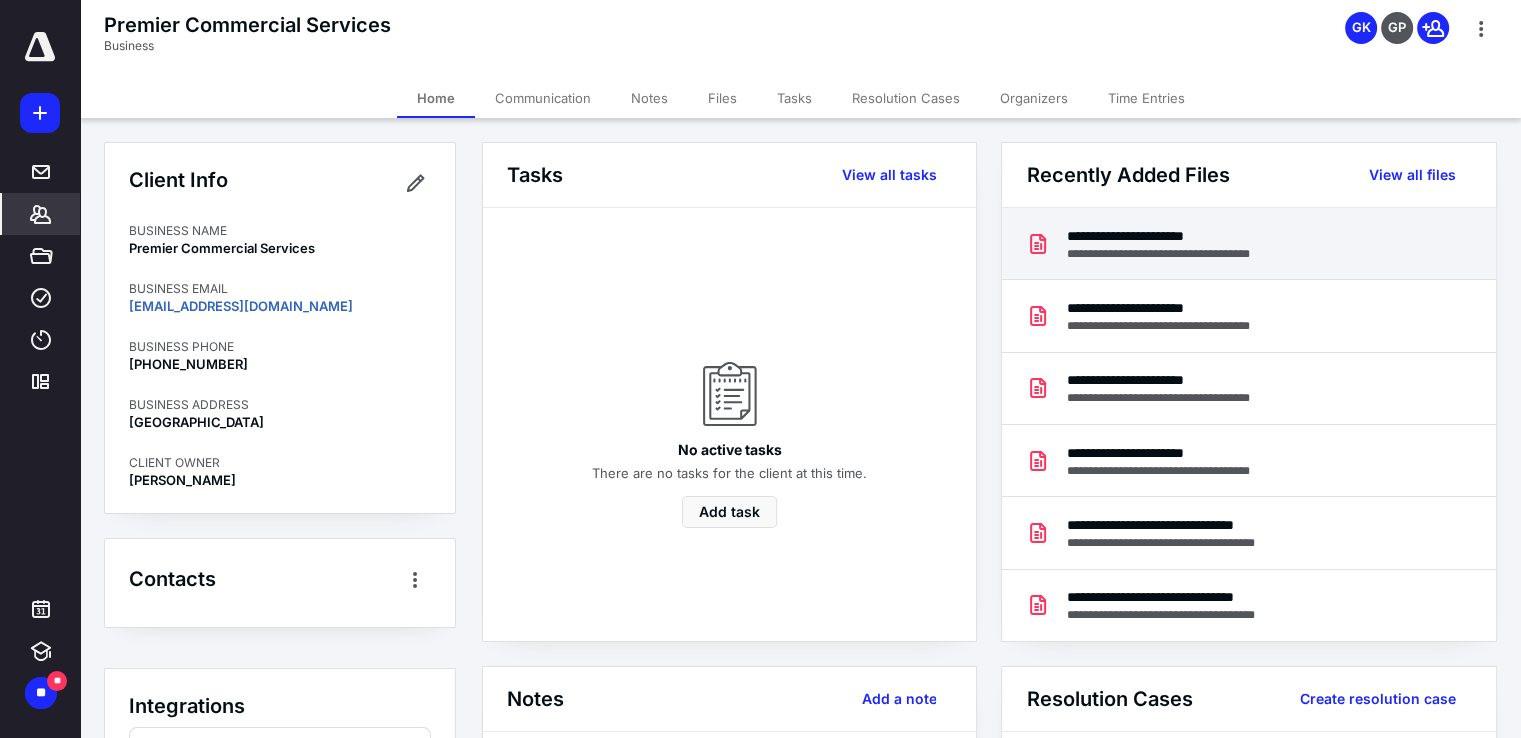 click on "**********" at bounding box center (1176, 254) 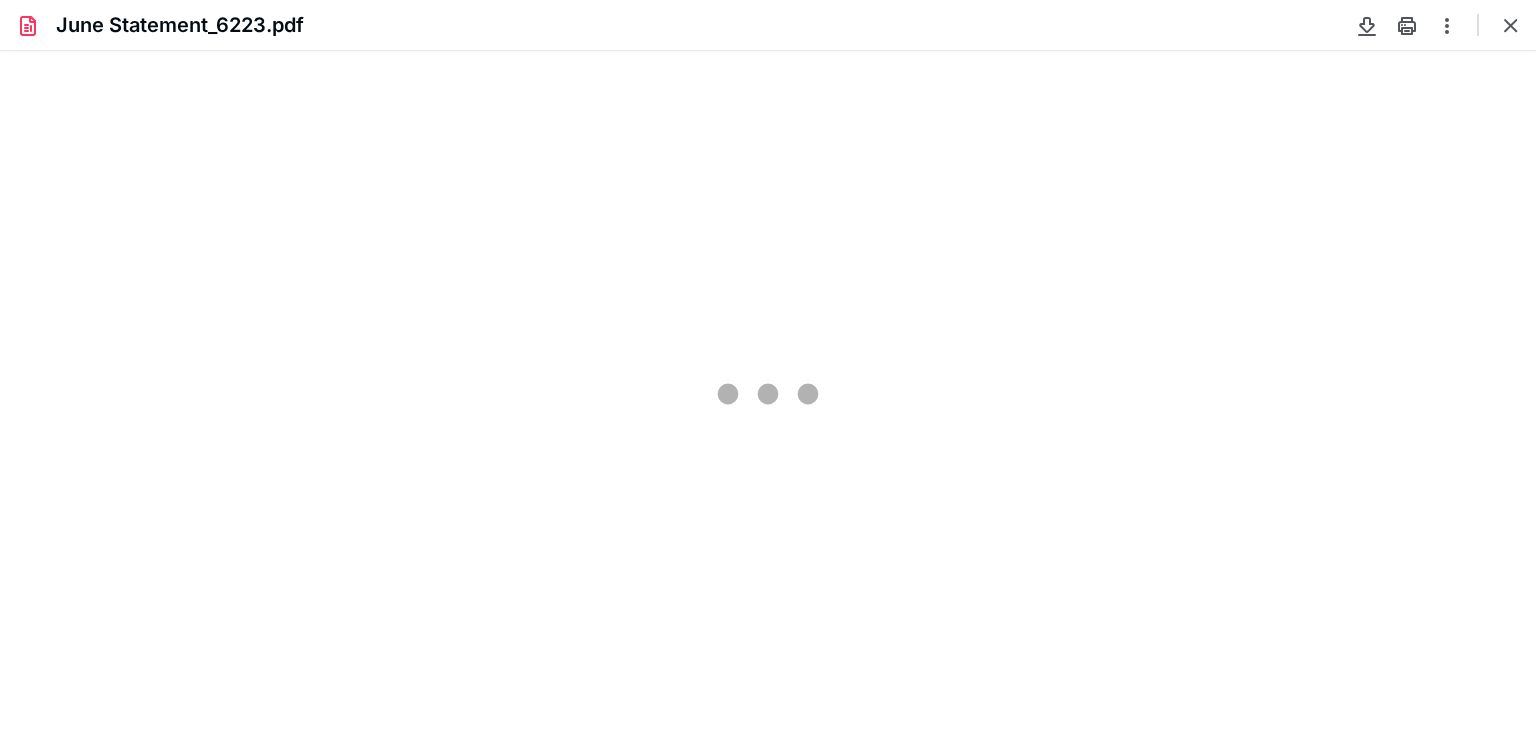 scroll, scrollTop: 0, scrollLeft: 0, axis: both 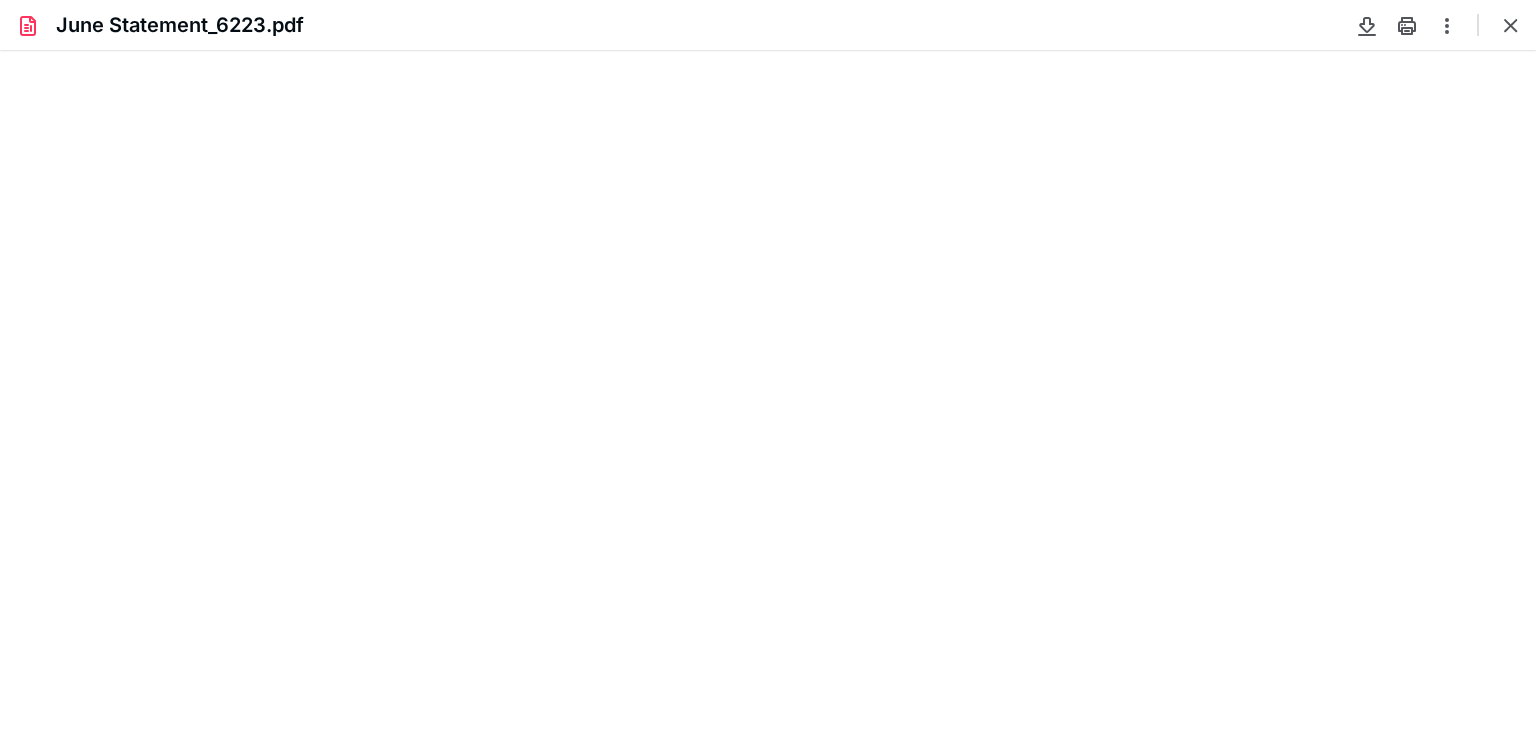 type on "82" 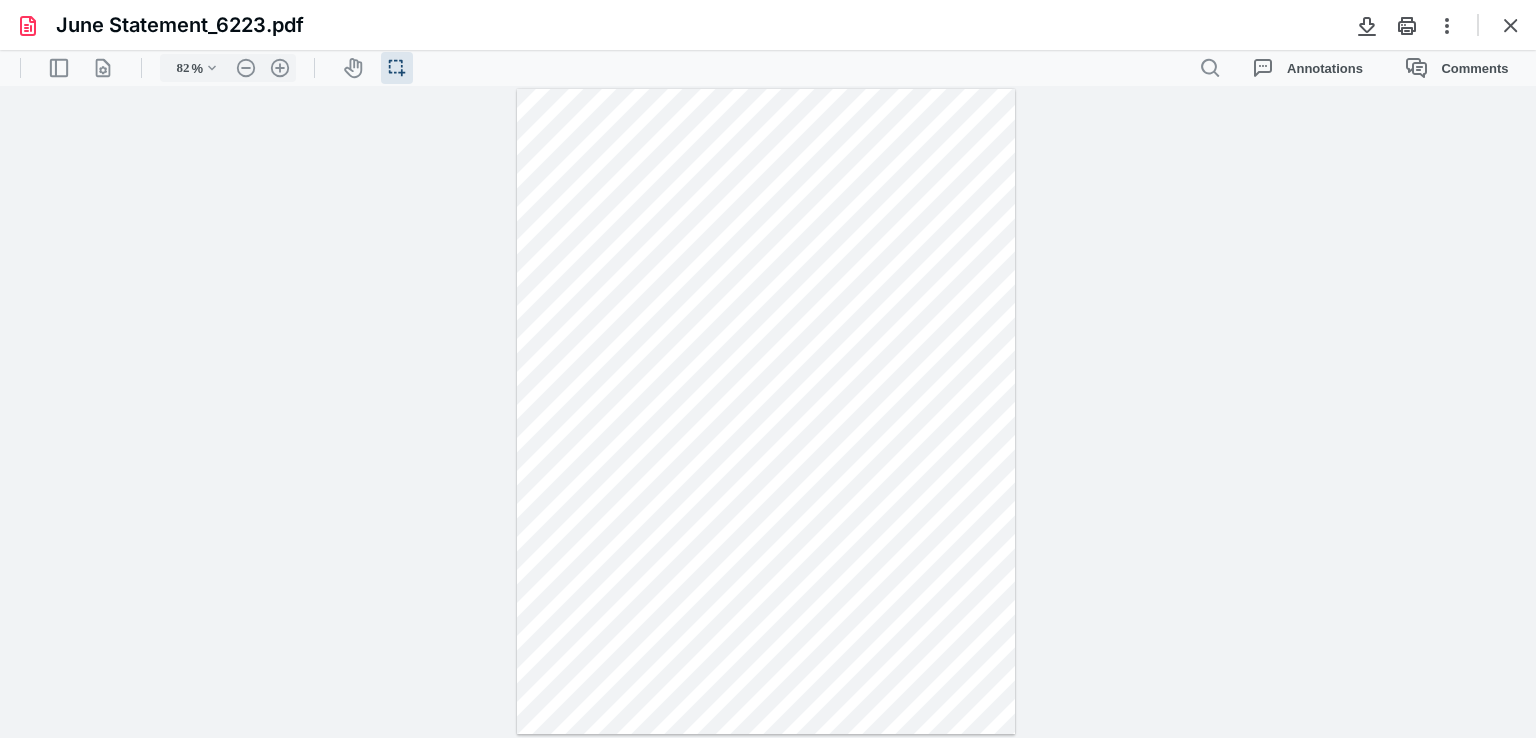 click at bounding box center (766, 411) 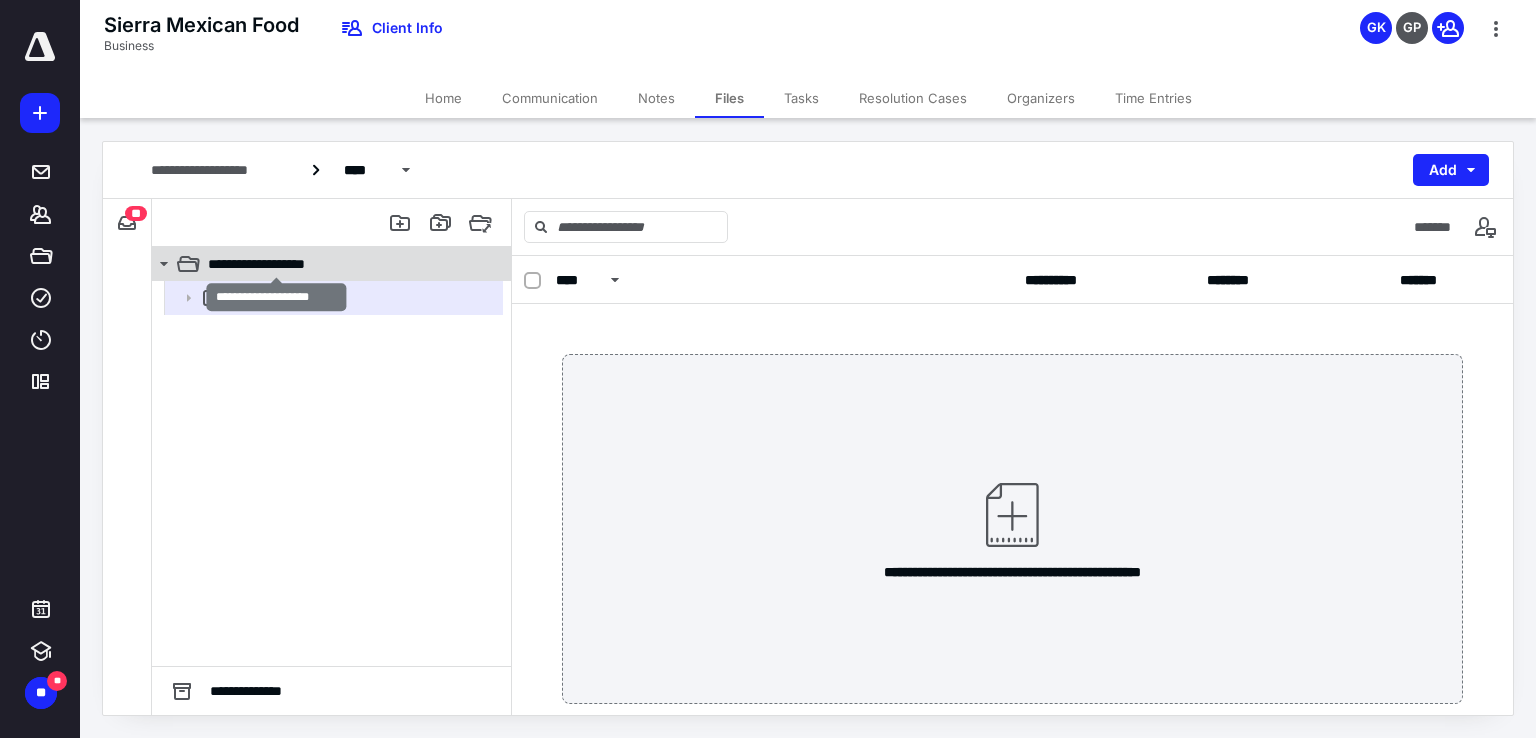 click on "**********" at bounding box center [276, 264] 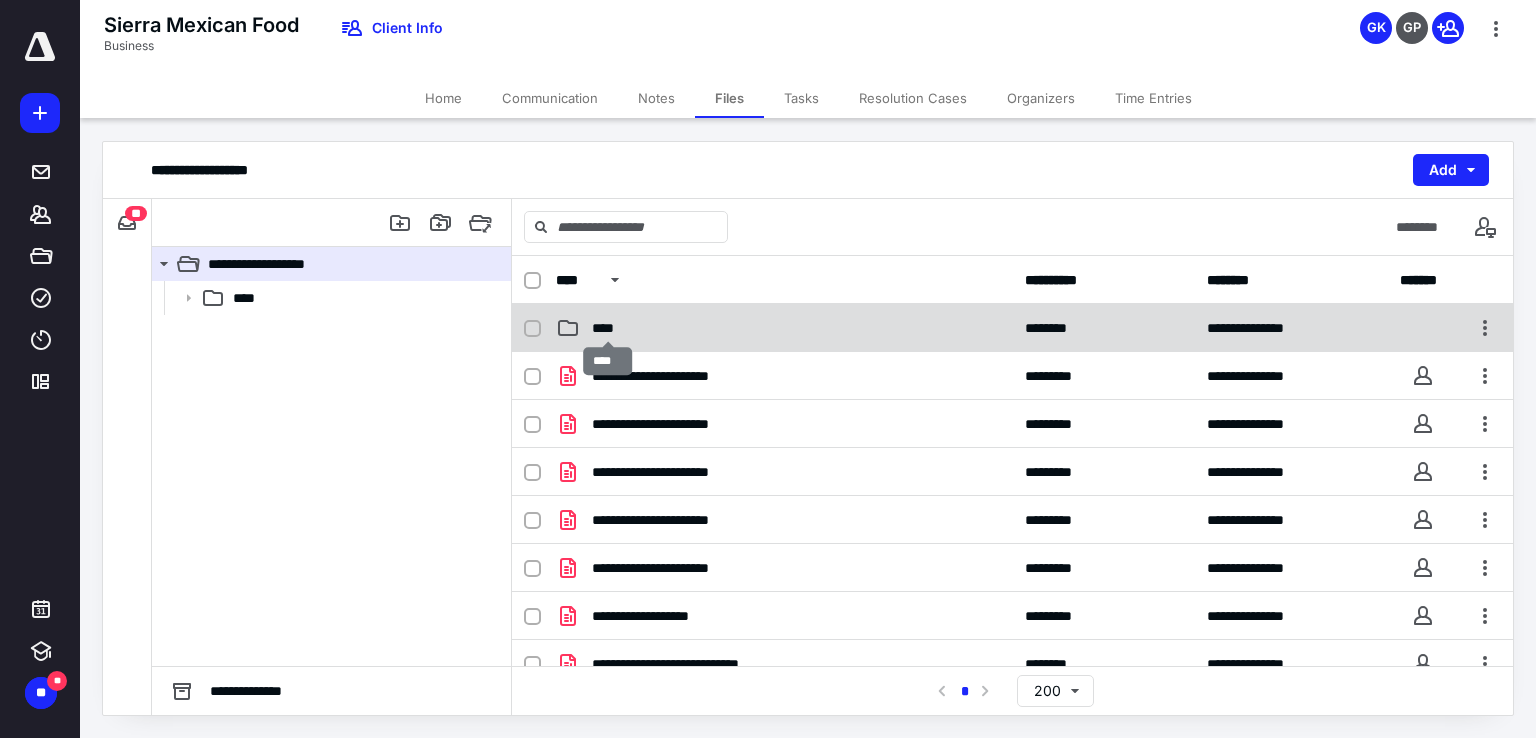 click on "****" at bounding box center [608, 328] 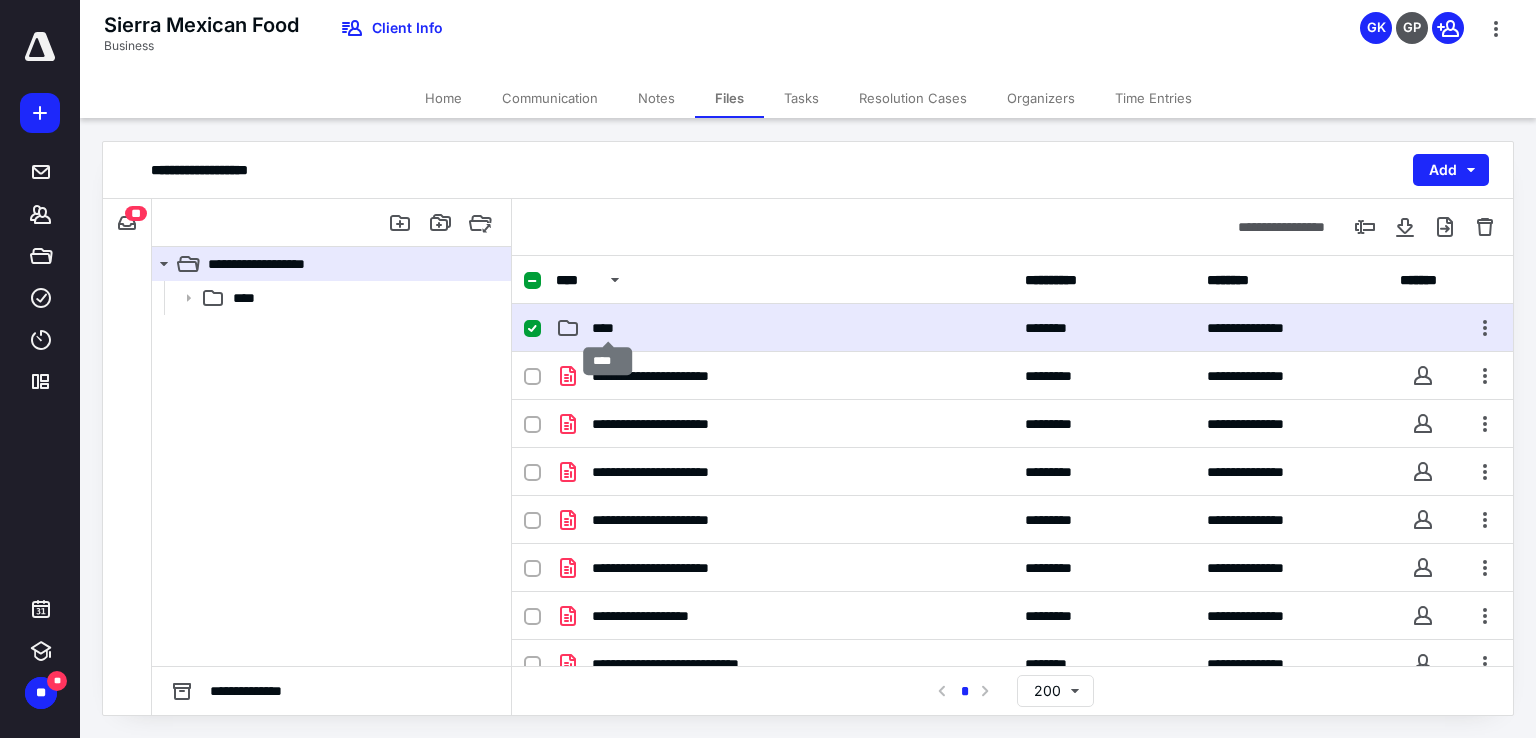 click on "****" at bounding box center (608, 328) 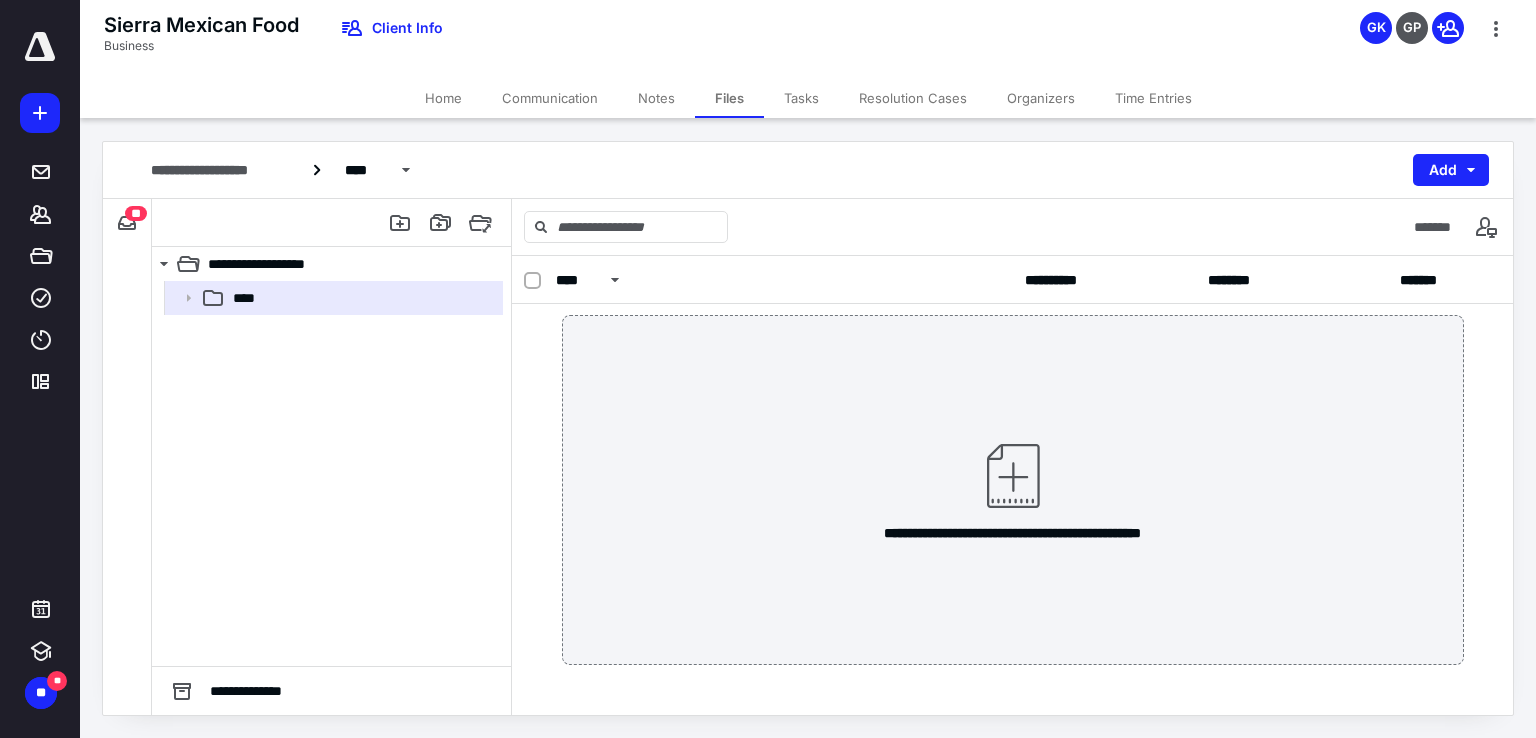 scroll, scrollTop: 0, scrollLeft: 0, axis: both 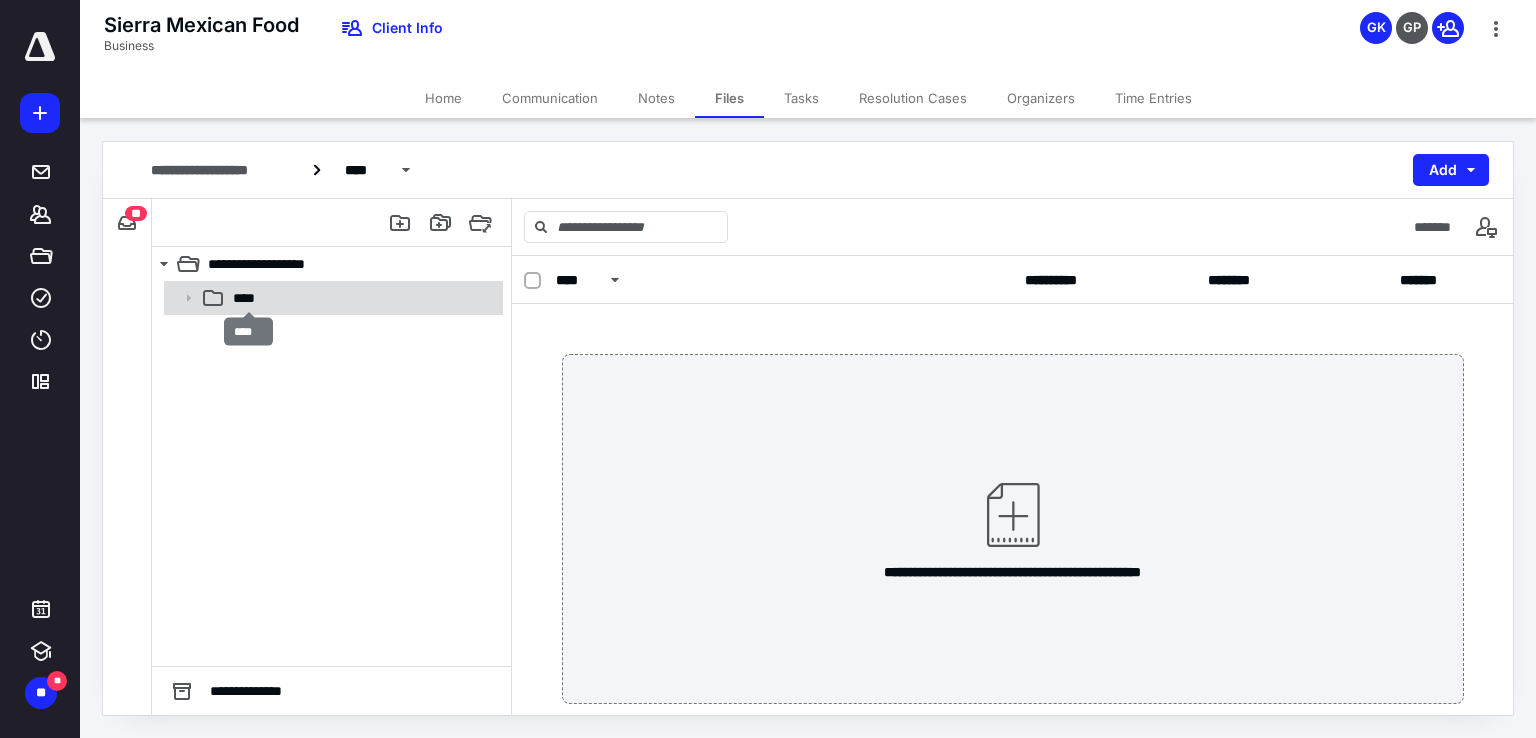 click on "****" at bounding box center (249, 298) 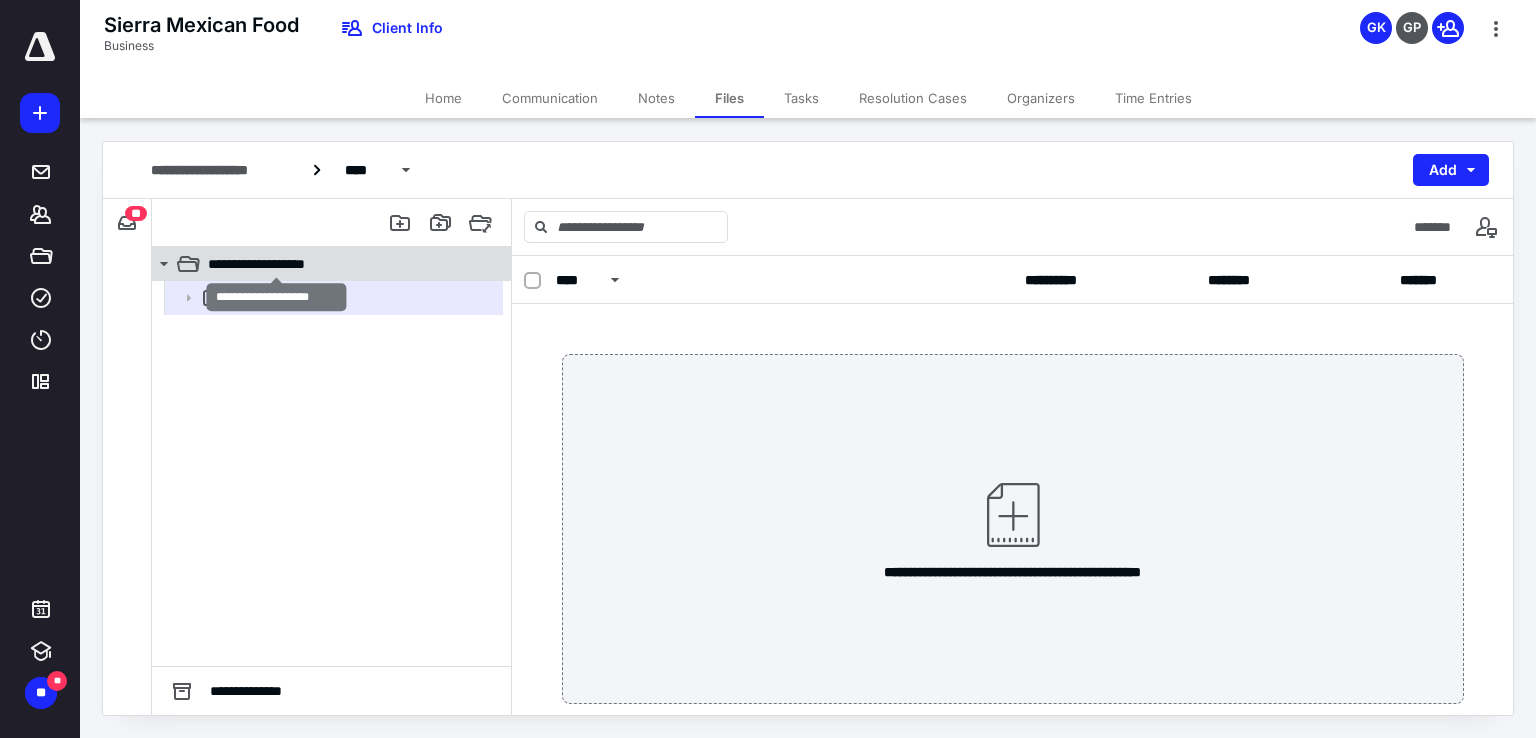 click on "**********" at bounding box center (276, 264) 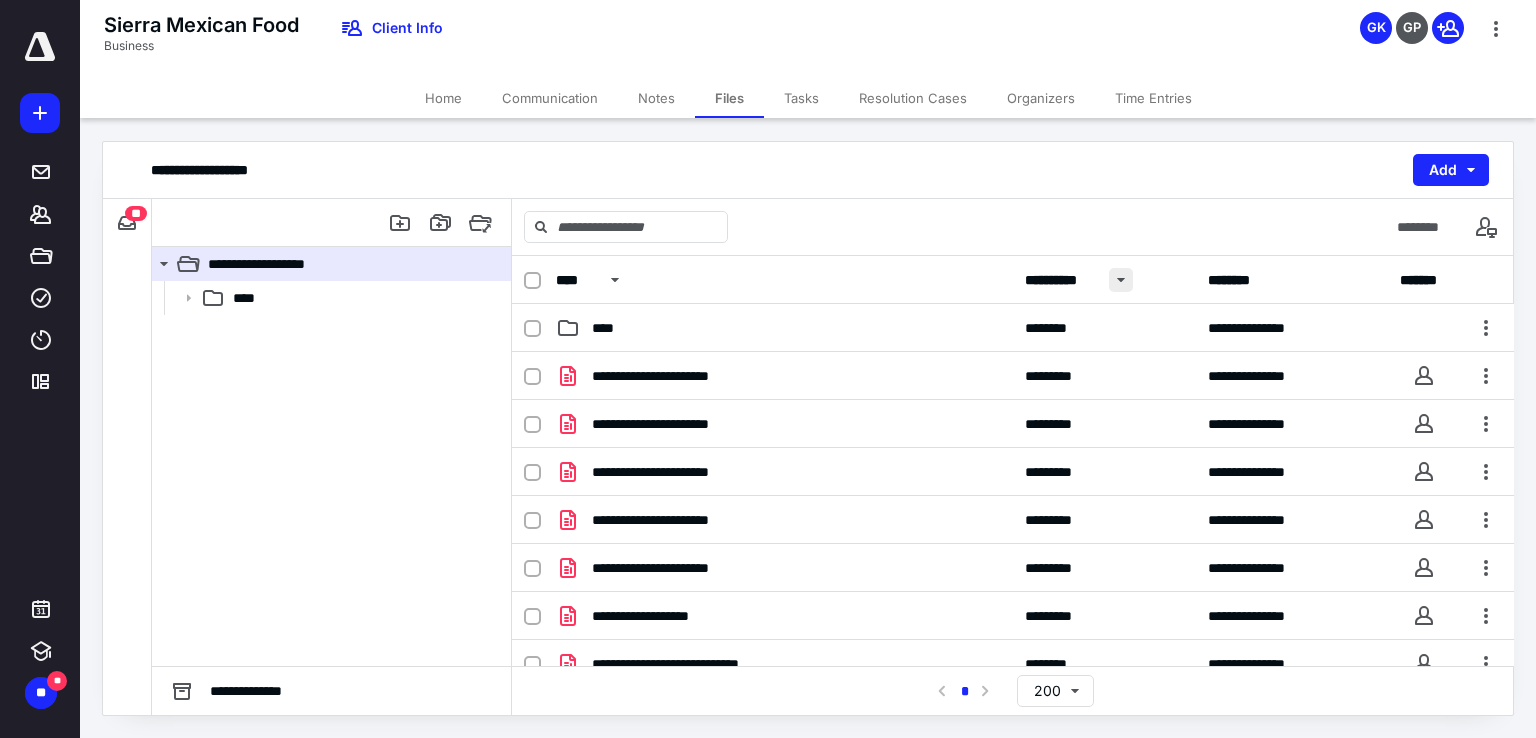click at bounding box center (1121, 280) 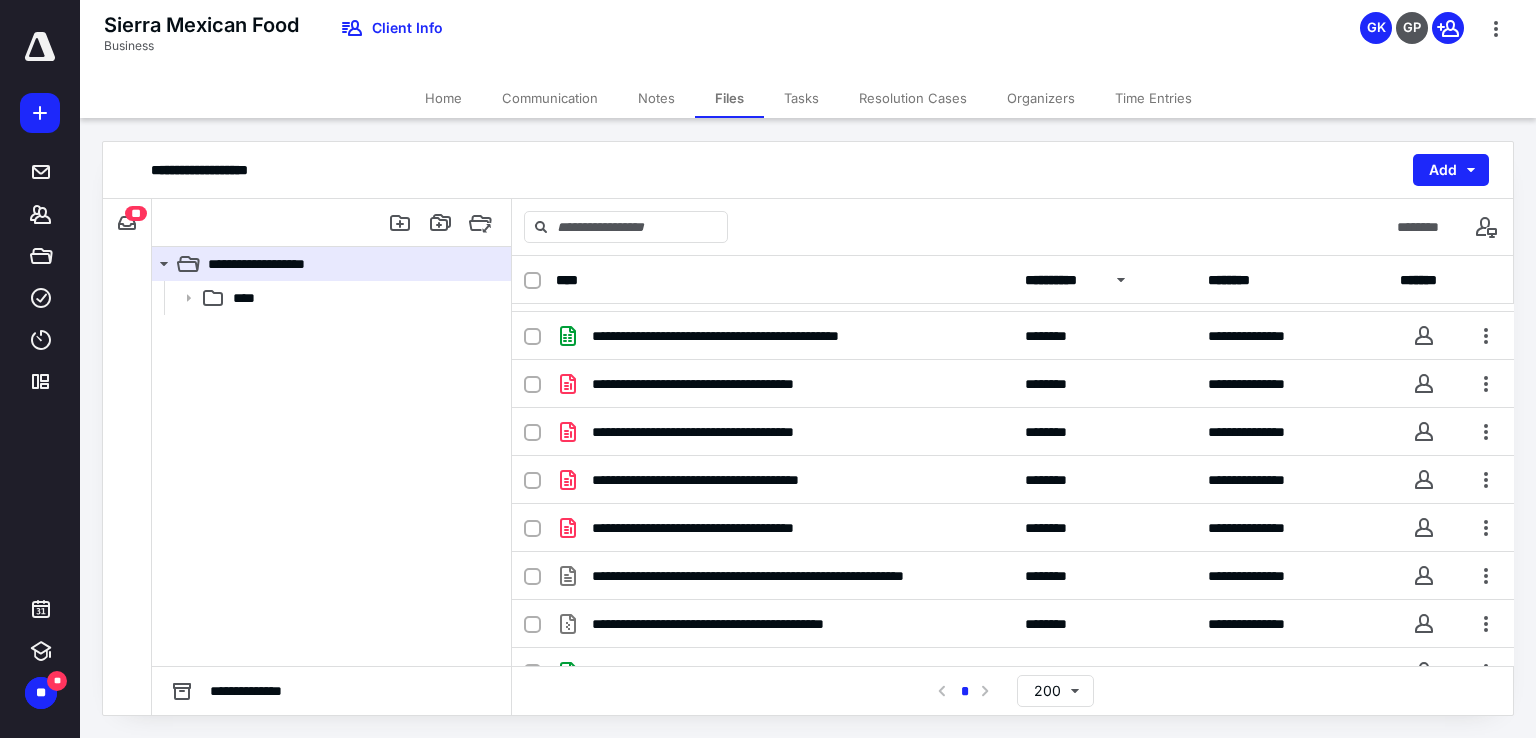 scroll, scrollTop: 285, scrollLeft: 0, axis: vertical 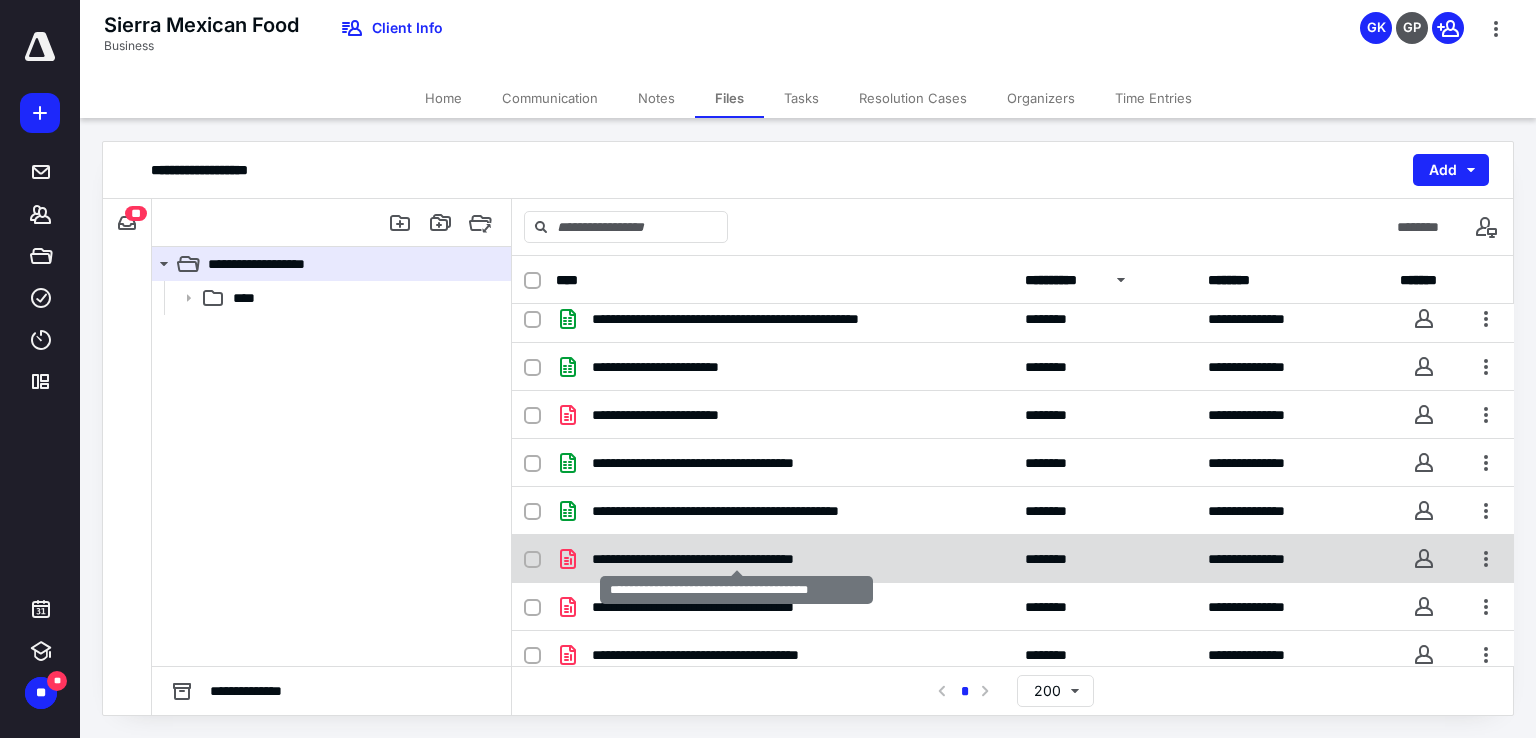 click on "**********" at bounding box center (736, 559) 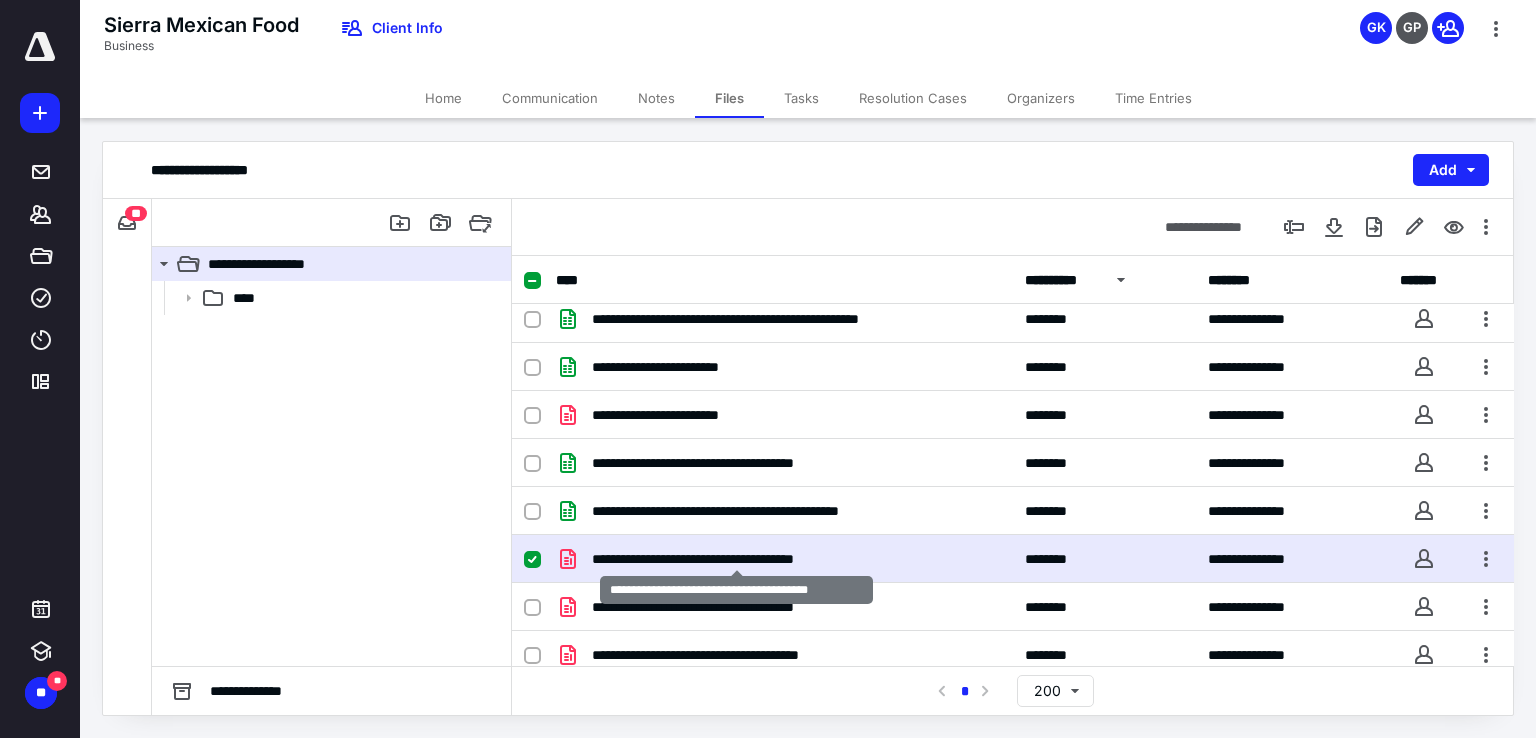click on "**********" at bounding box center [736, 559] 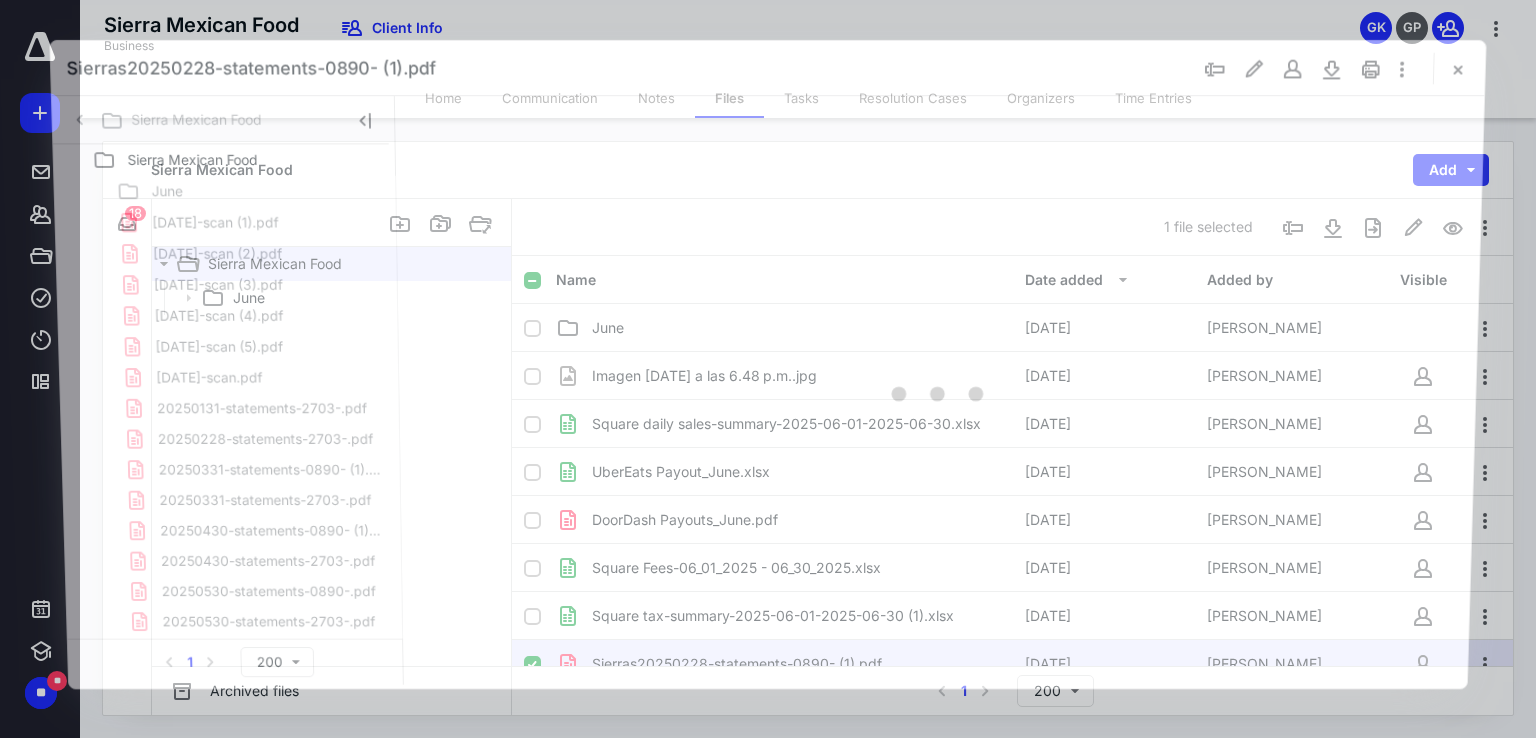 scroll, scrollTop: 105, scrollLeft: 0, axis: vertical 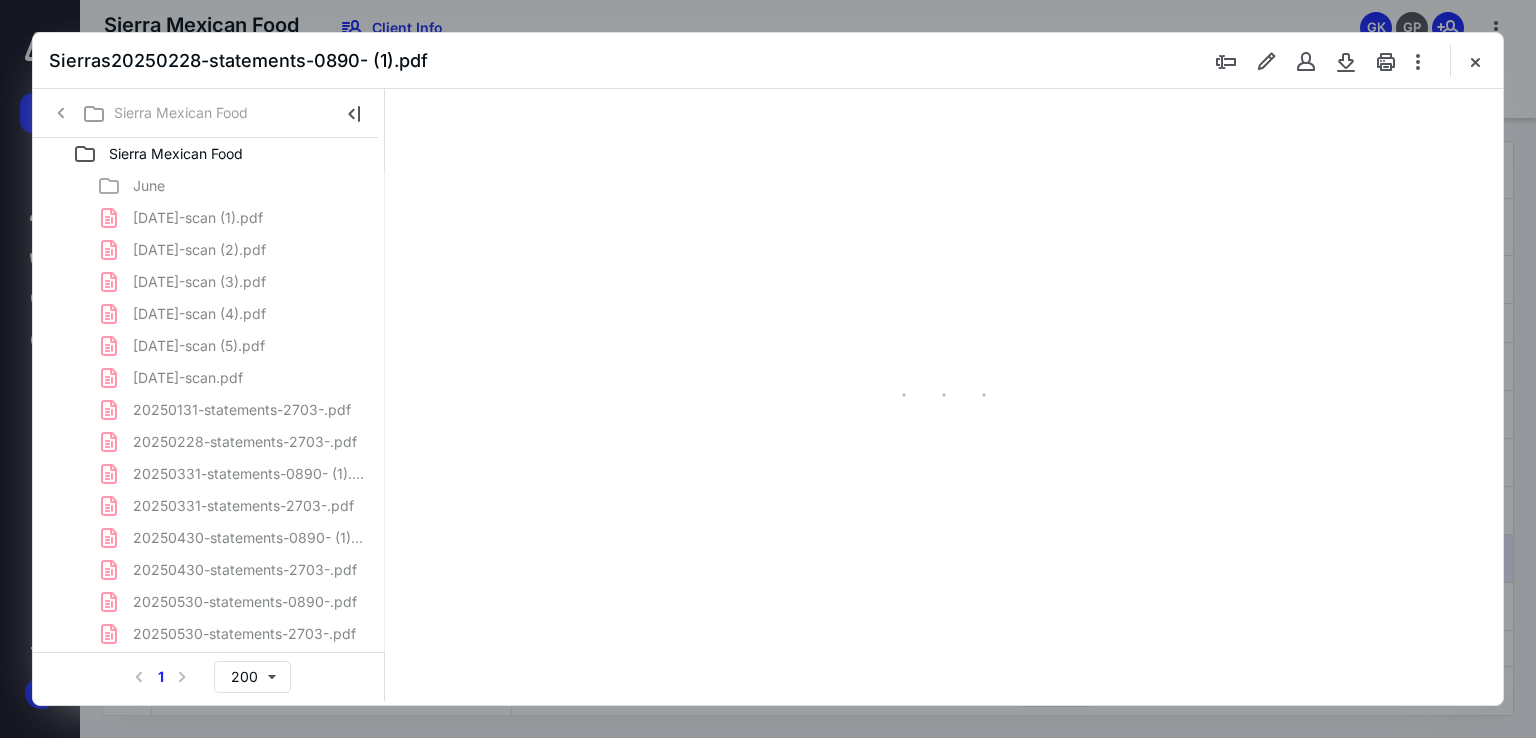type on "67" 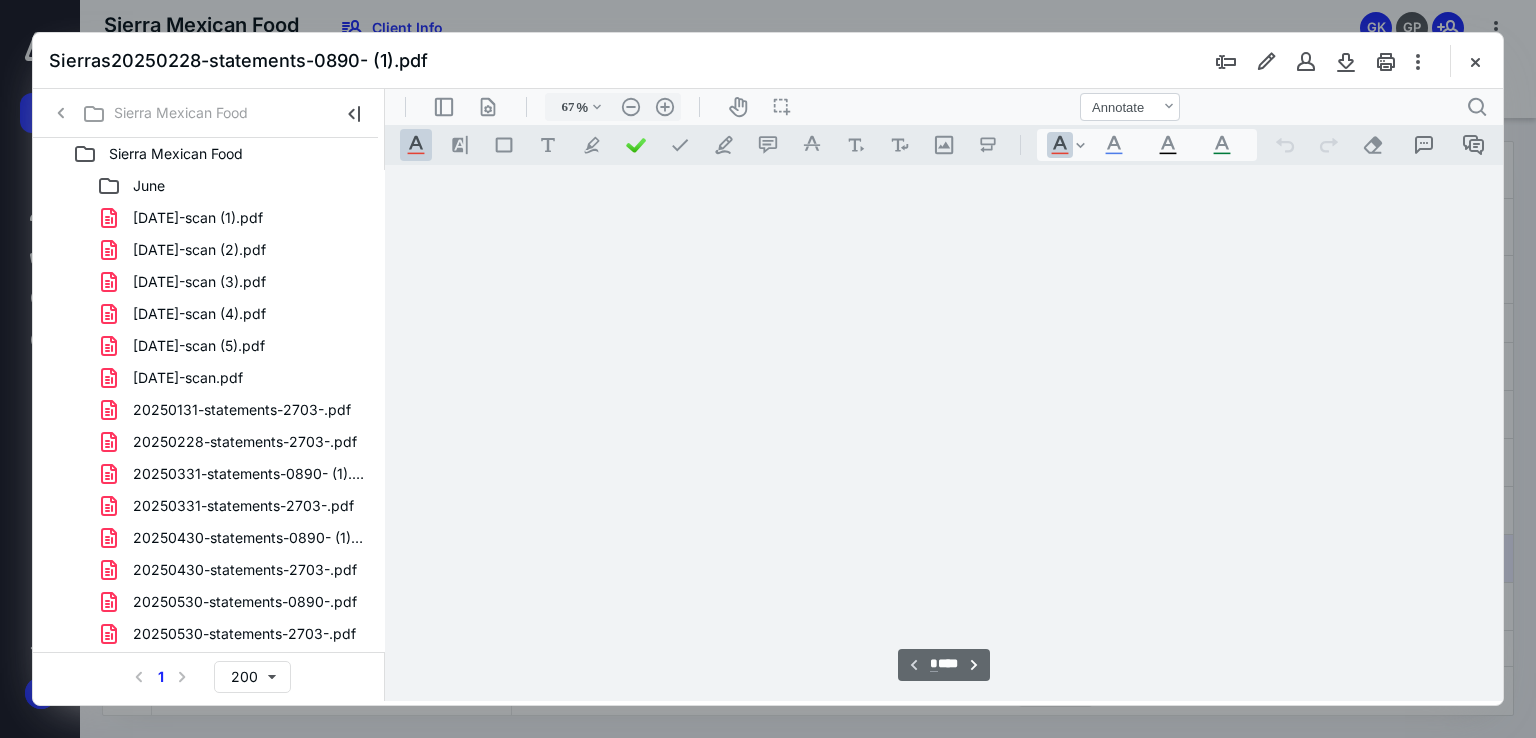 scroll, scrollTop: 79, scrollLeft: 0, axis: vertical 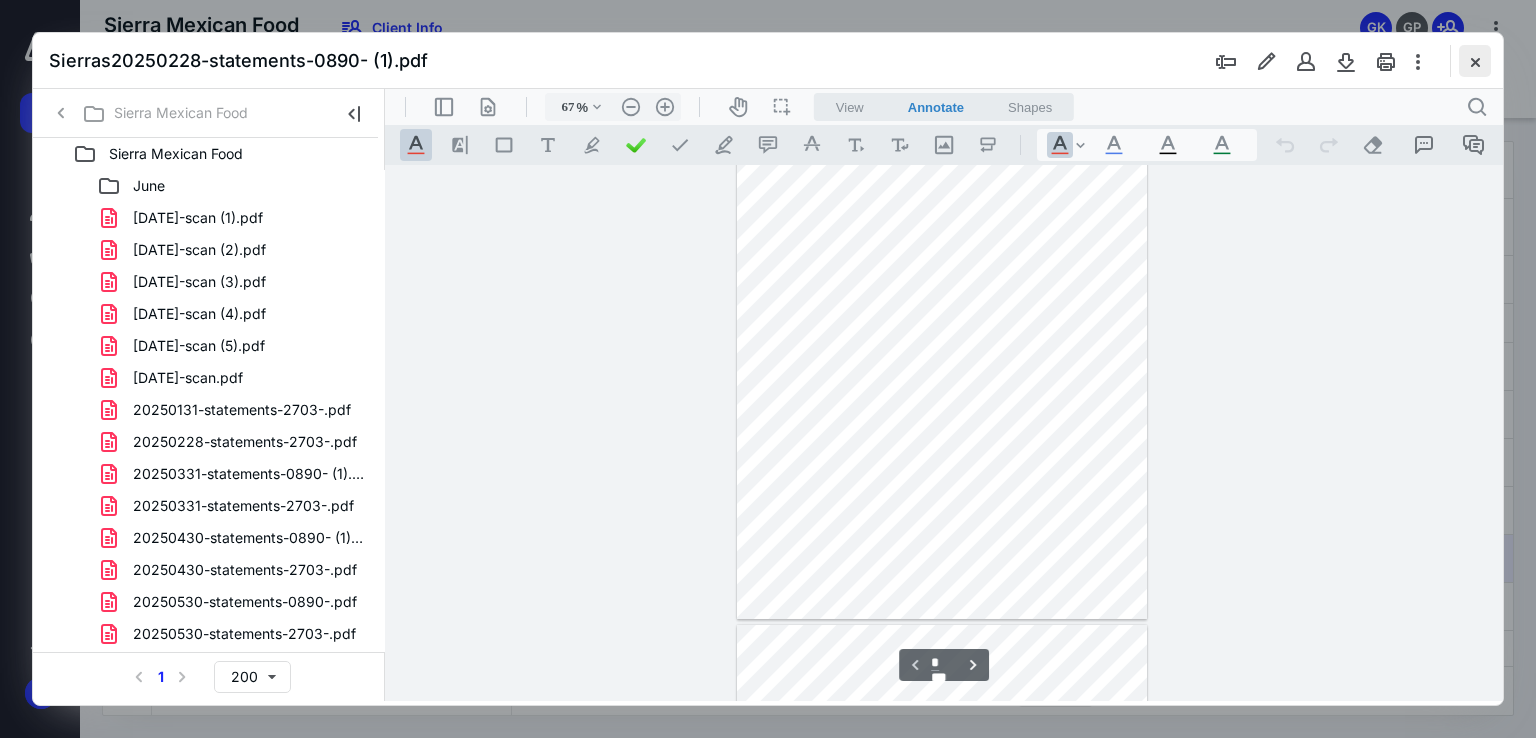 click at bounding box center [1475, 61] 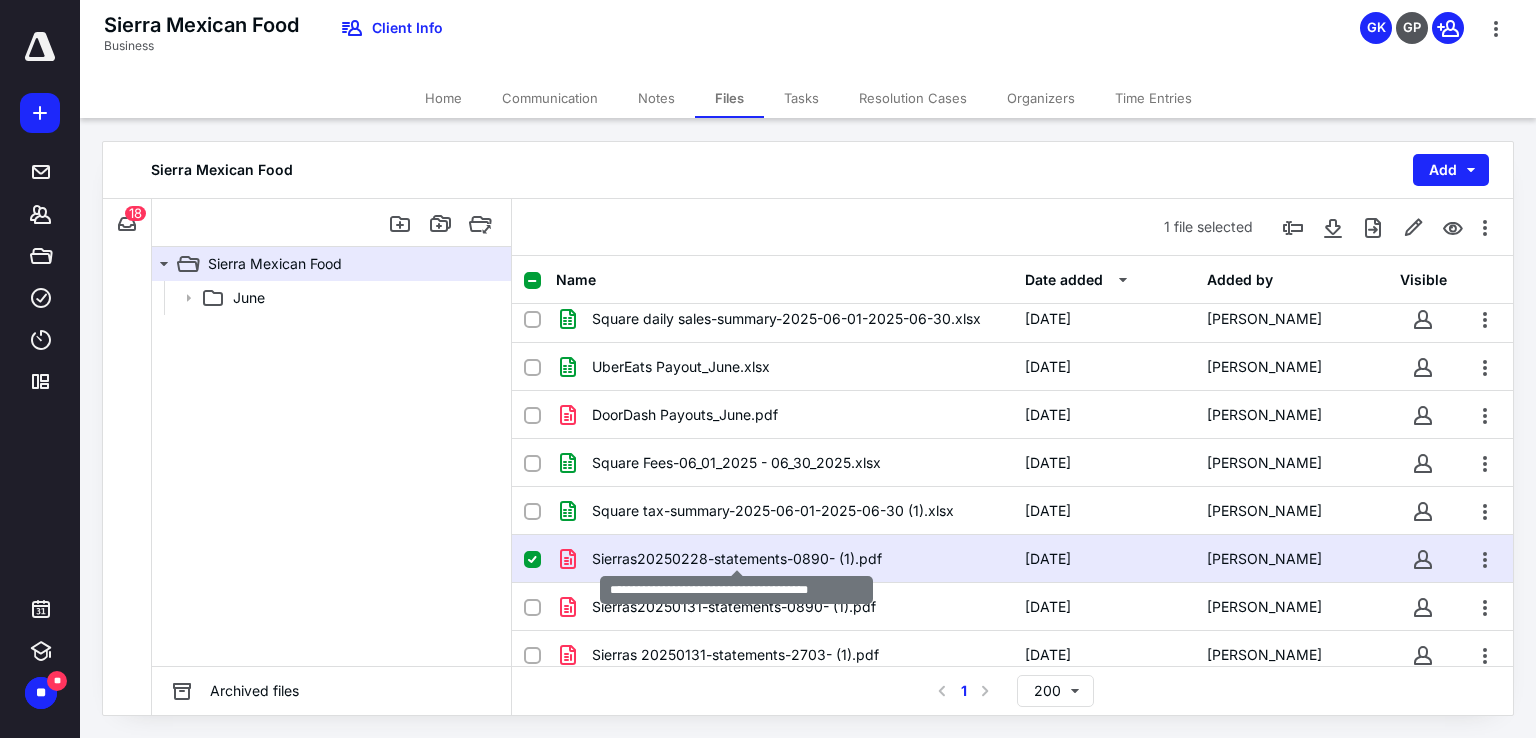 click on "Sierras20250228-statements-0890- (1).pdf" at bounding box center [737, 559] 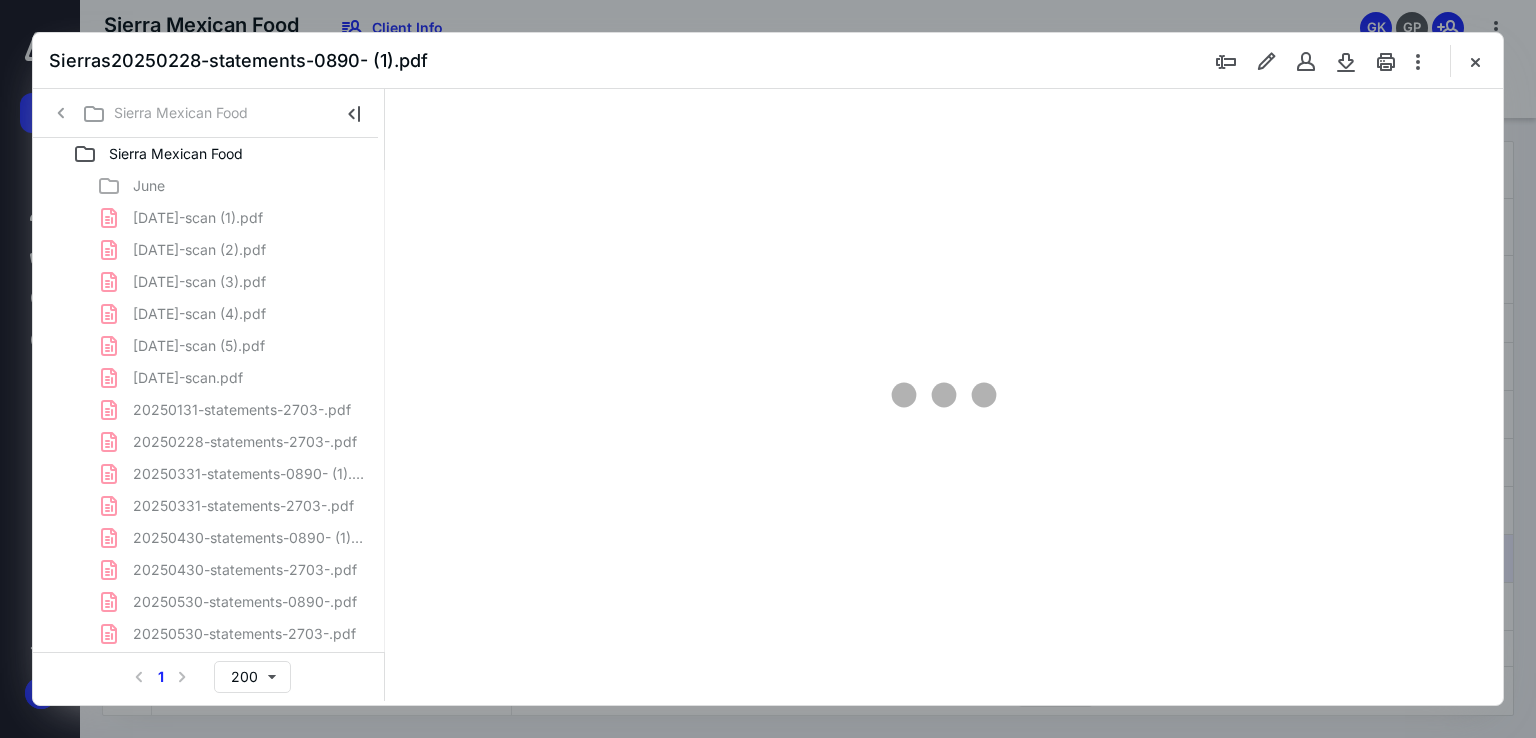 scroll, scrollTop: 0, scrollLeft: 0, axis: both 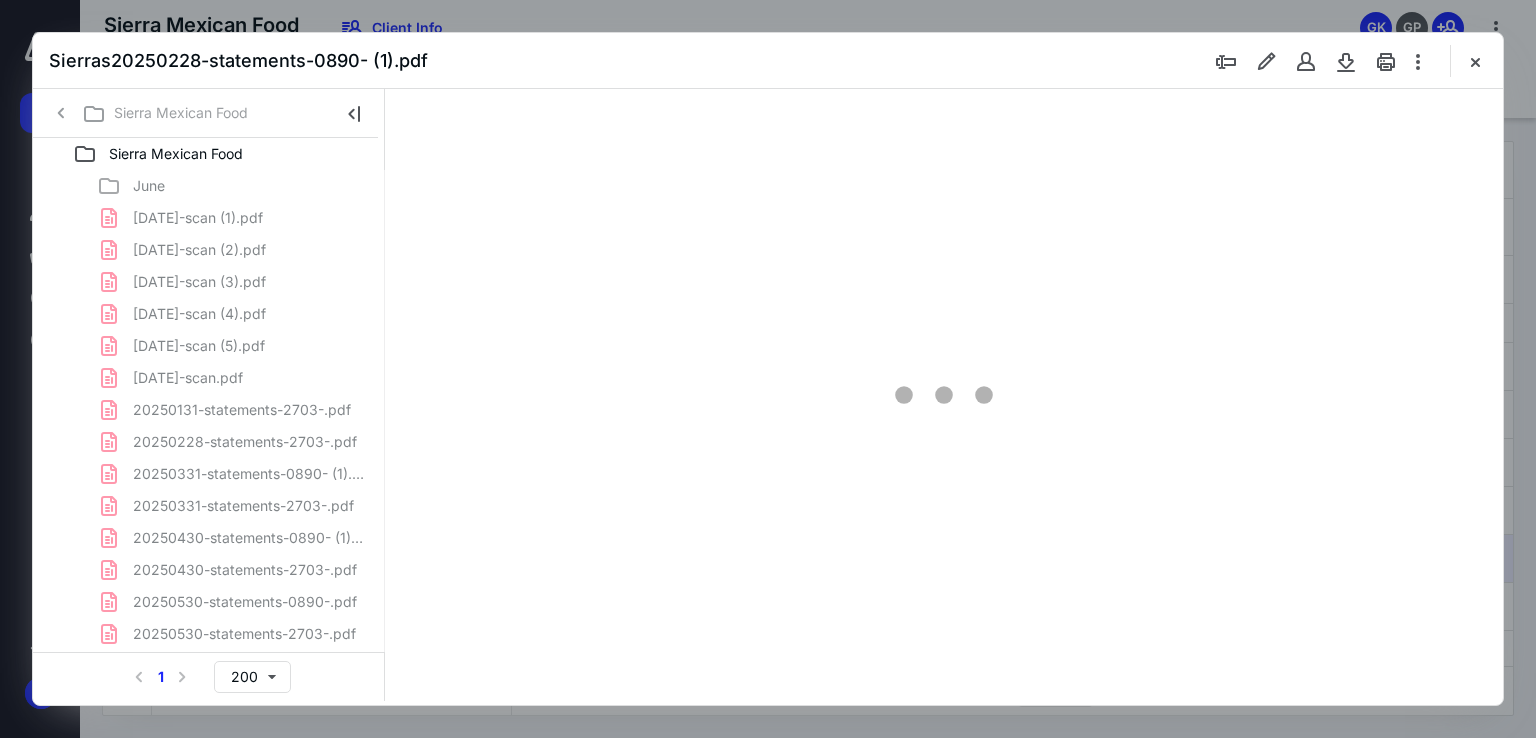 type on "67" 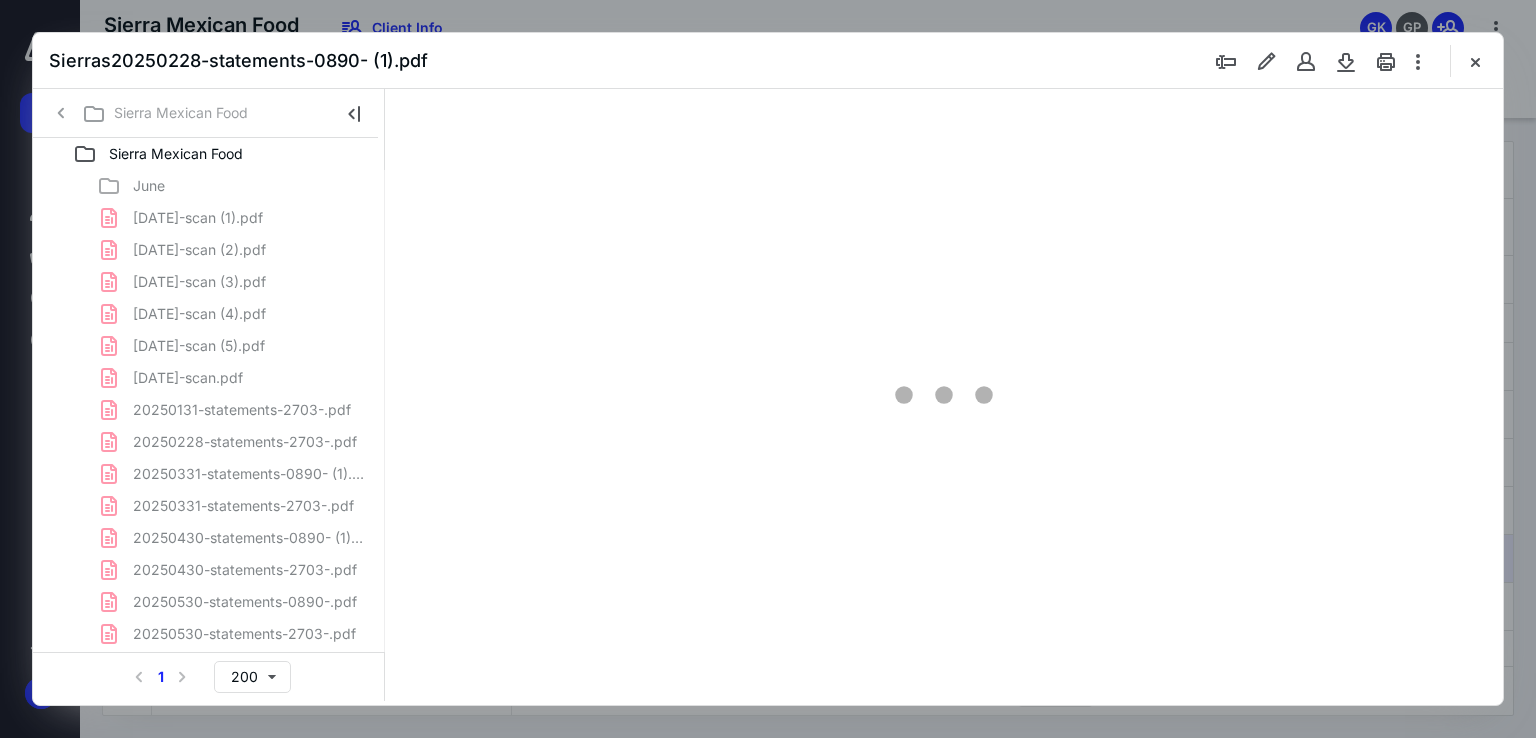scroll, scrollTop: 79, scrollLeft: 0, axis: vertical 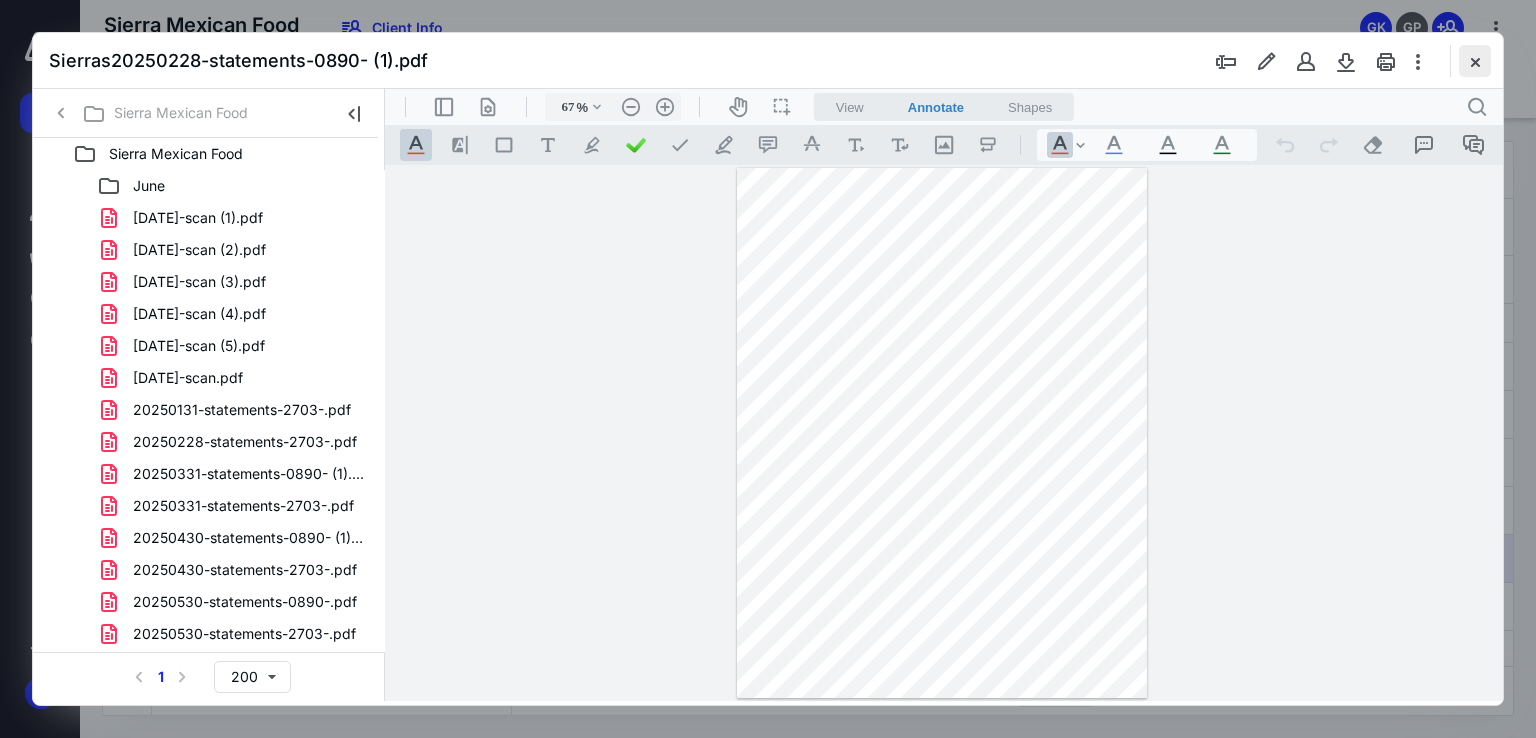 click at bounding box center (1475, 61) 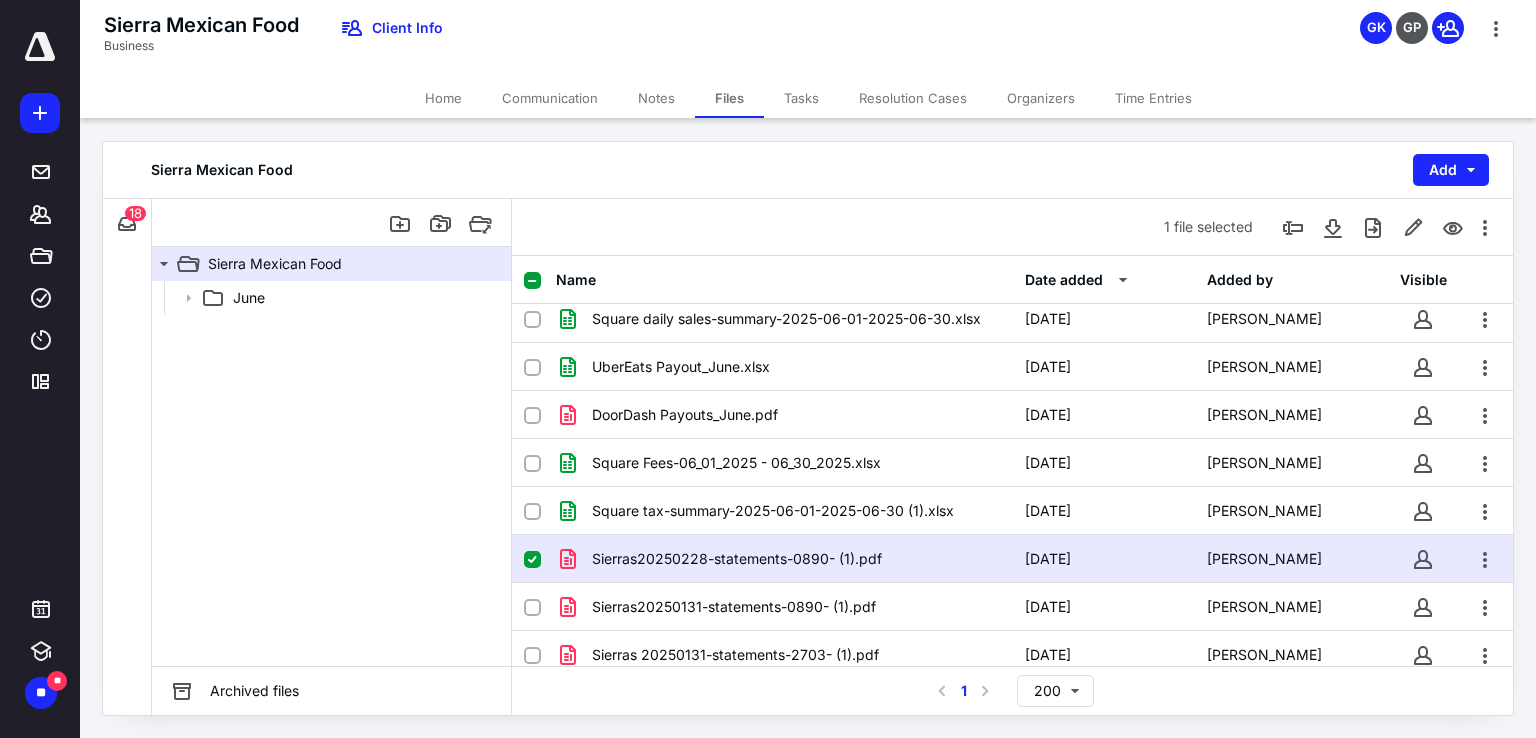 click 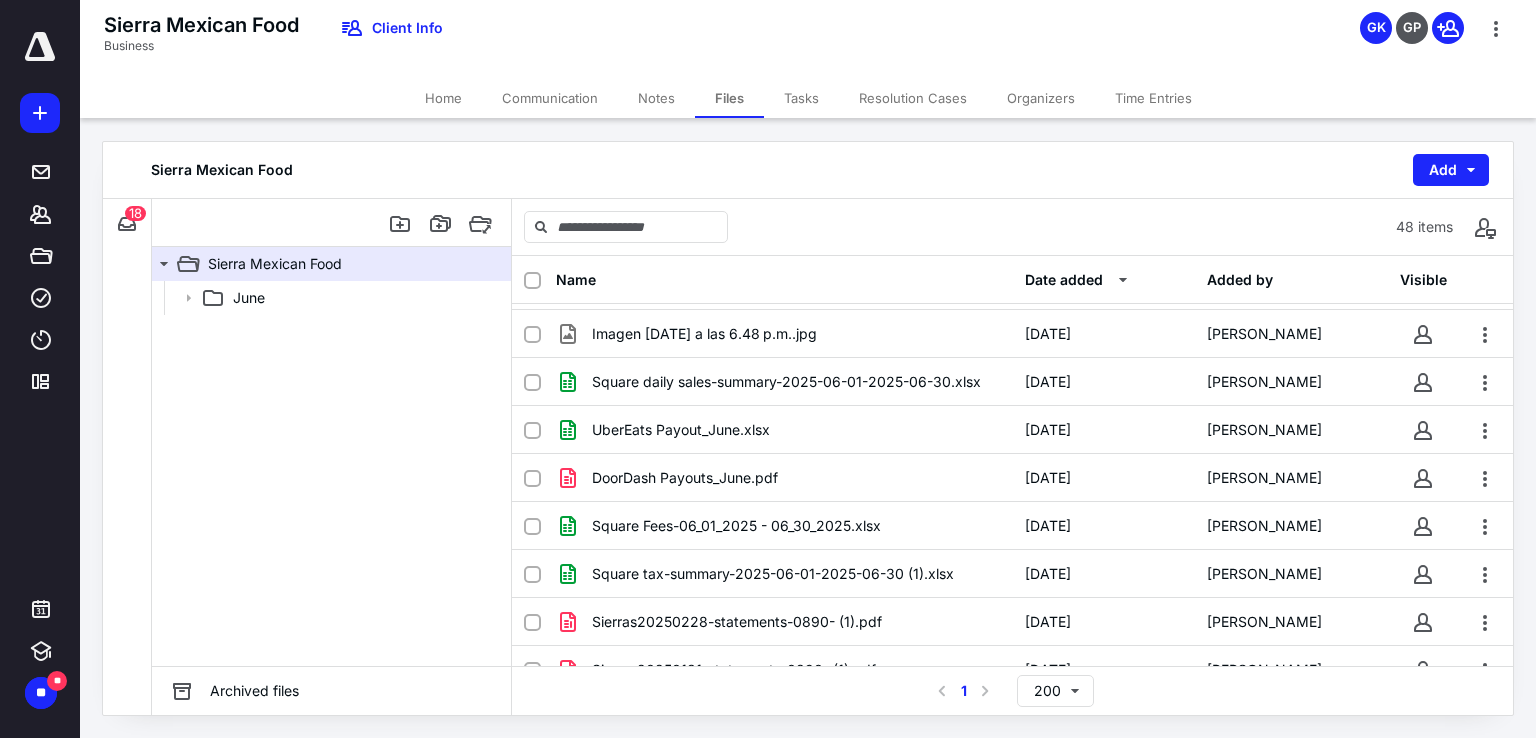 scroll, scrollTop: 0, scrollLeft: 0, axis: both 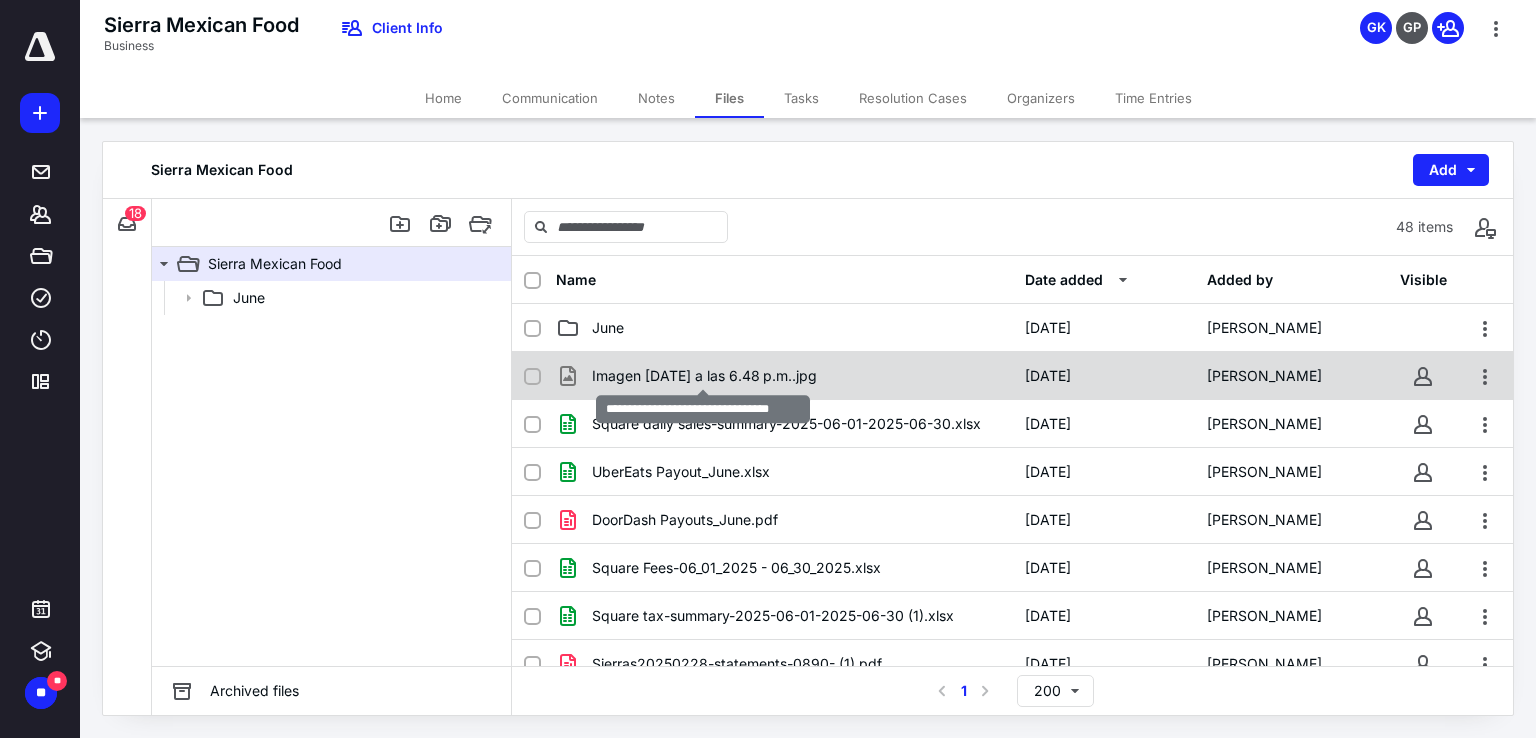 click on "Imagen [DATE] a las 6.48 p.m..jpg" at bounding box center (704, 376) 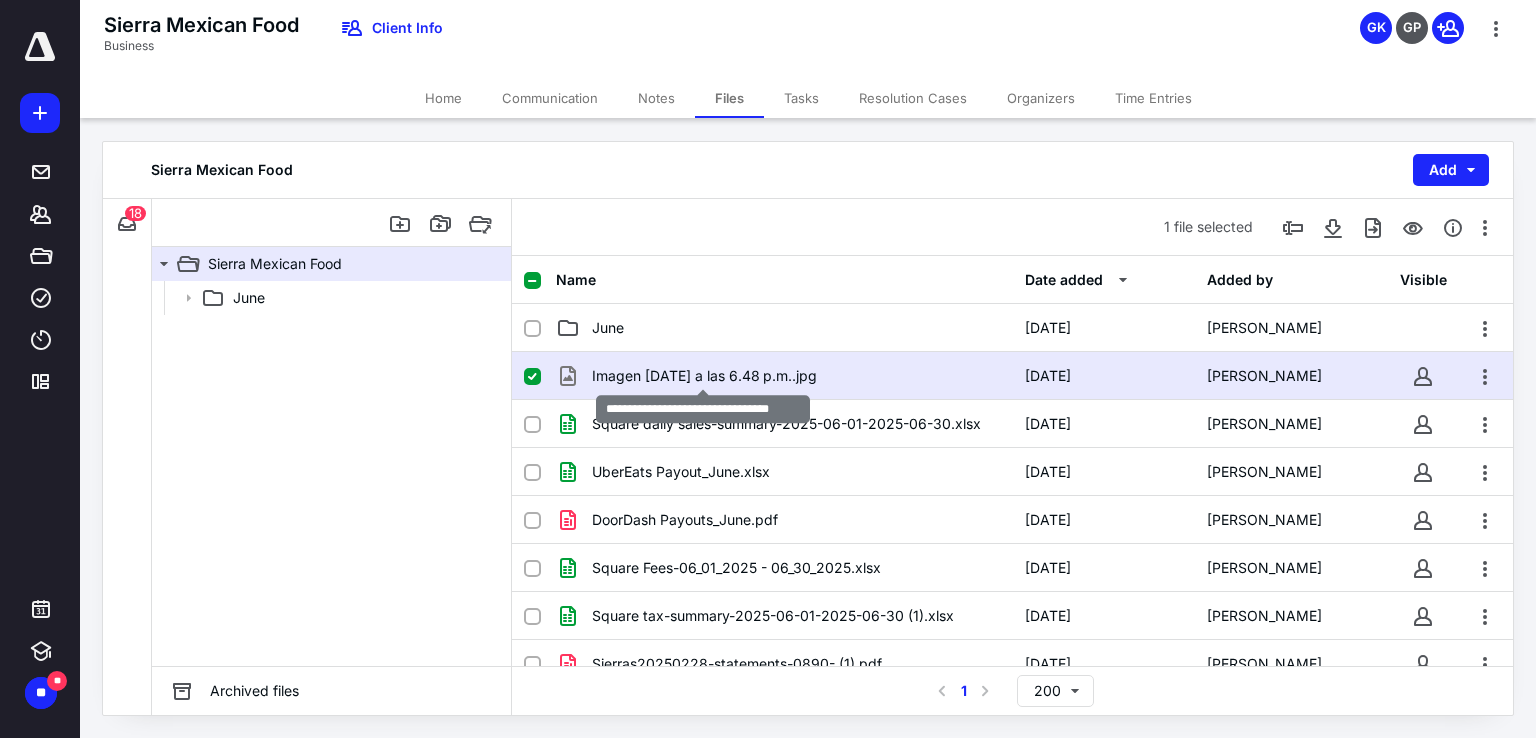 click on "Imagen [DATE] a las 6.48 p.m..jpg" at bounding box center (704, 376) 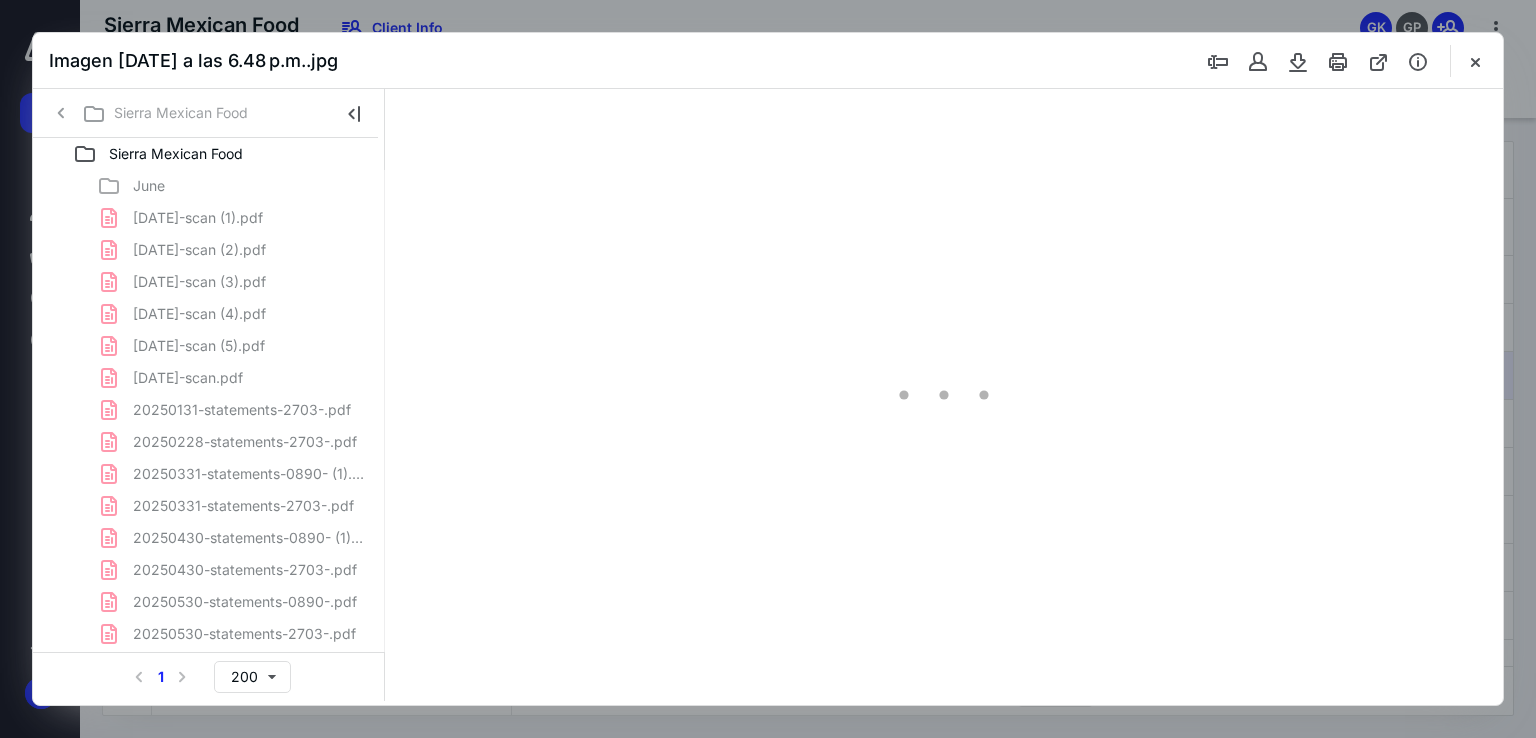 scroll, scrollTop: 0, scrollLeft: 0, axis: both 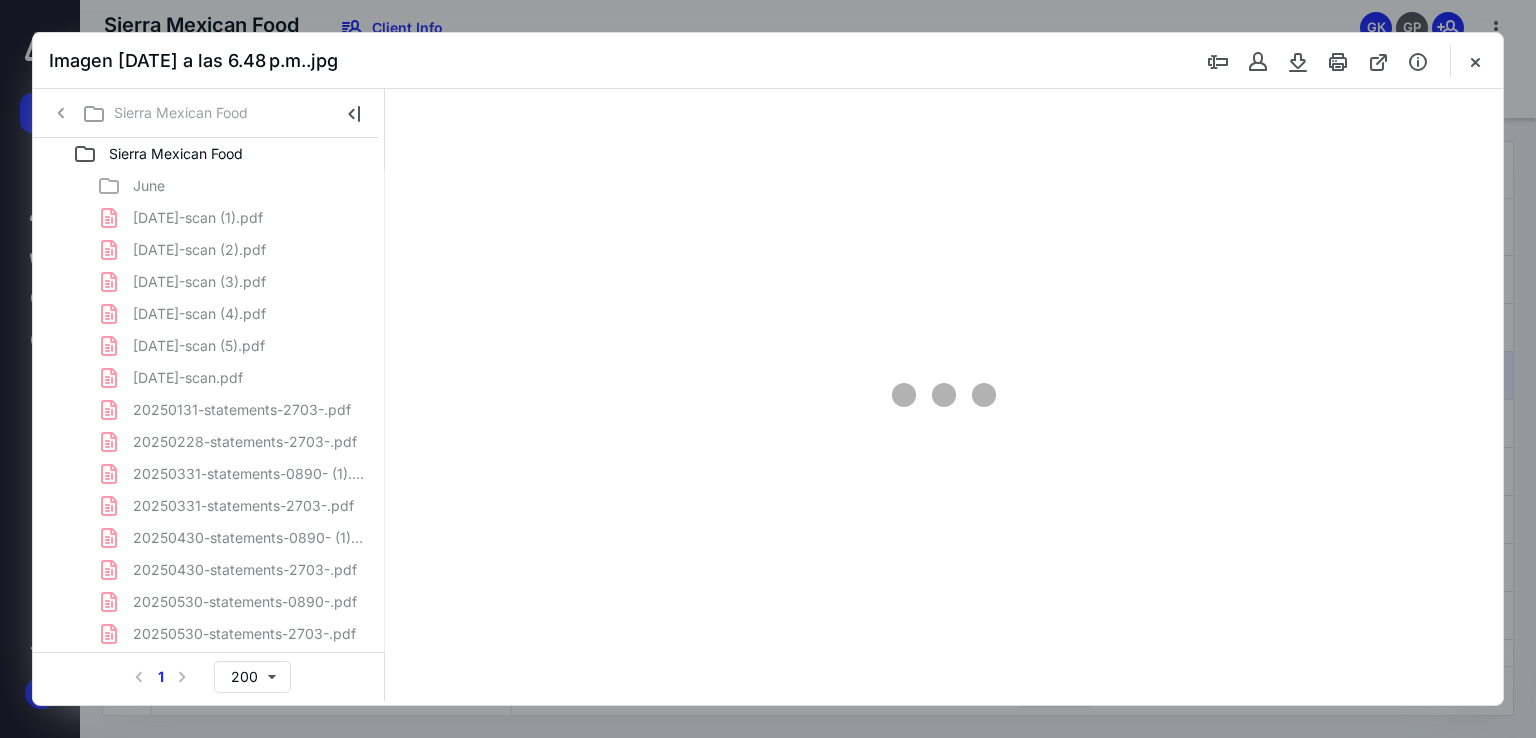 type on "171" 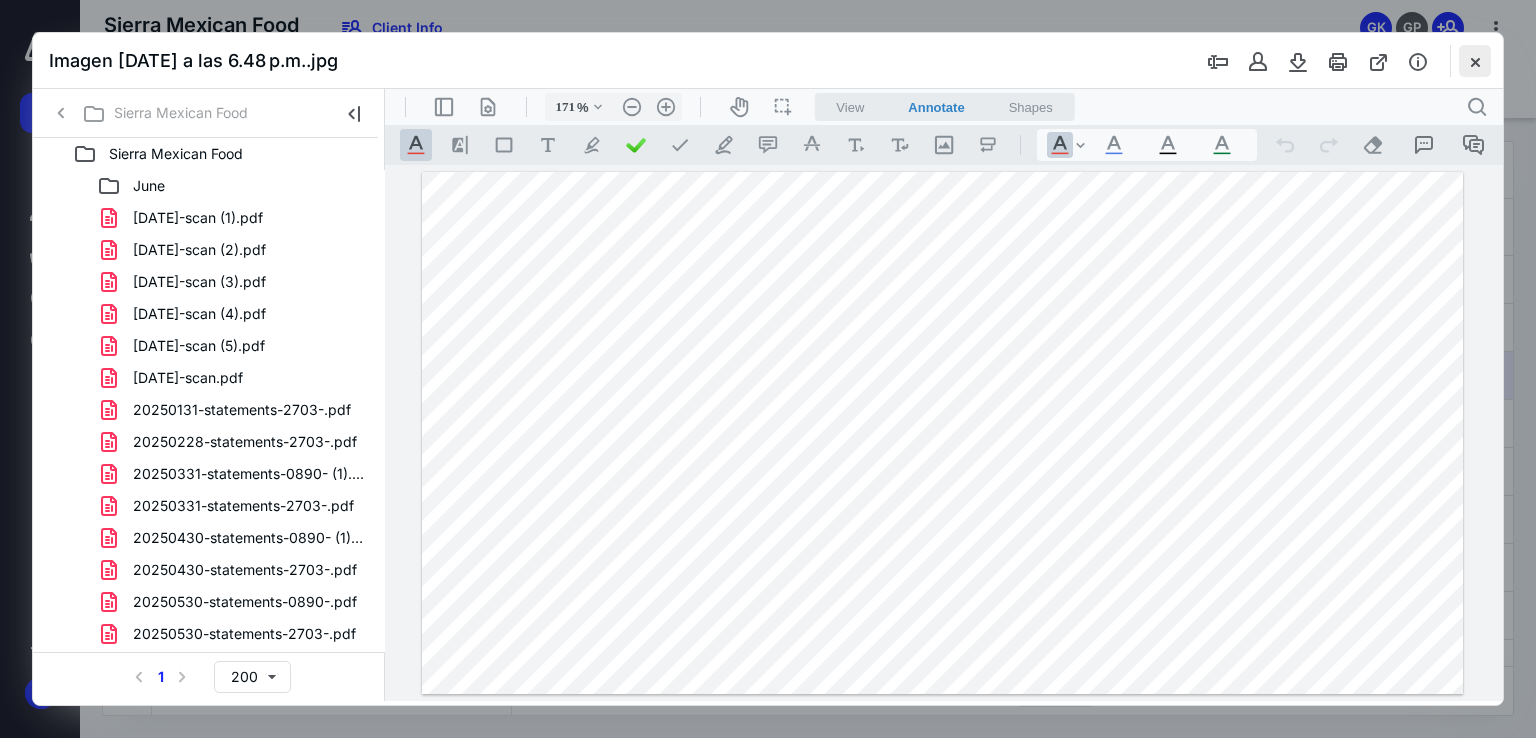 click at bounding box center [1475, 61] 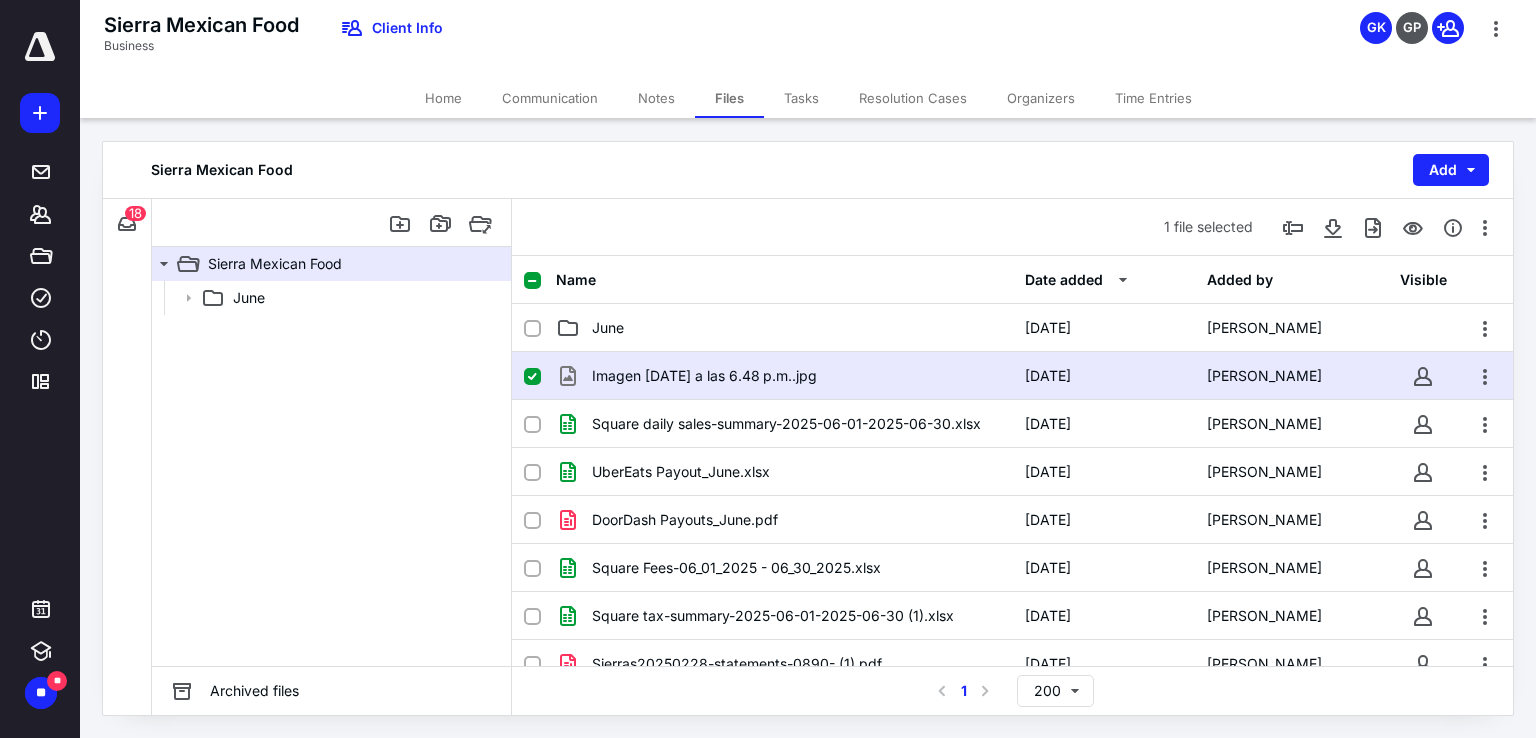 click 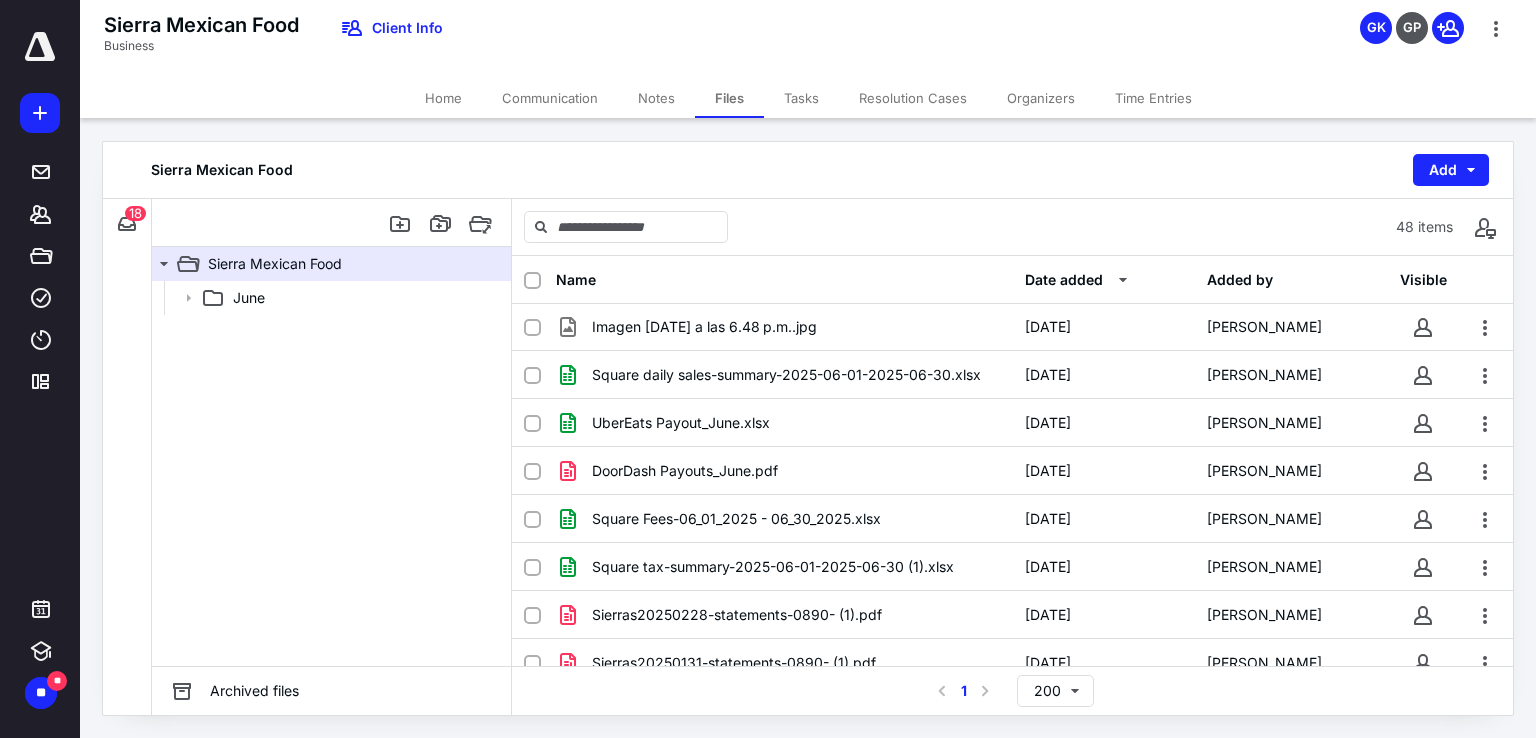 scroll, scrollTop: 44, scrollLeft: 0, axis: vertical 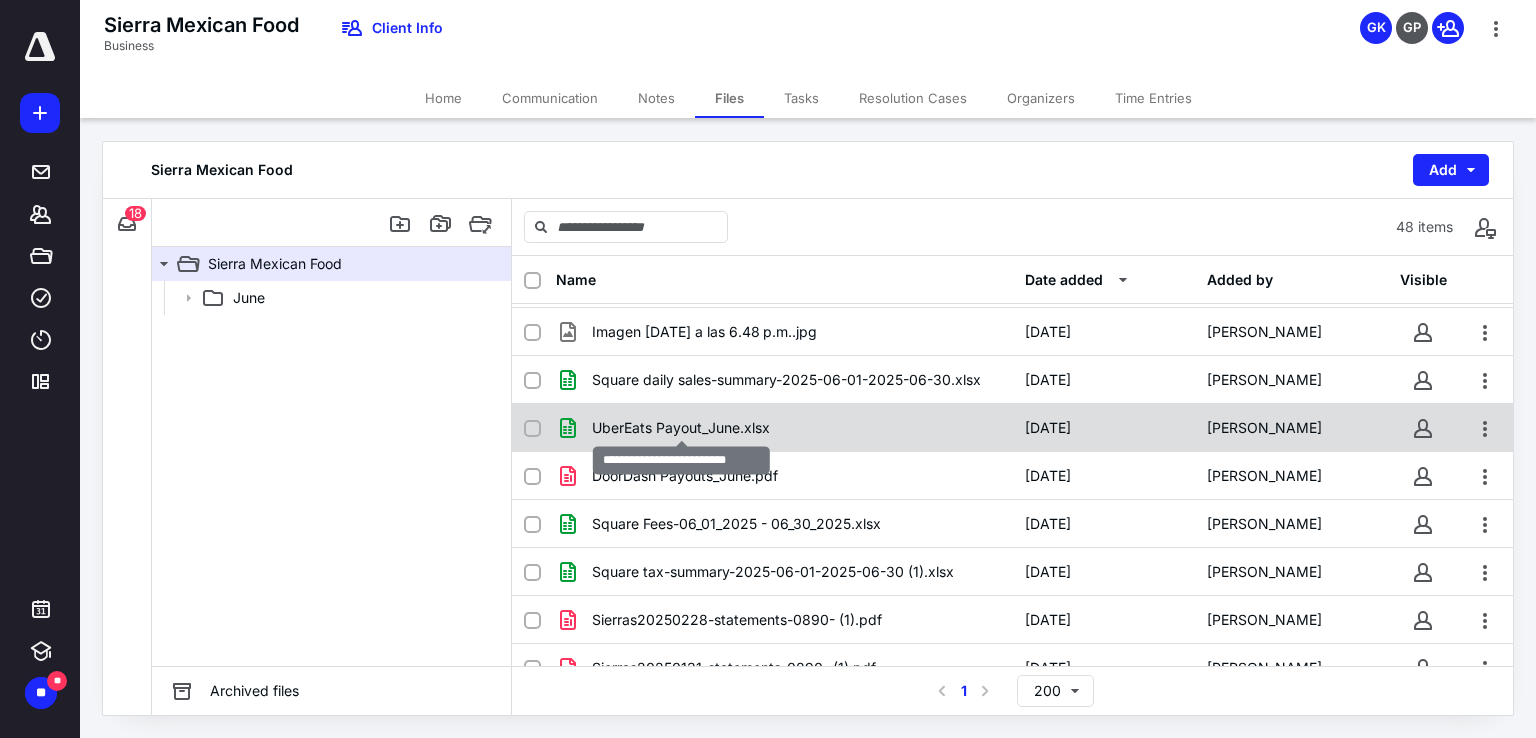 click on "UberEats Payout_June.xlsx" at bounding box center [681, 428] 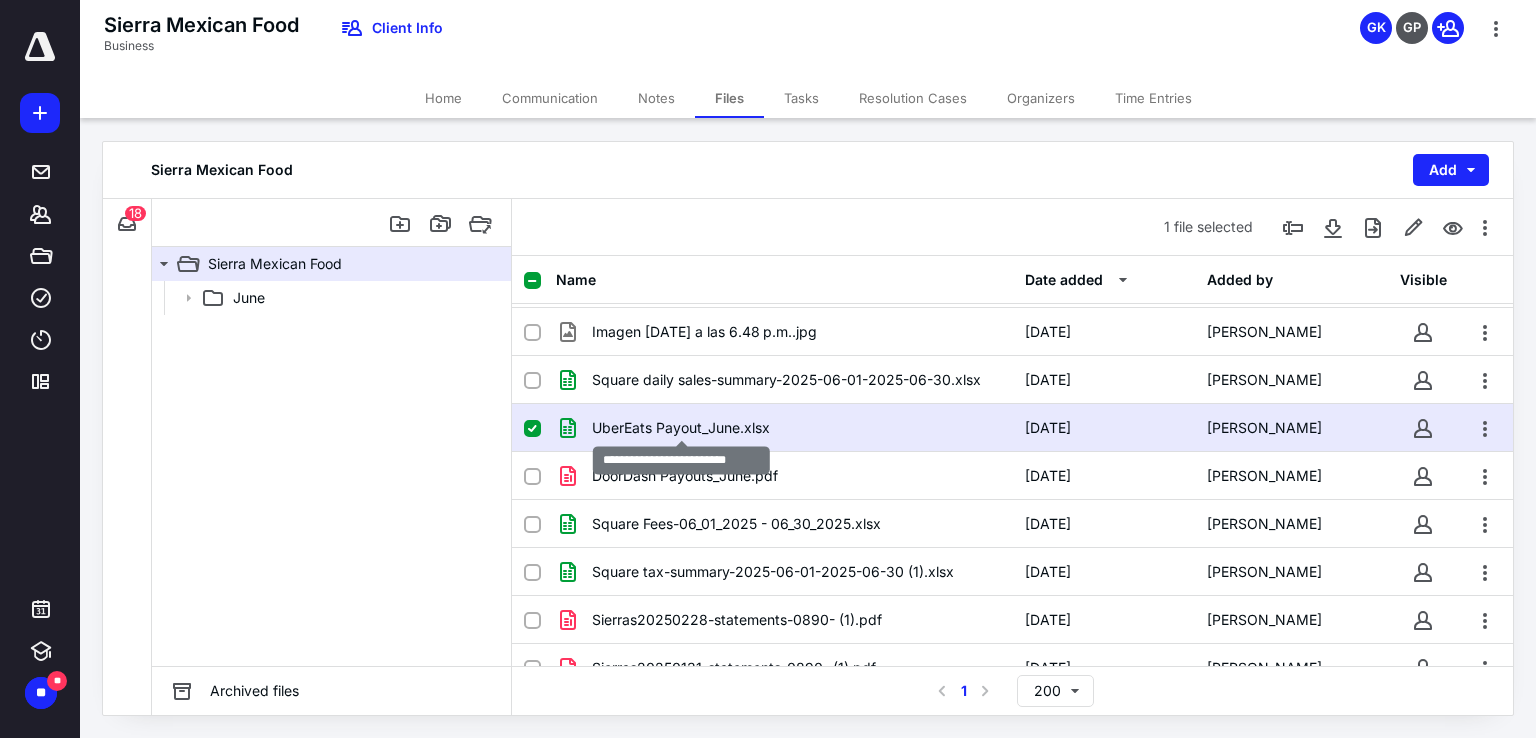 click on "UberEats Payout_June.xlsx" at bounding box center (681, 428) 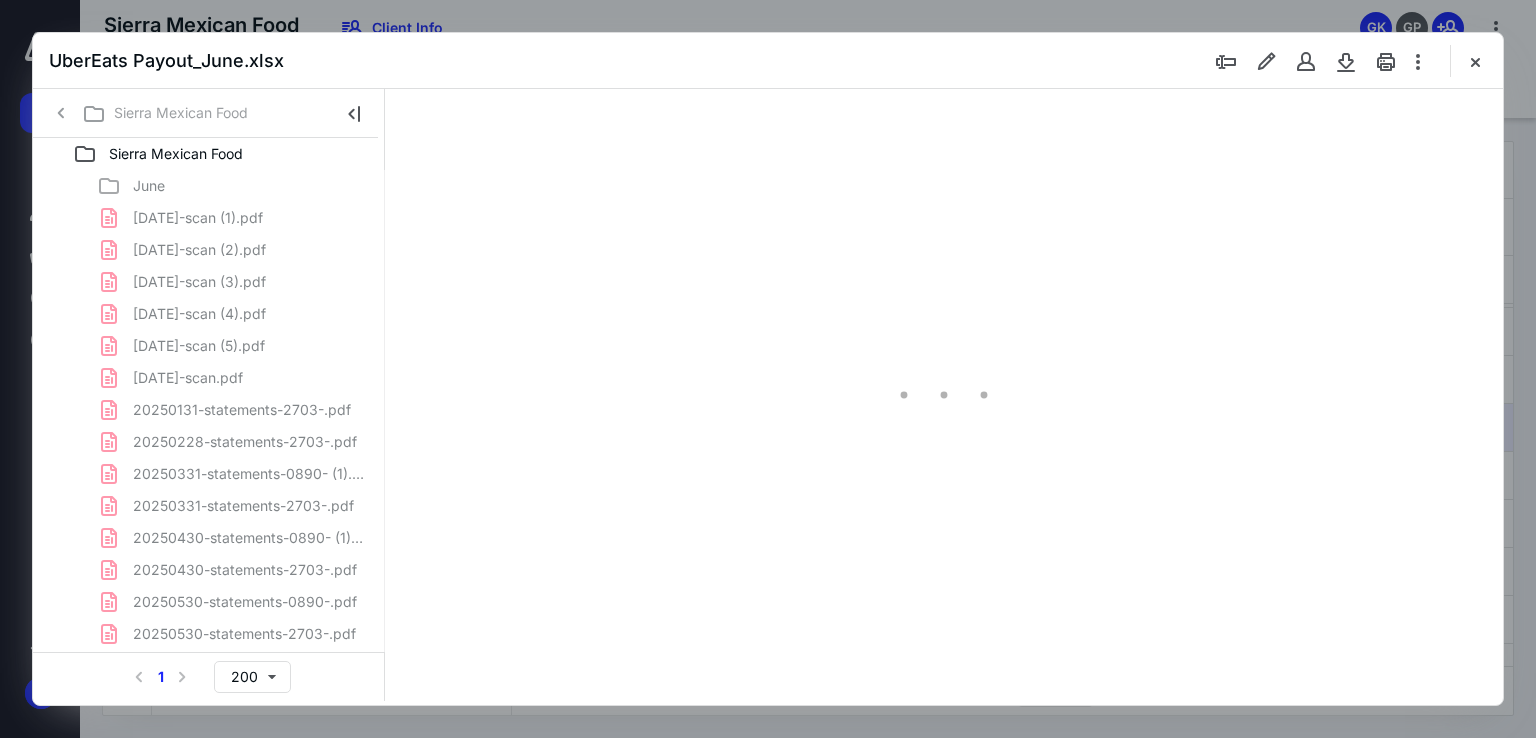 scroll, scrollTop: 0, scrollLeft: 0, axis: both 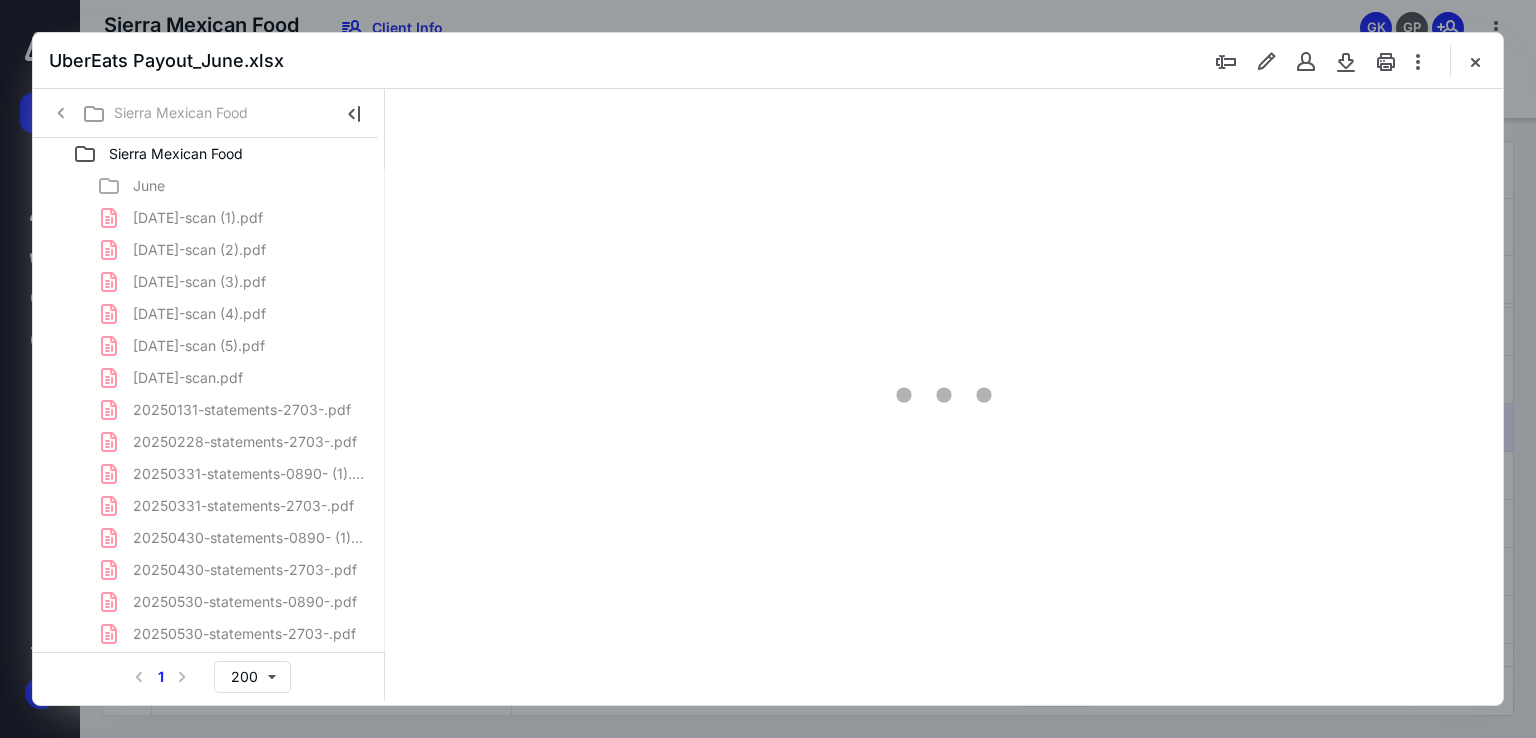 type on "56" 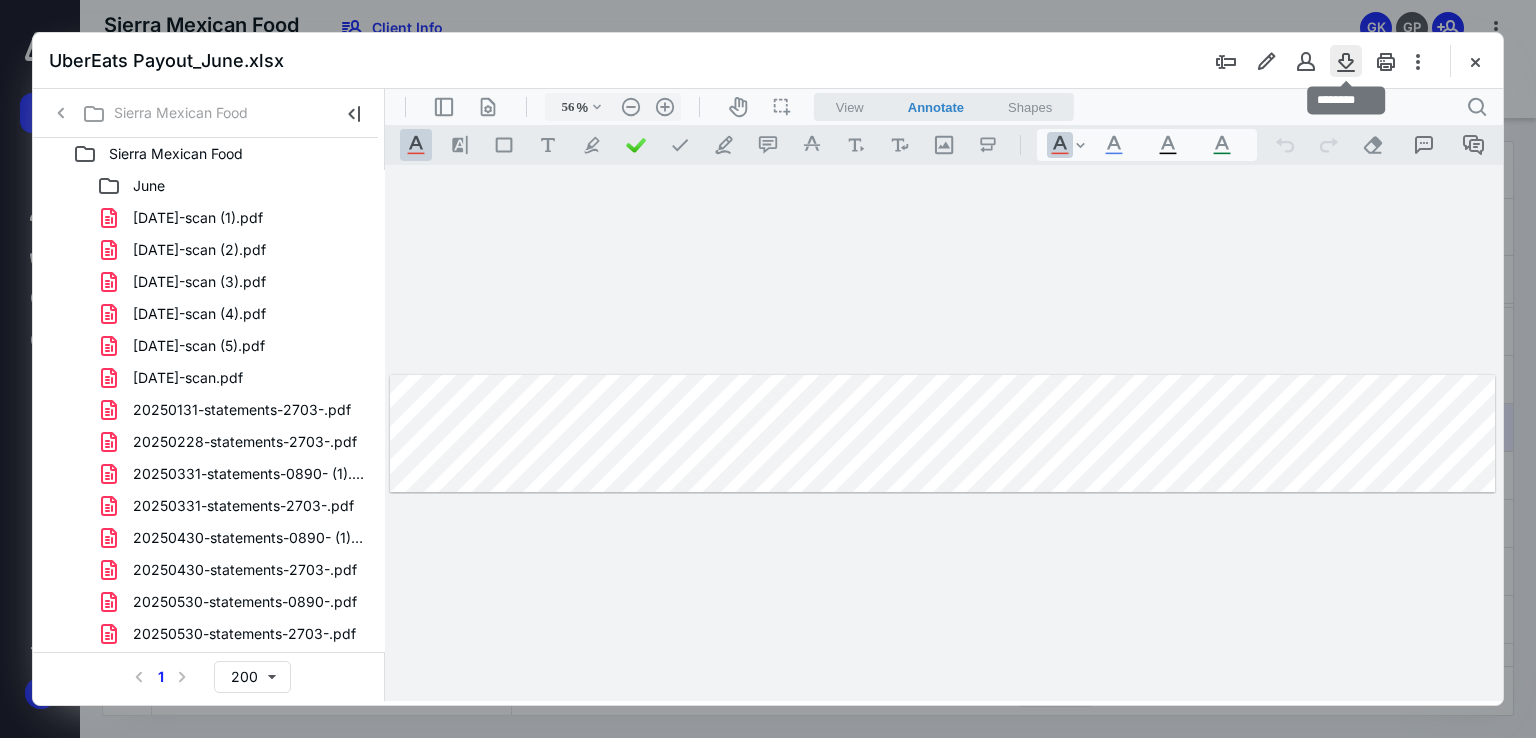 click at bounding box center (1346, 61) 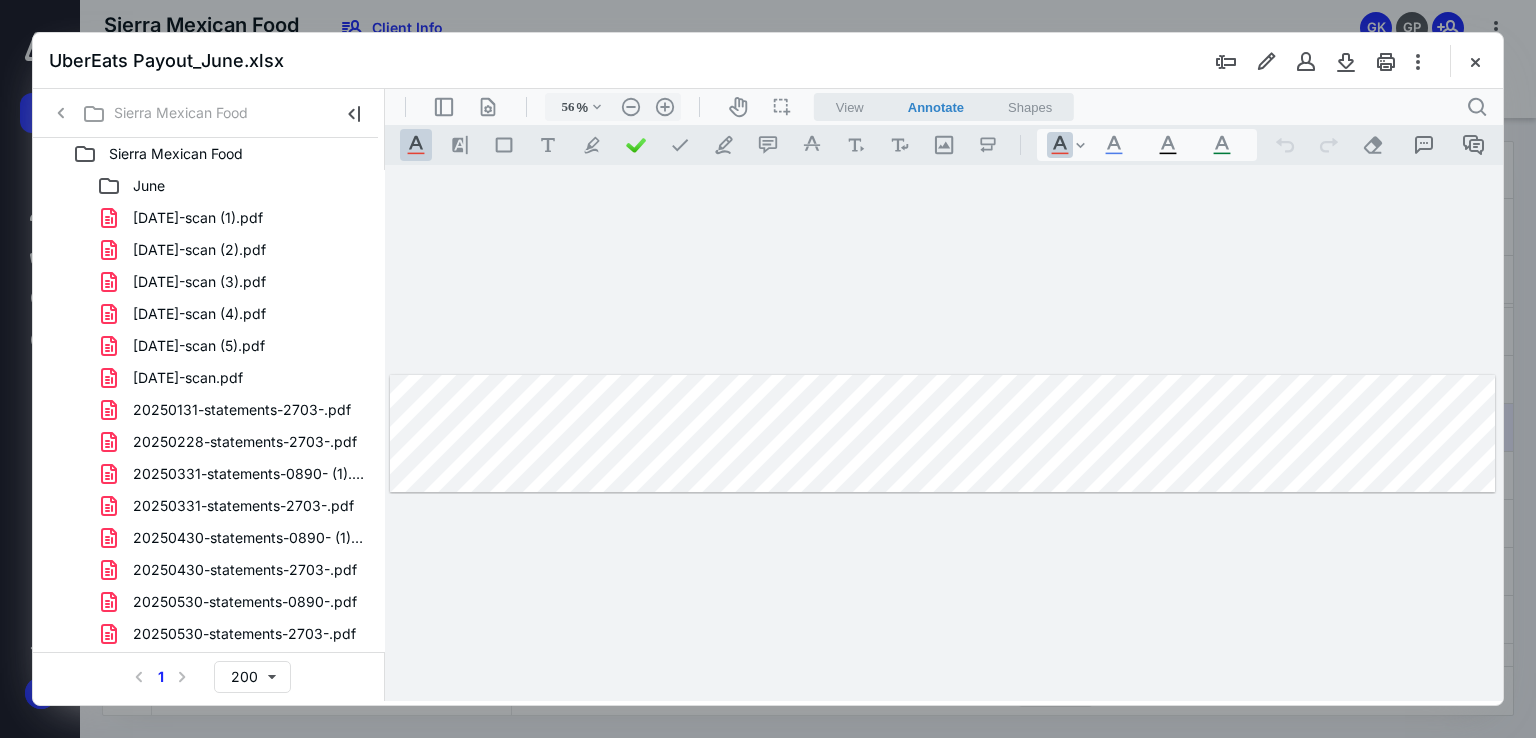 type 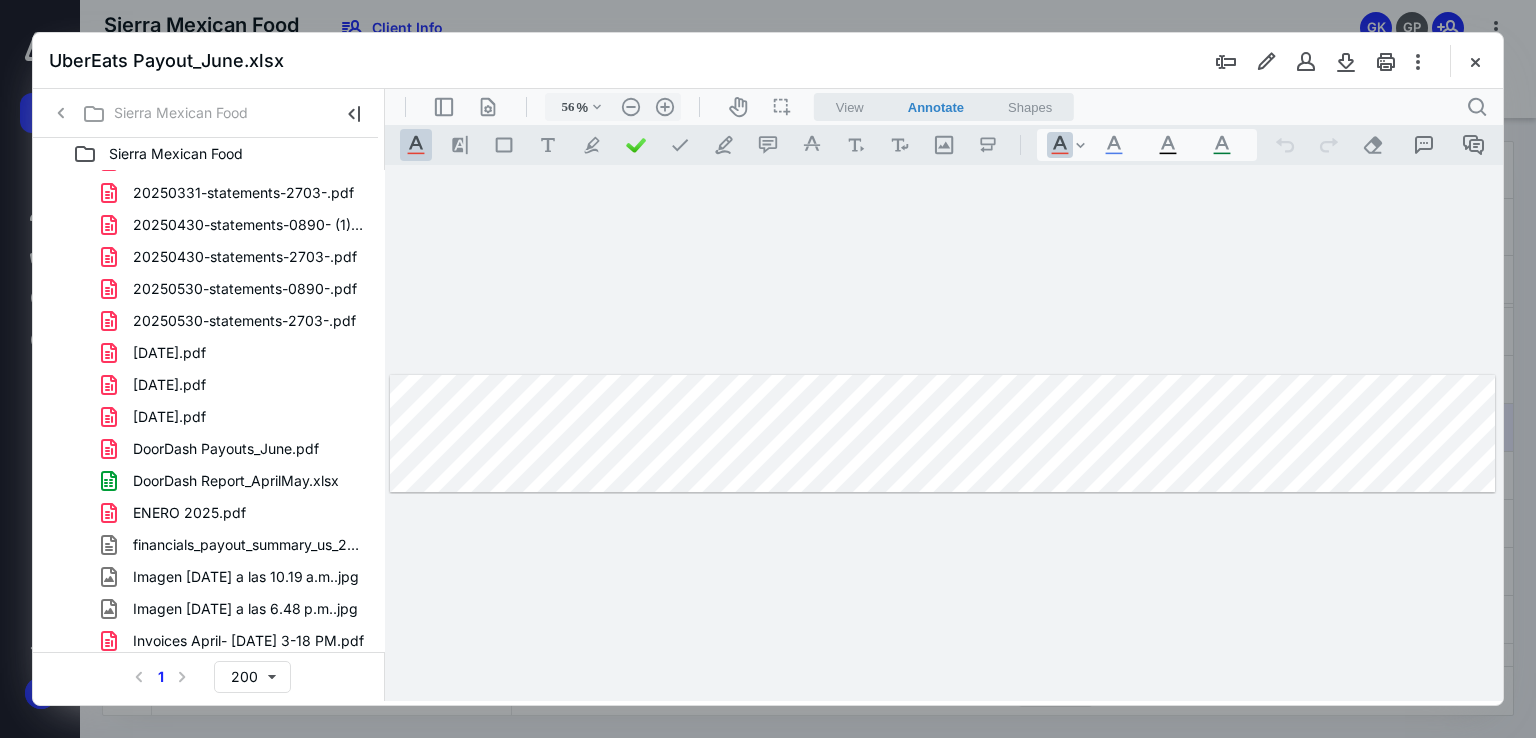 scroll, scrollTop: 316, scrollLeft: 0, axis: vertical 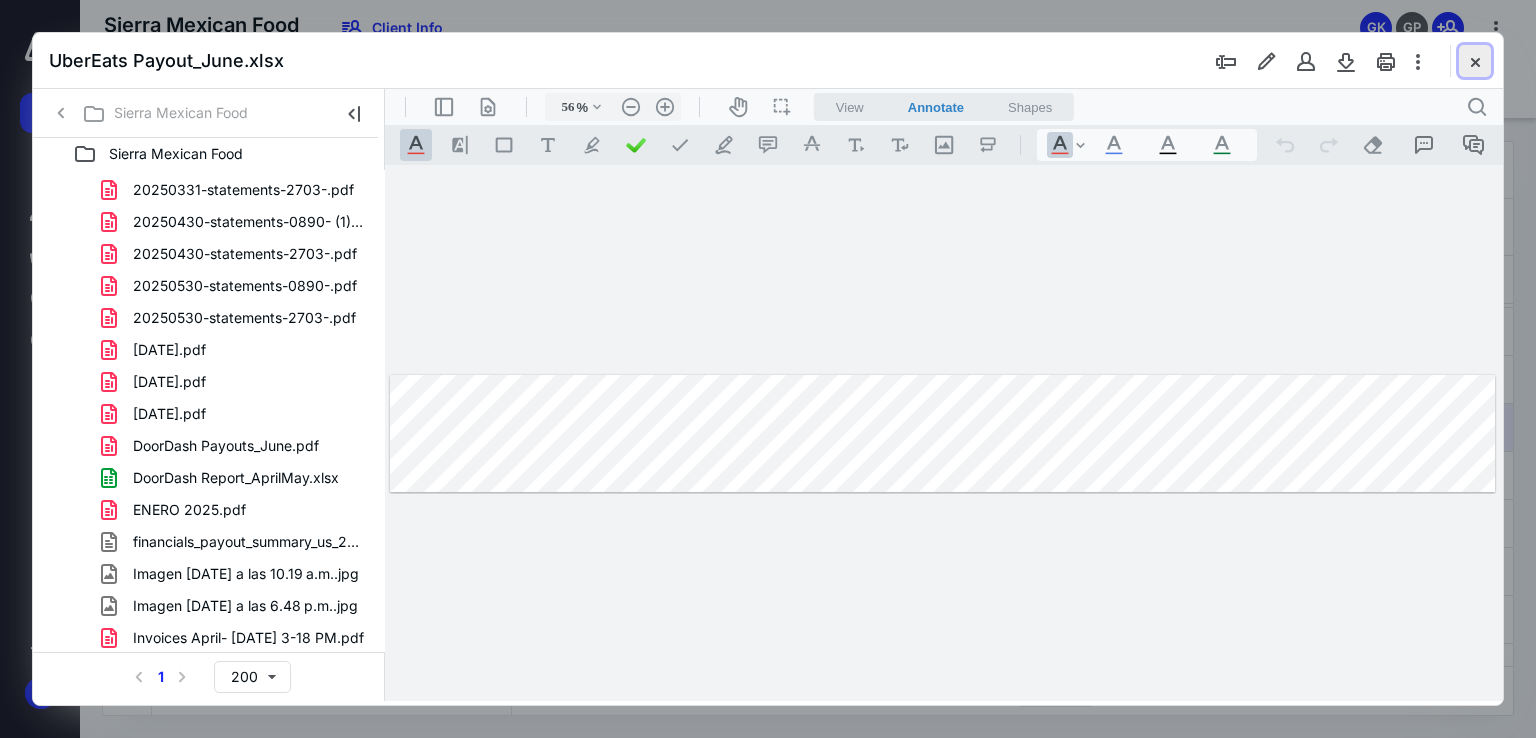 click at bounding box center (1475, 61) 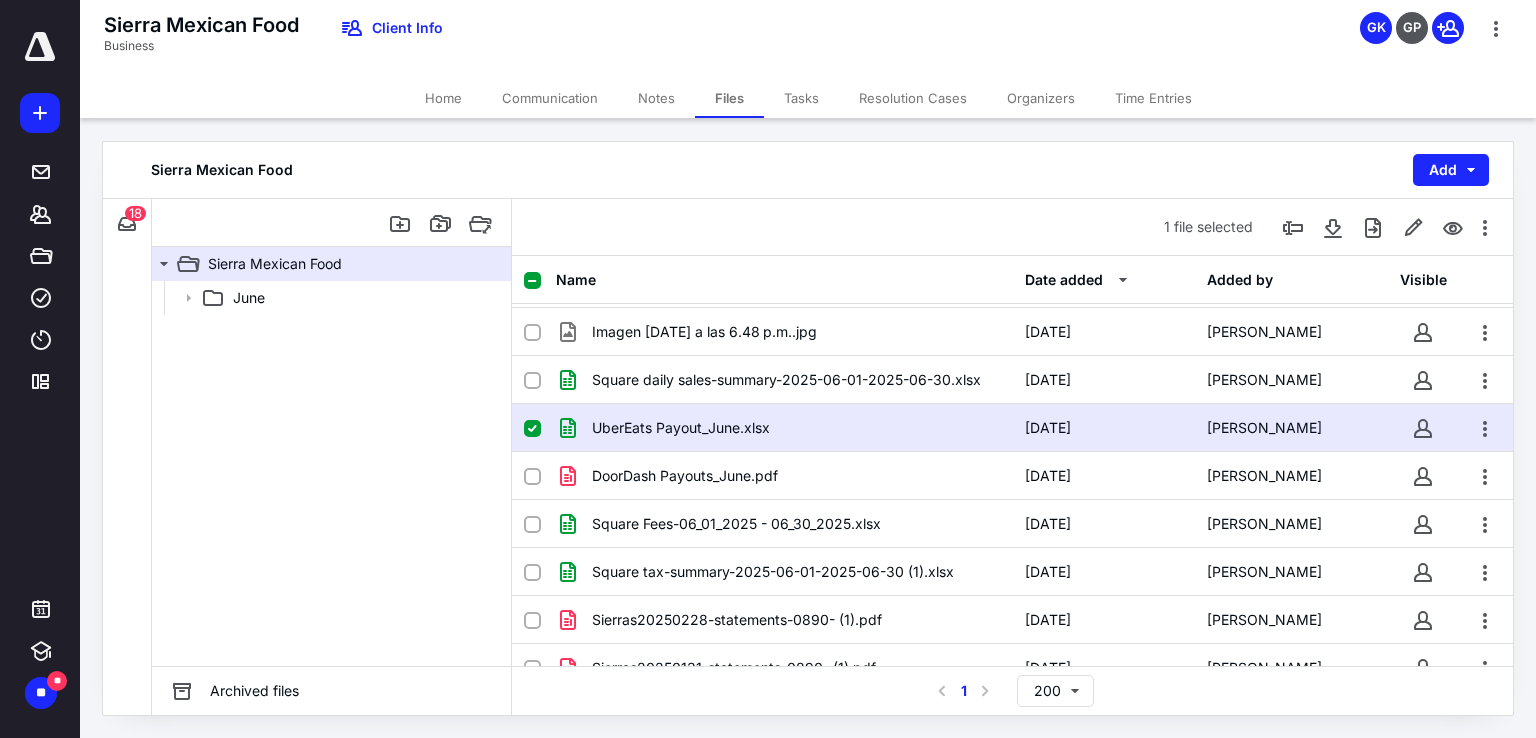 click 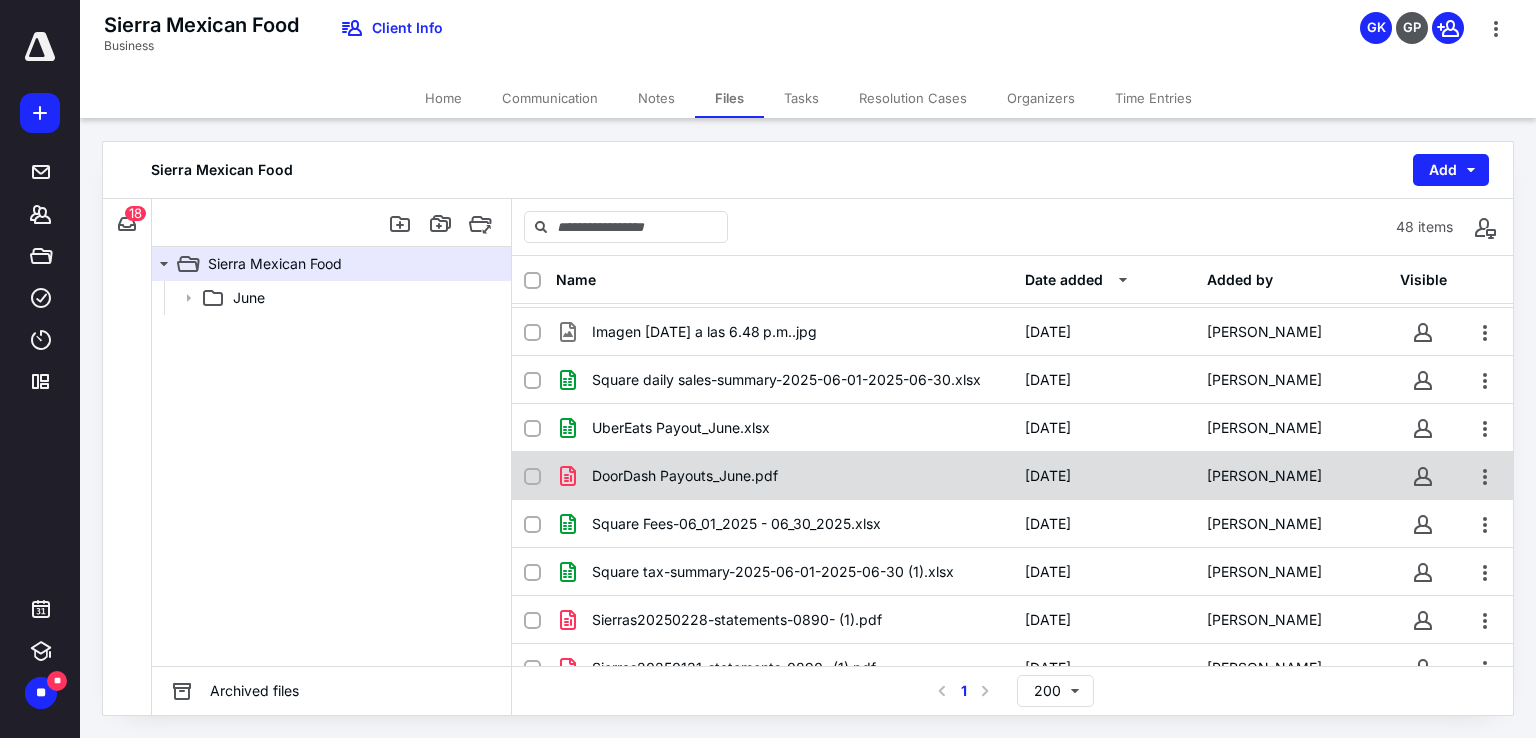 click 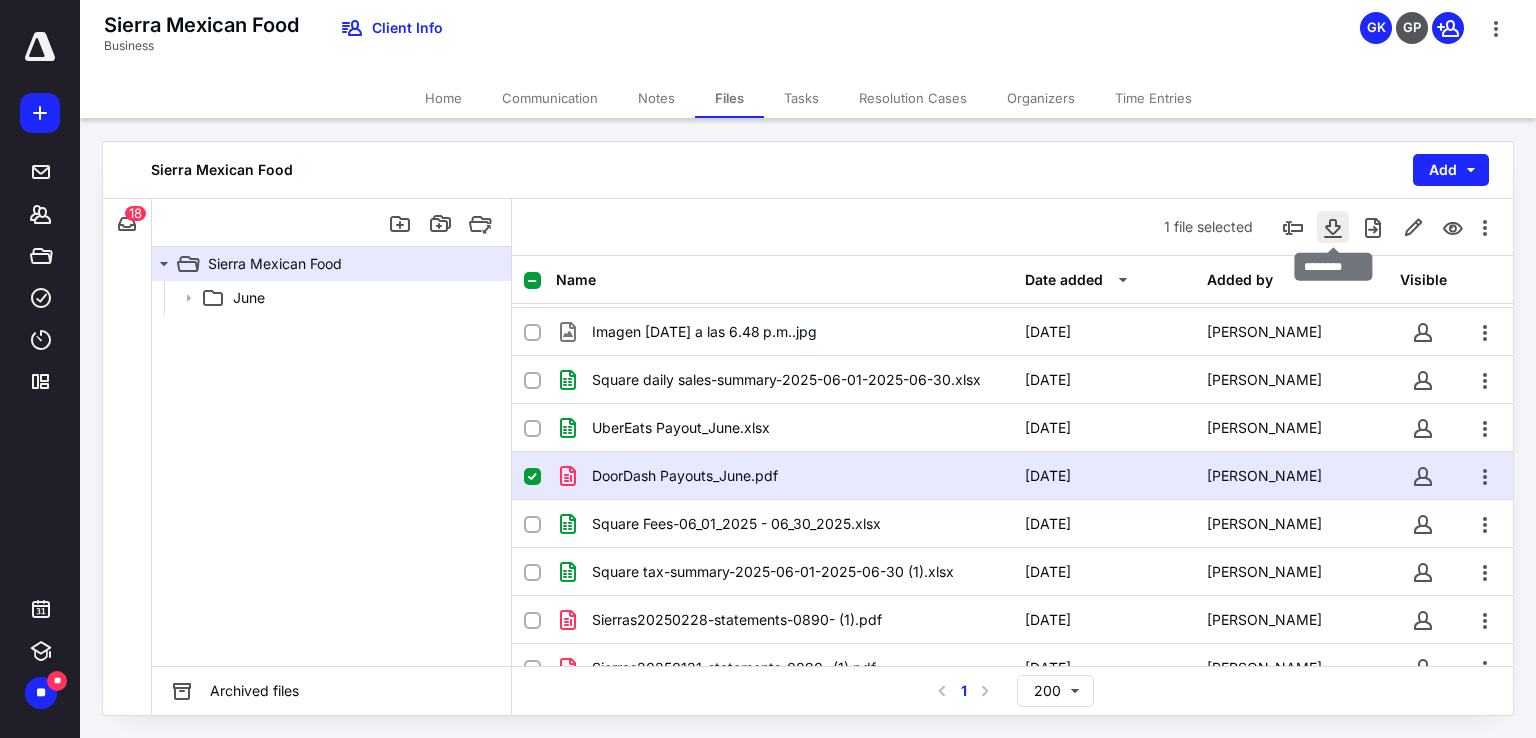 click at bounding box center (1333, 227) 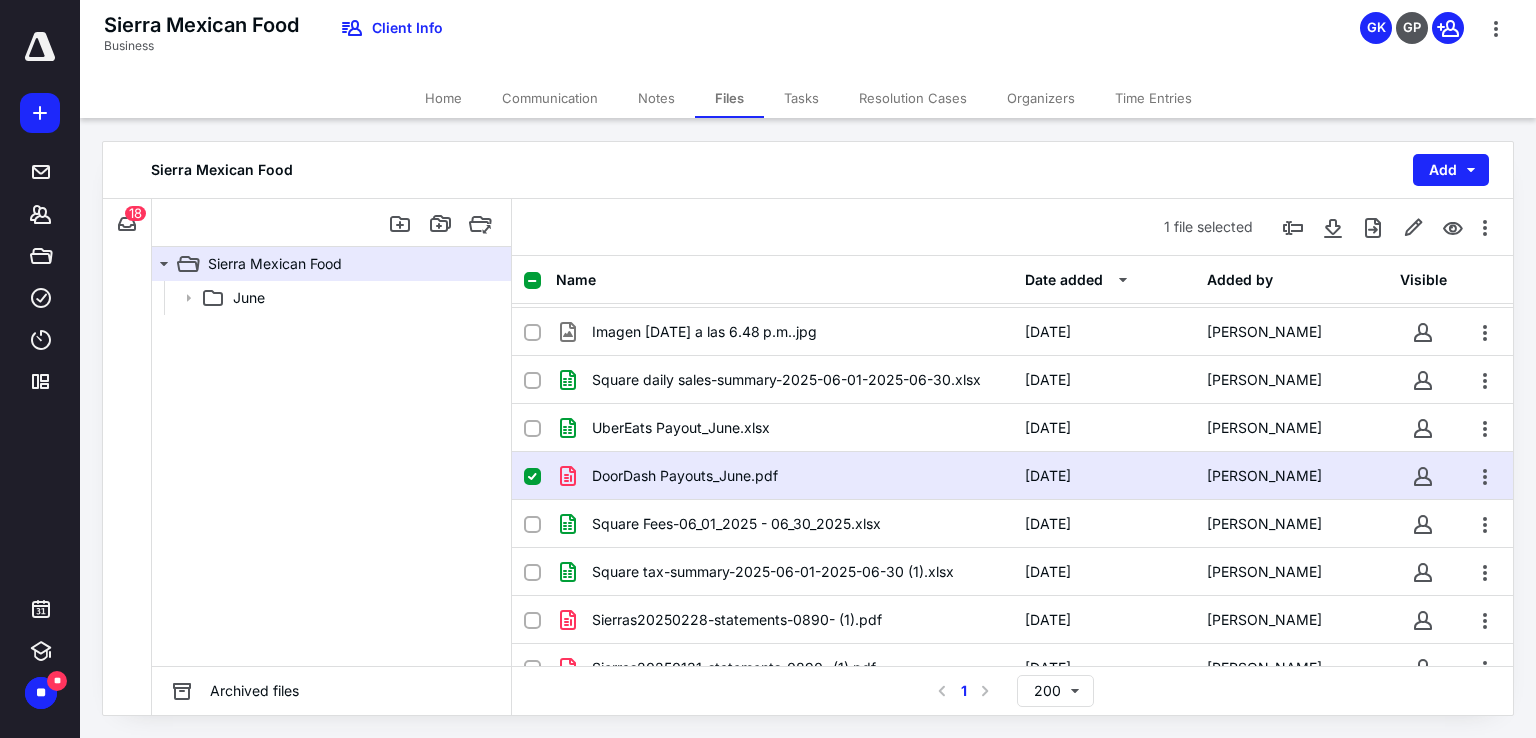 click 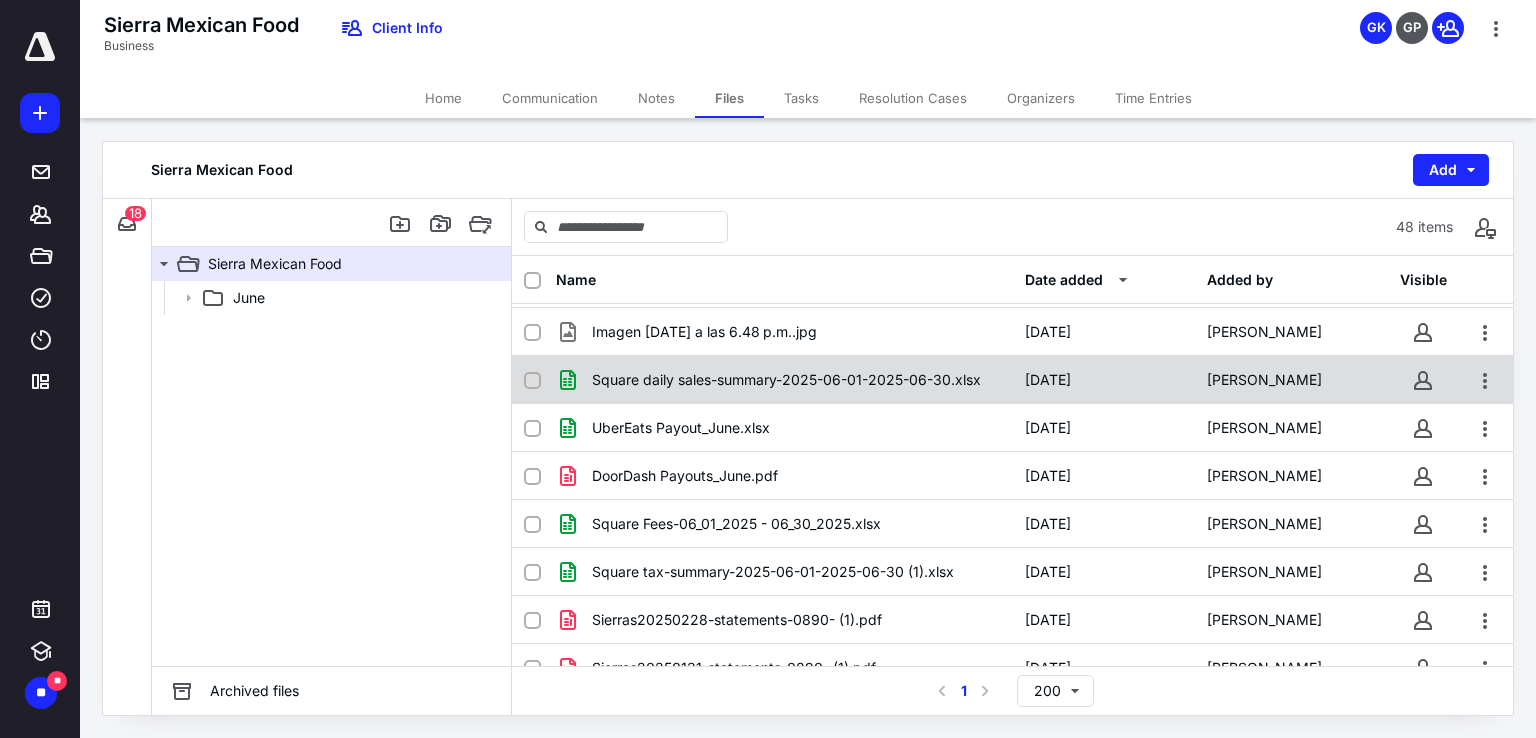 click at bounding box center (532, 381) 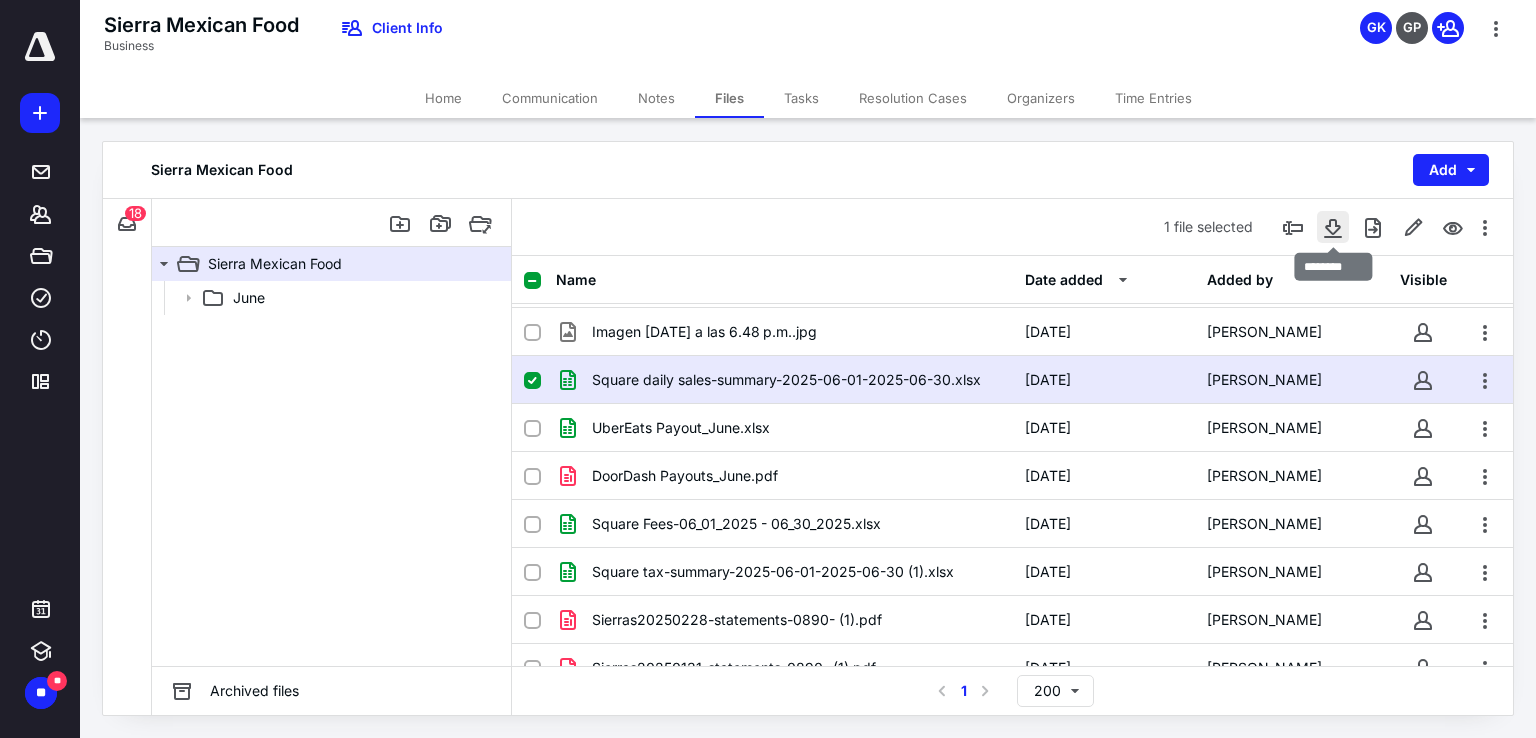 click at bounding box center [1333, 227] 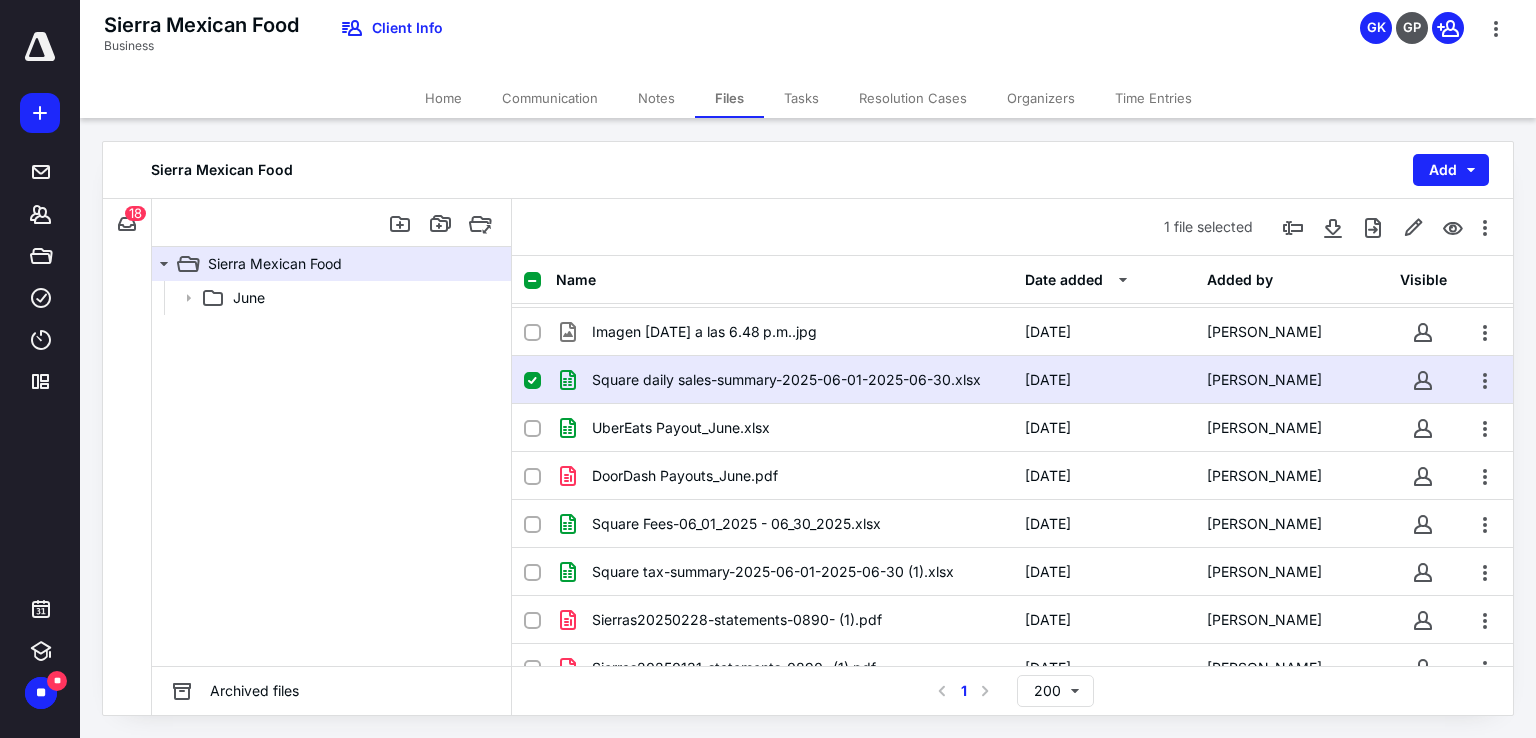 click on "Sierra Mexican Food   Add" at bounding box center (808, 170) 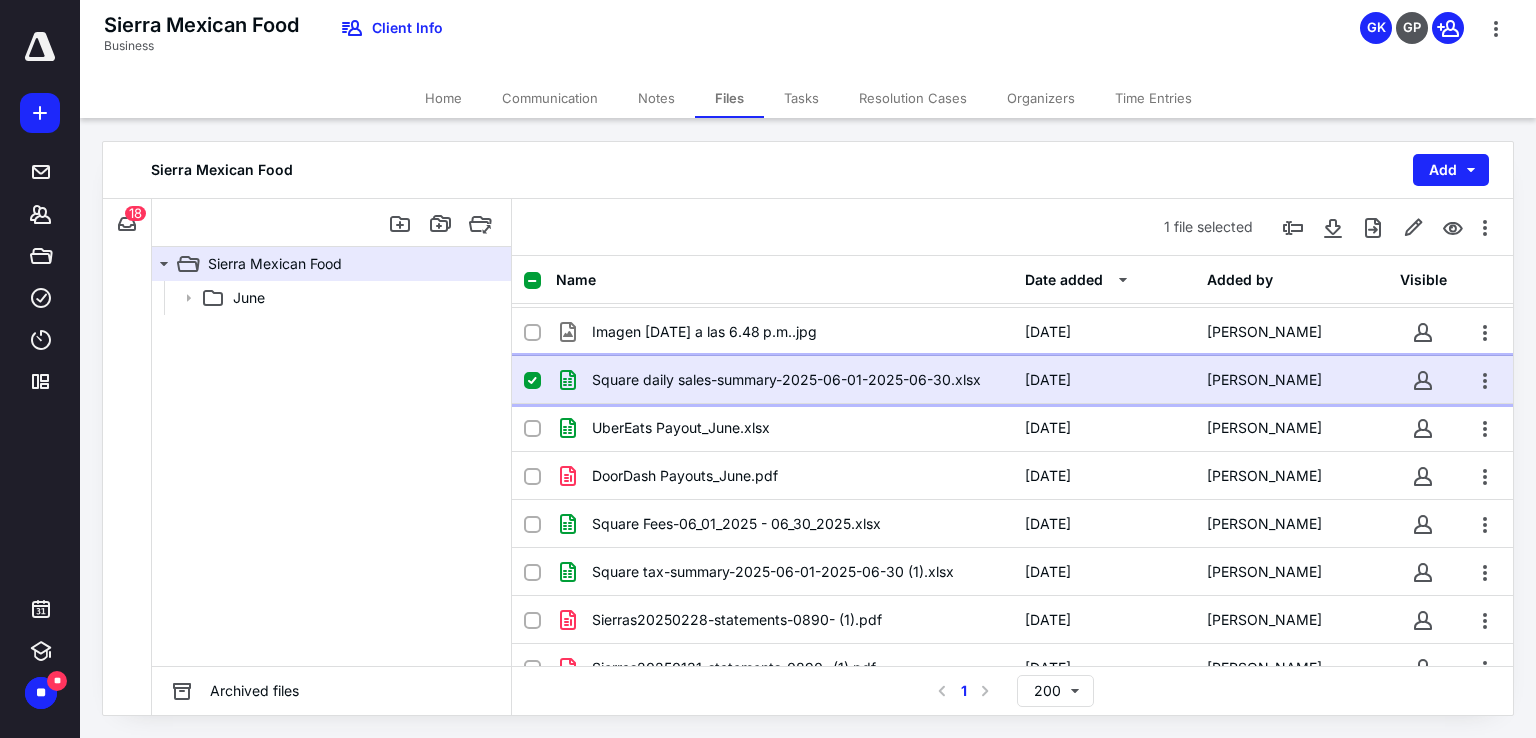 click 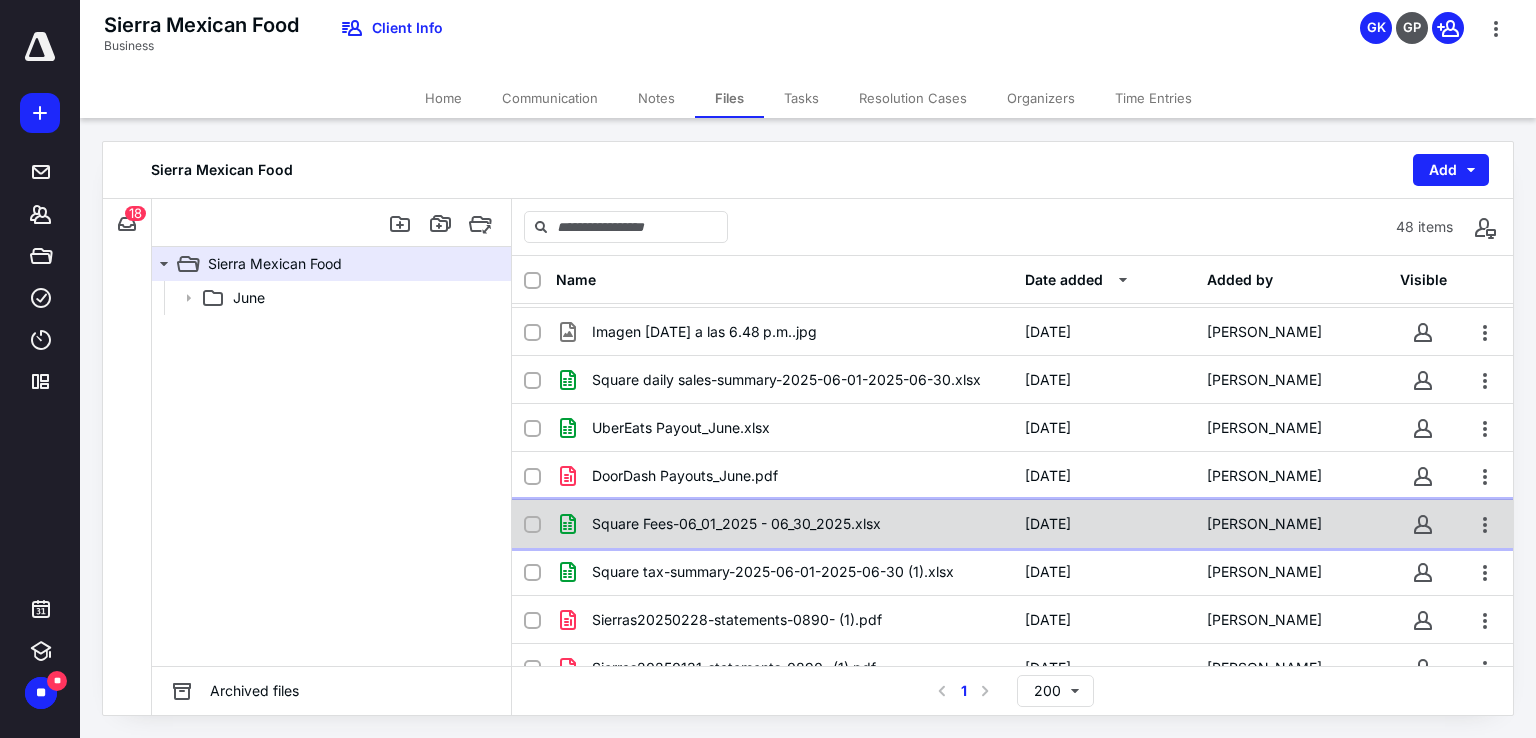 click at bounding box center [540, 524] 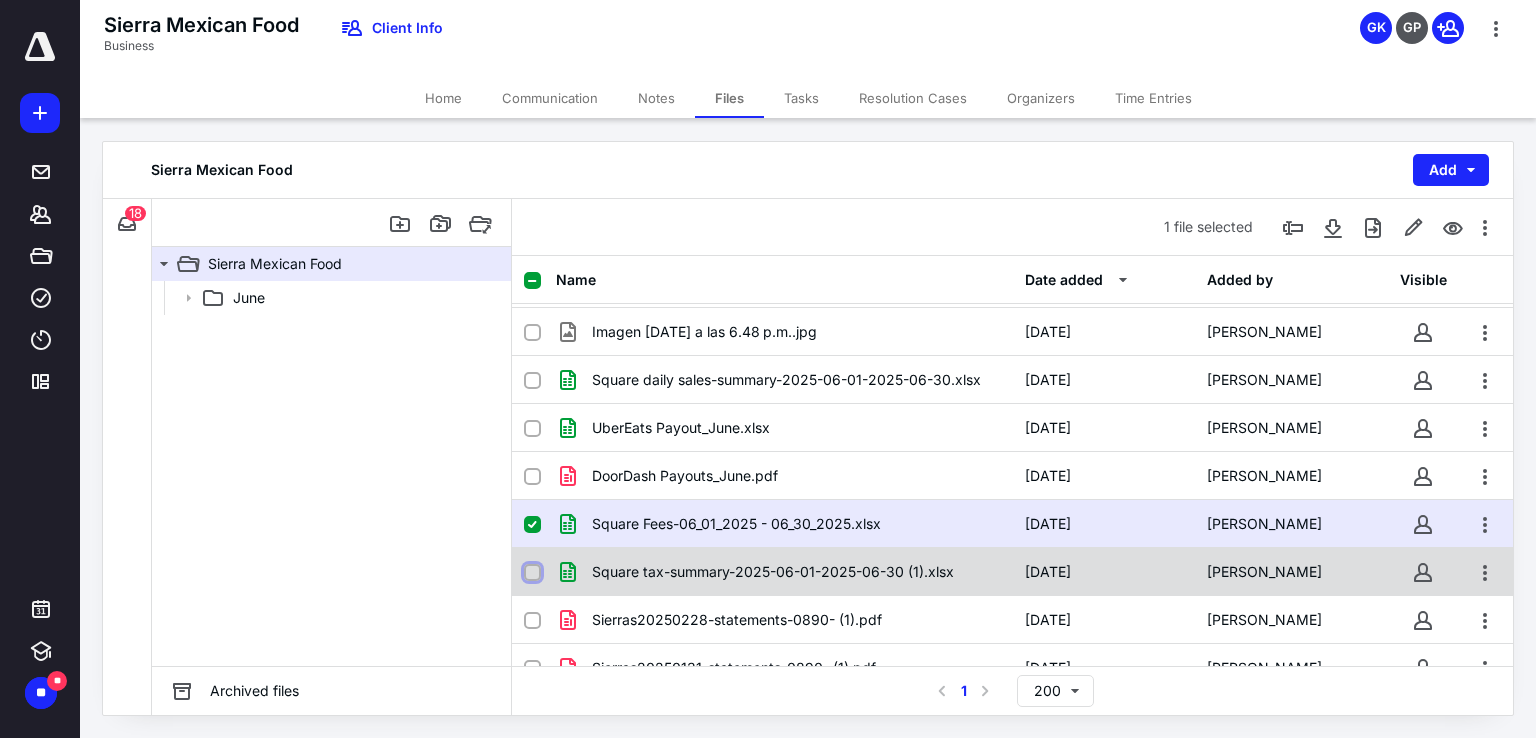 click at bounding box center (532, 573) 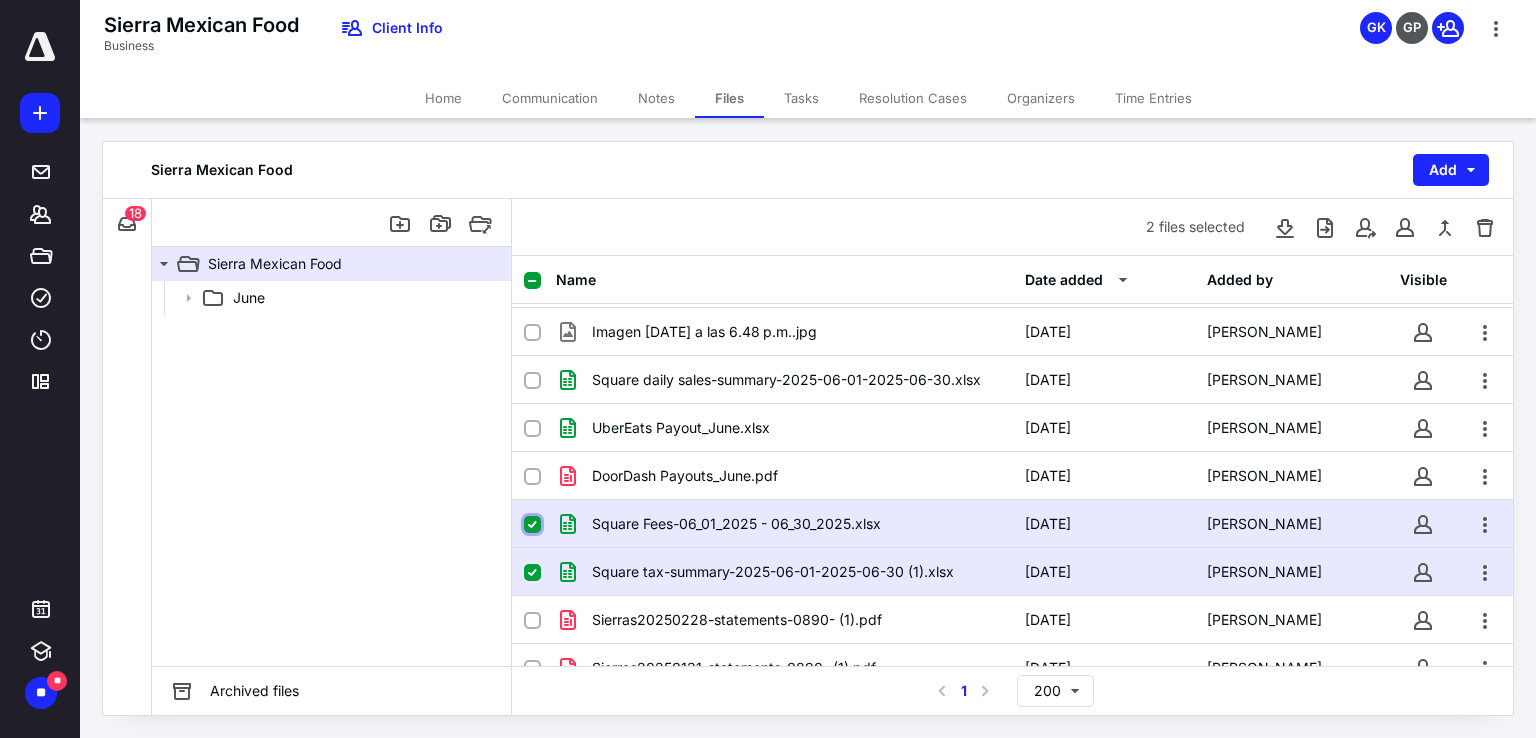 click at bounding box center (532, 525) 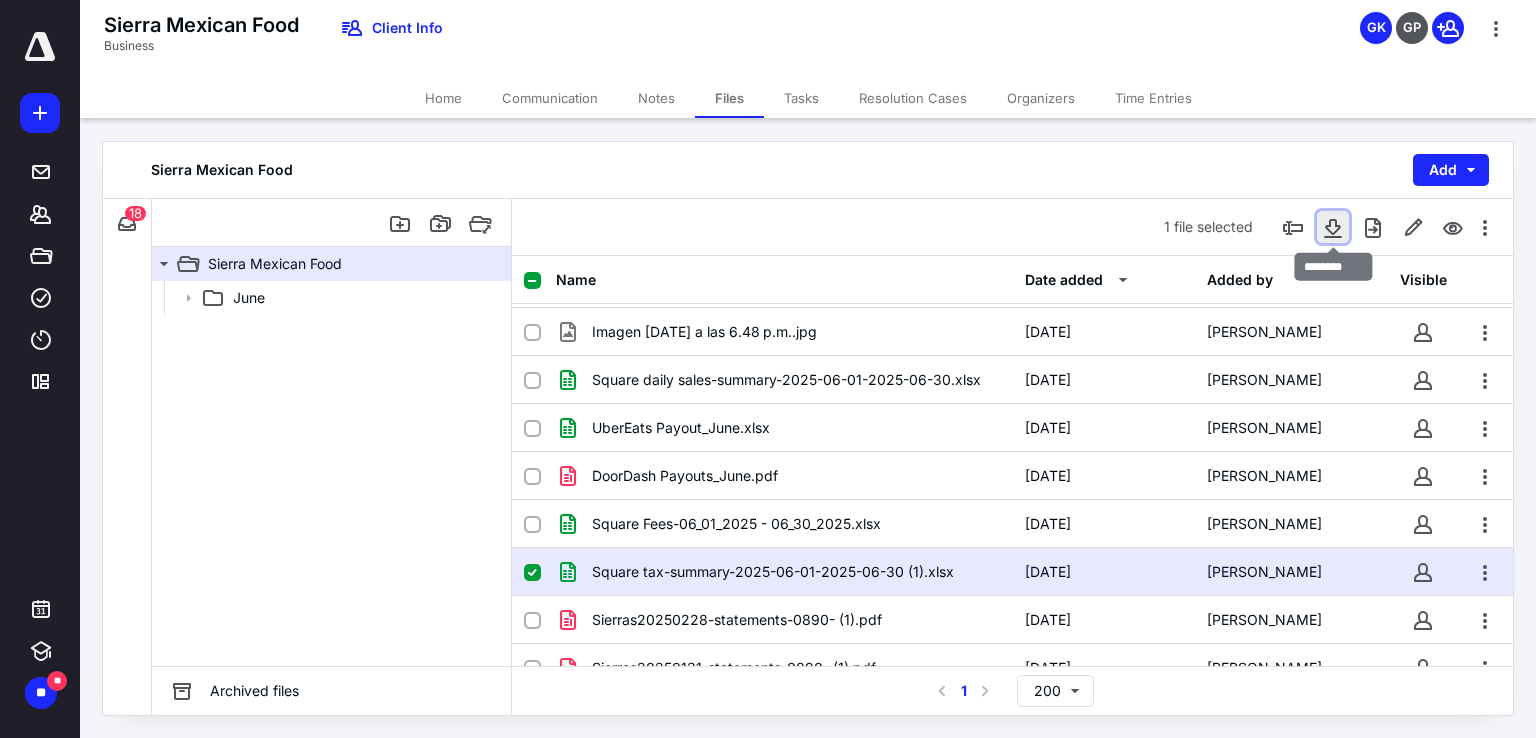 click at bounding box center (1333, 227) 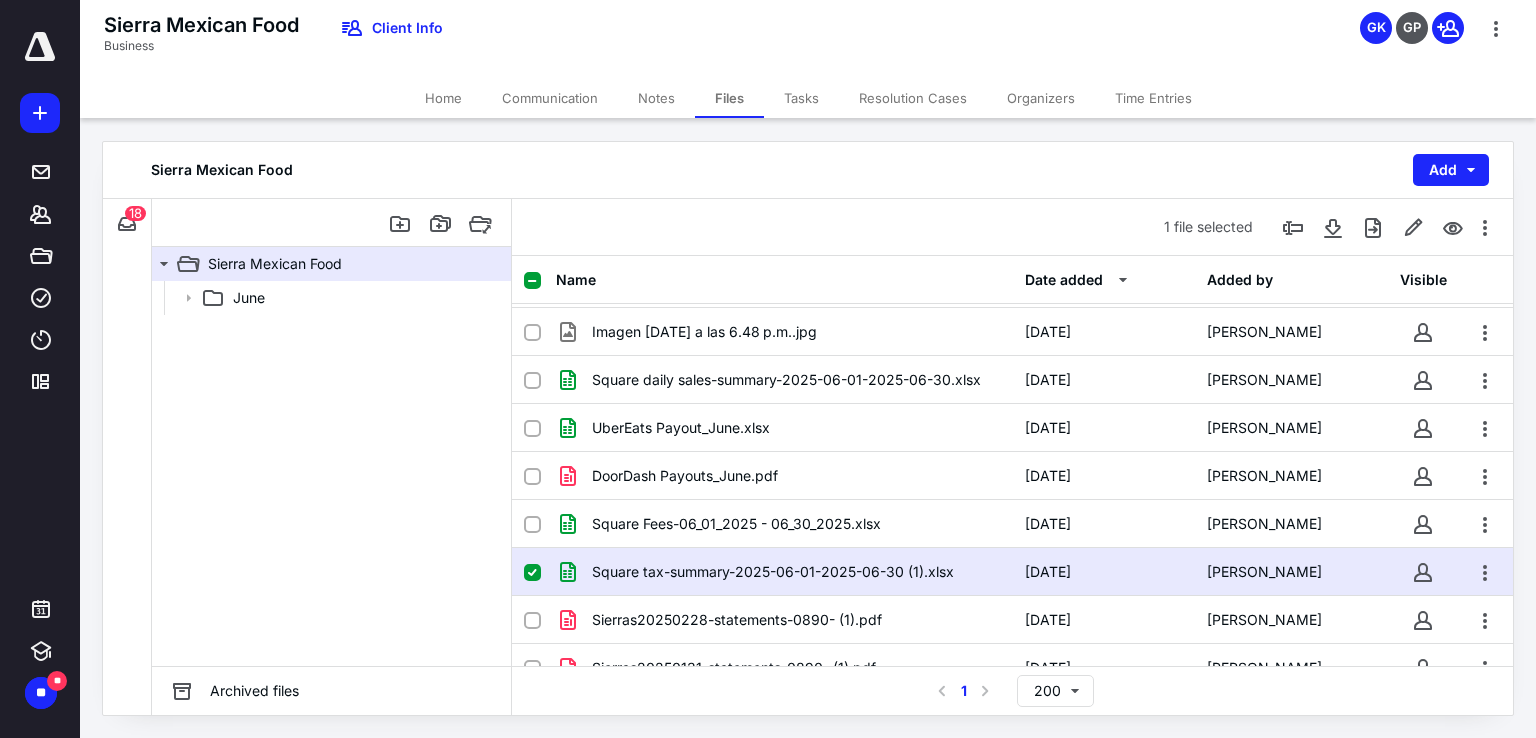type 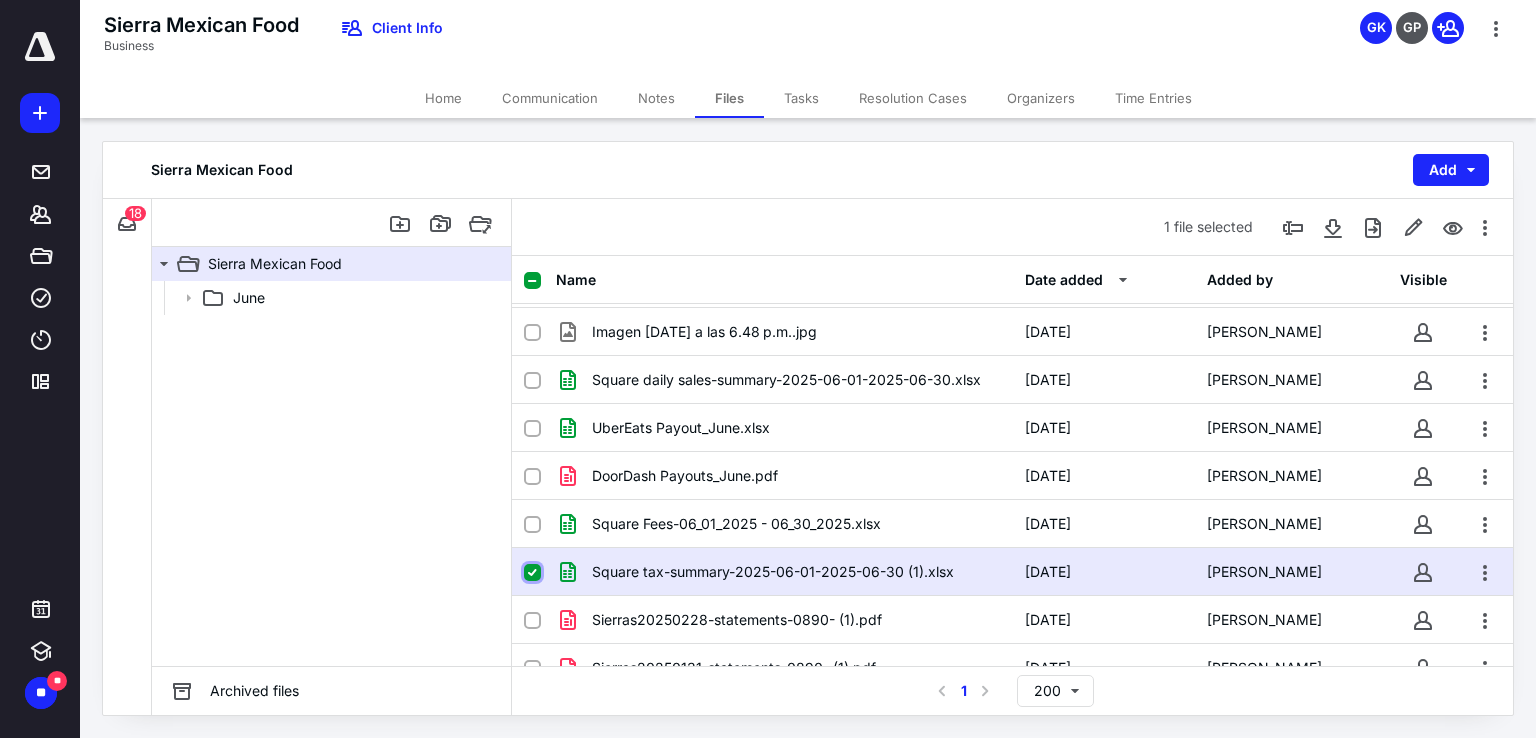 click at bounding box center (532, 573) 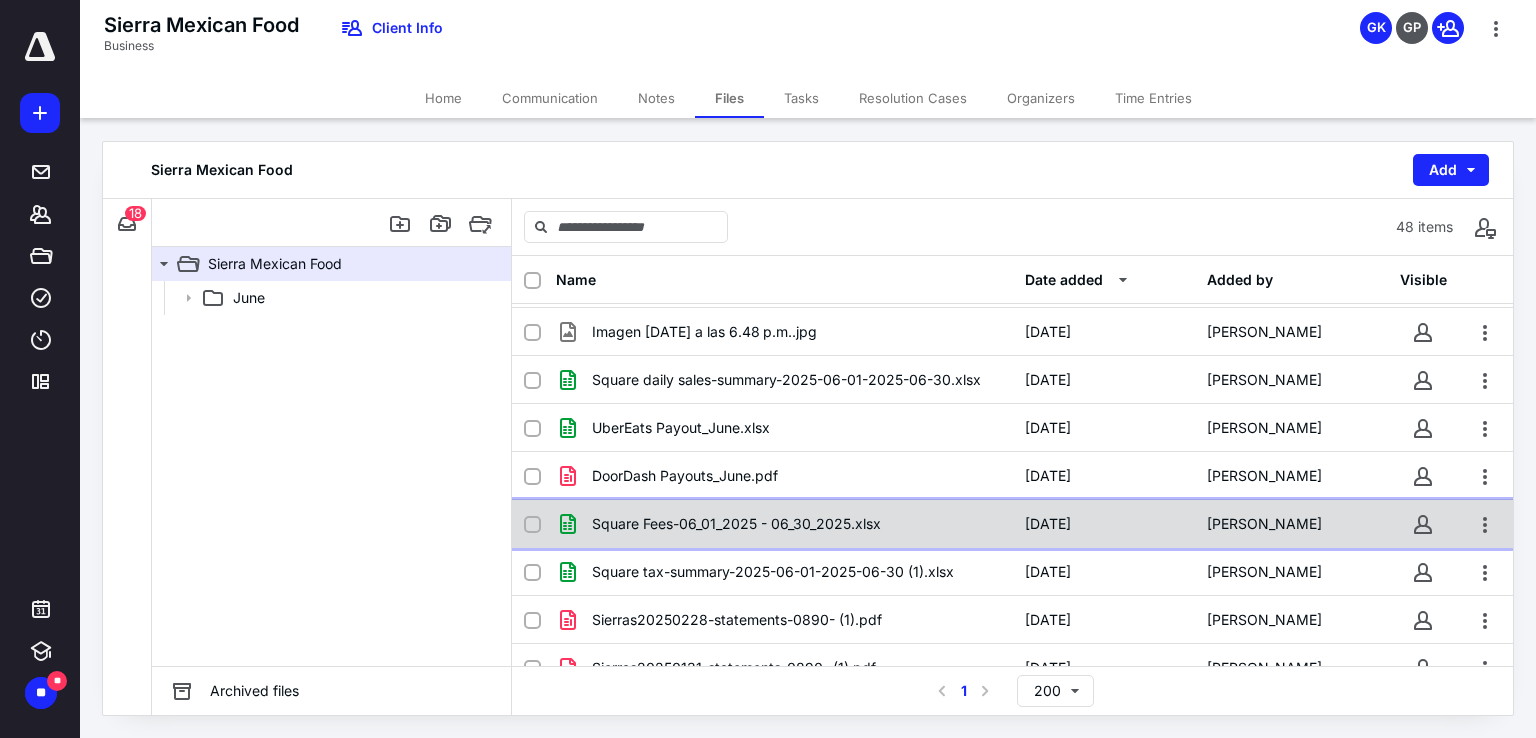 click 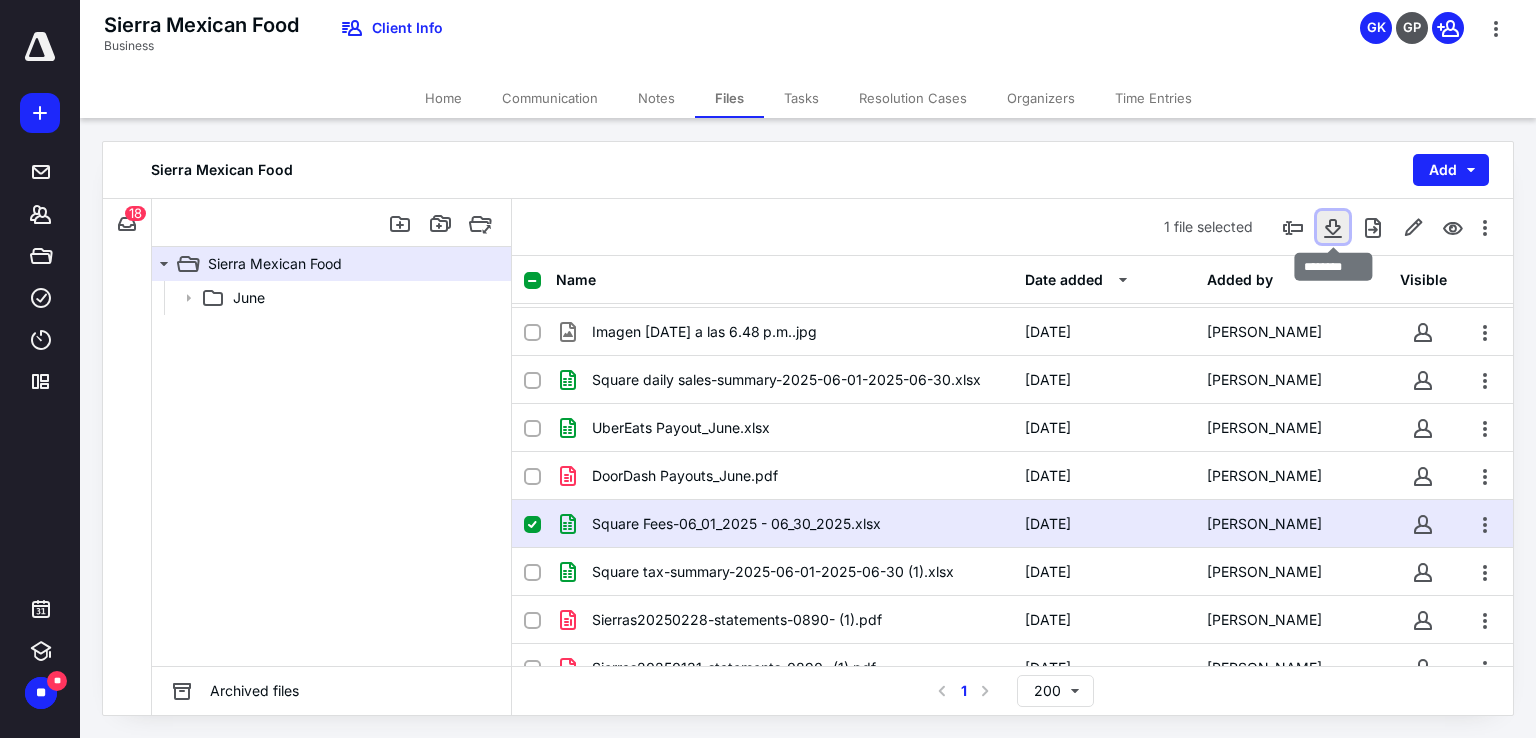 click at bounding box center (1333, 227) 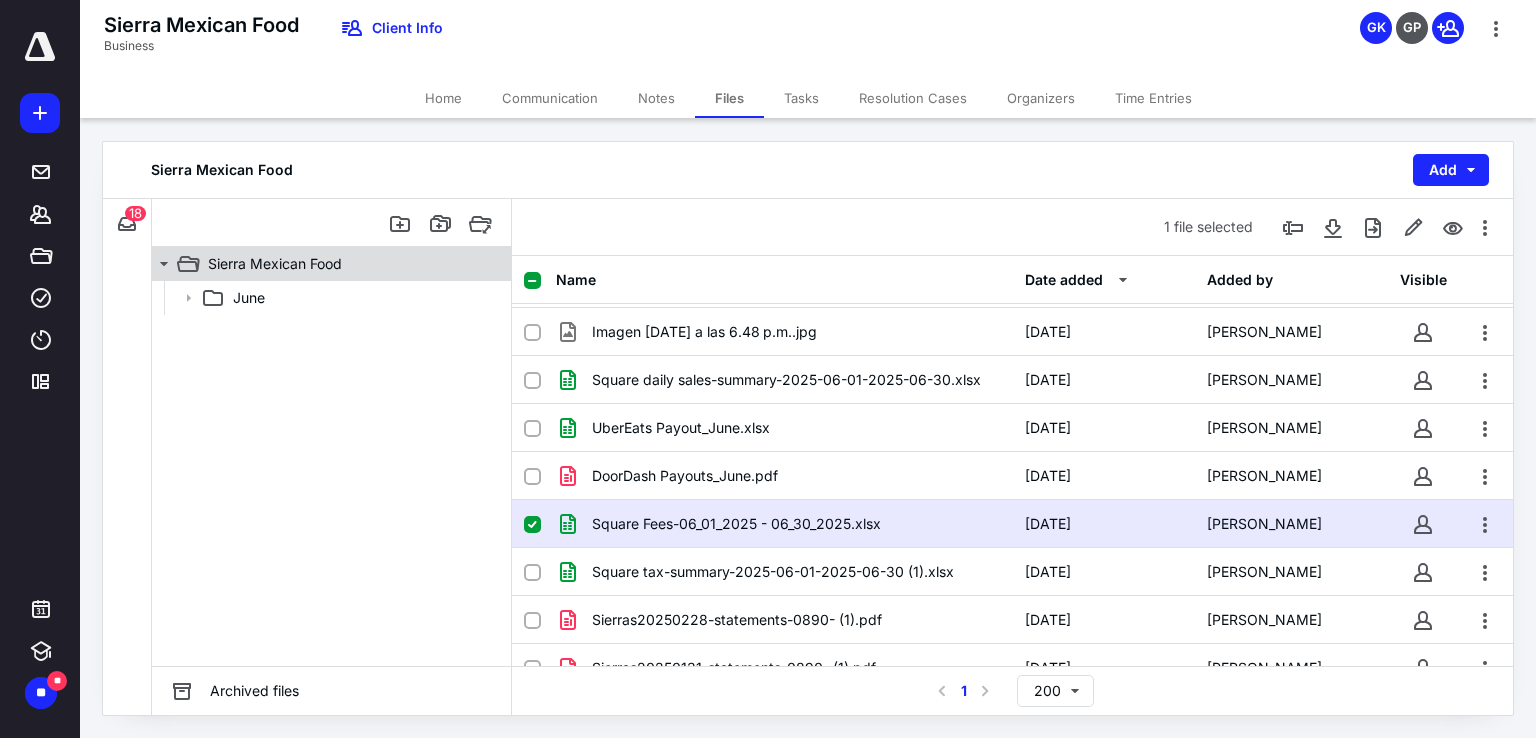 type 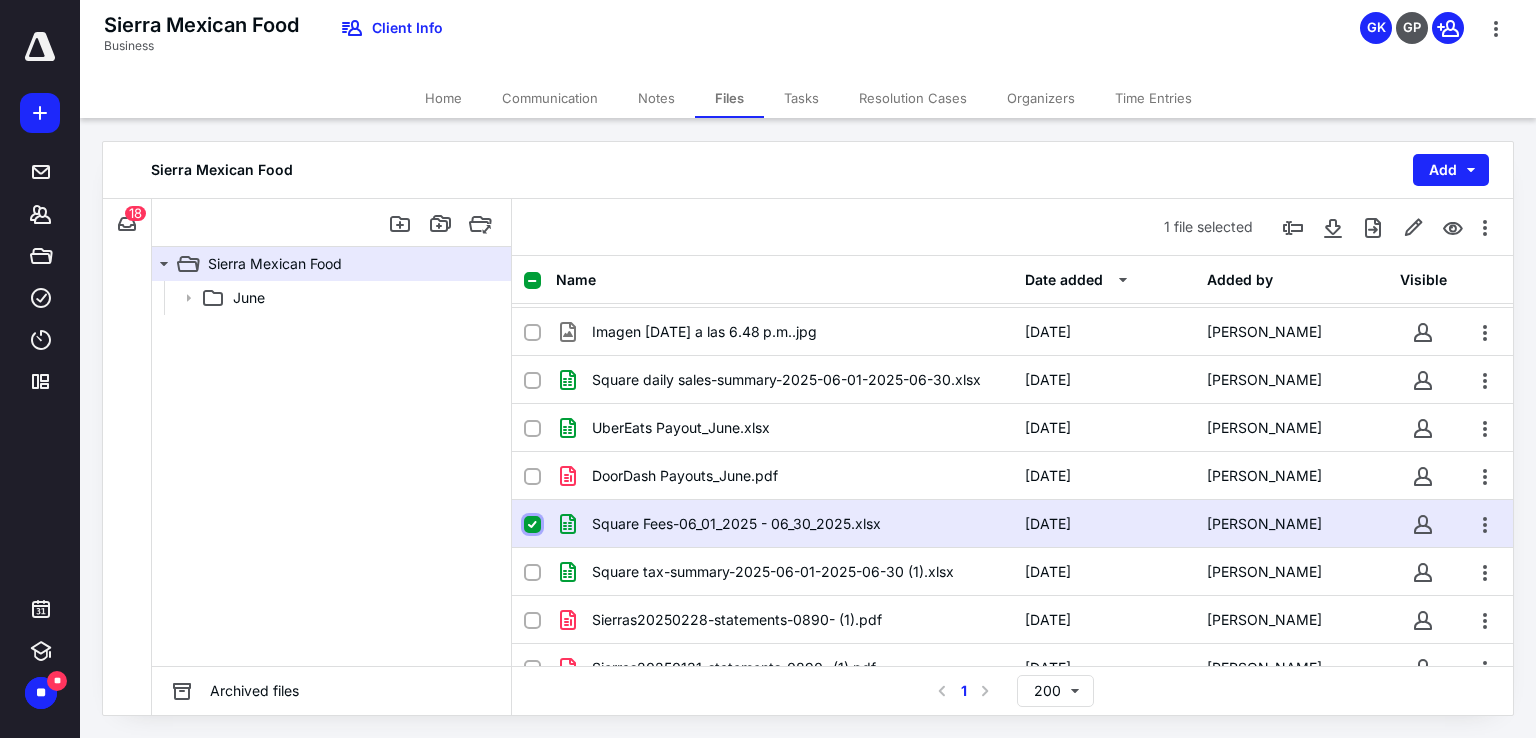 click at bounding box center [532, 525] 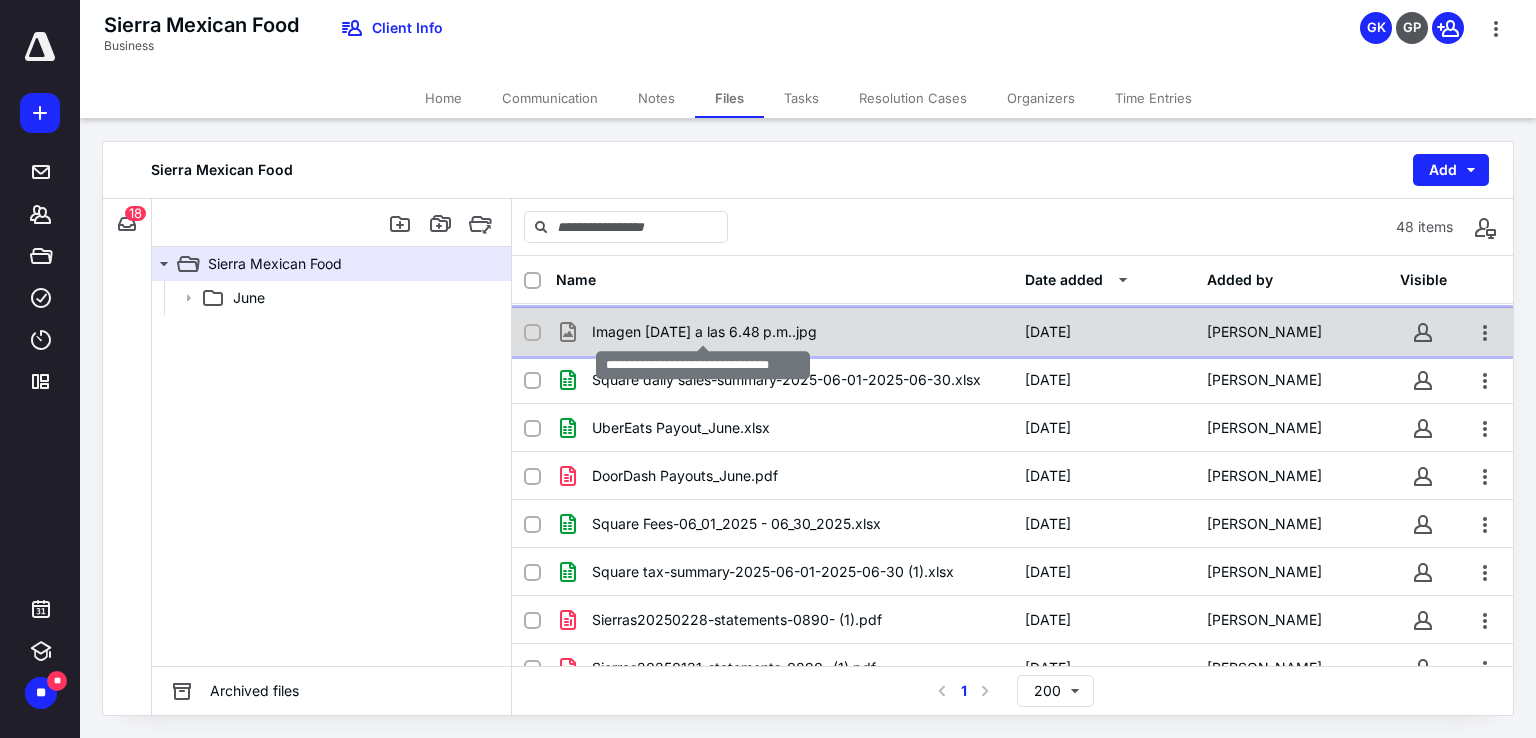 click on "Imagen [DATE] a las 6.48 p.m..jpg" at bounding box center [704, 332] 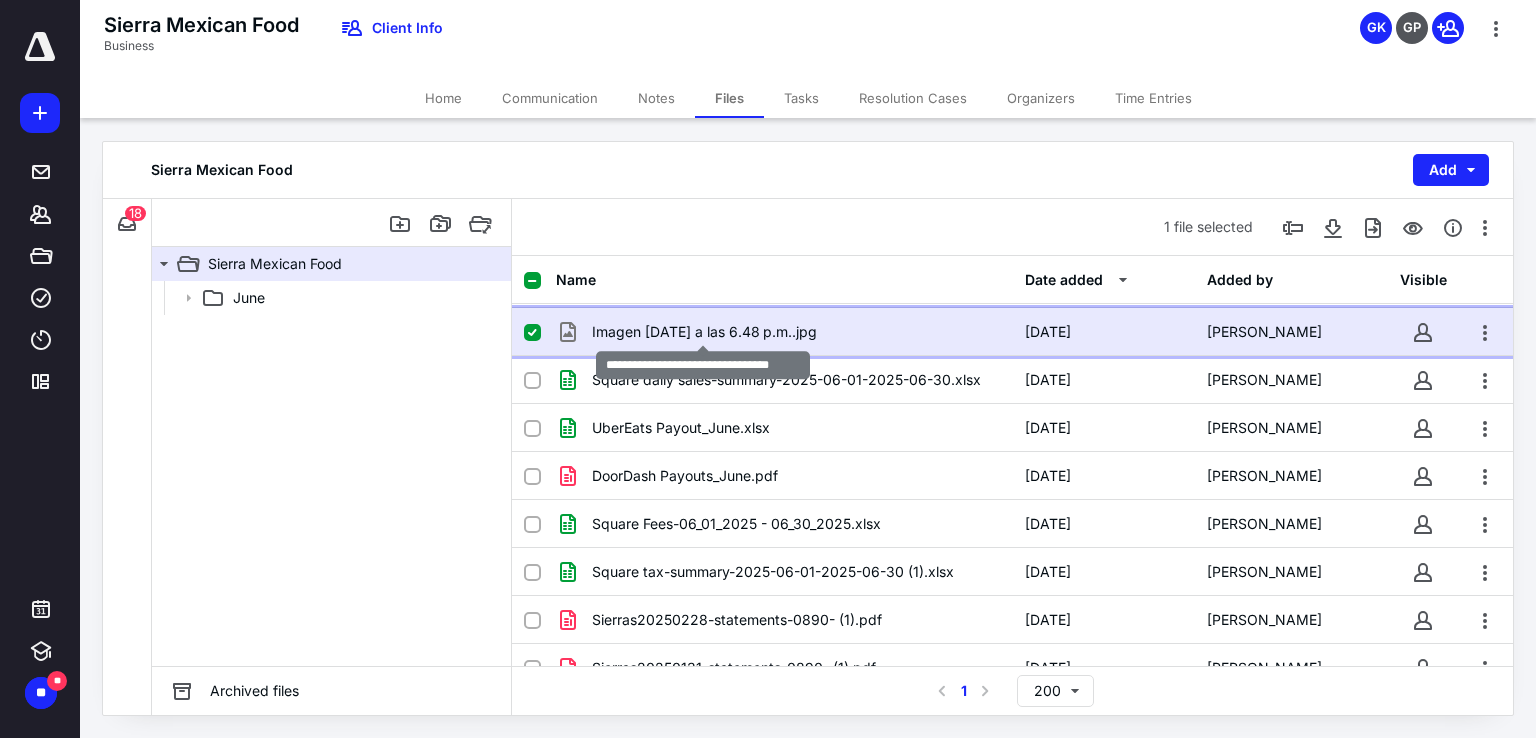 click on "Imagen [DATE] a las 6.48 p.m..jpg" at bounding box center (704, 332) 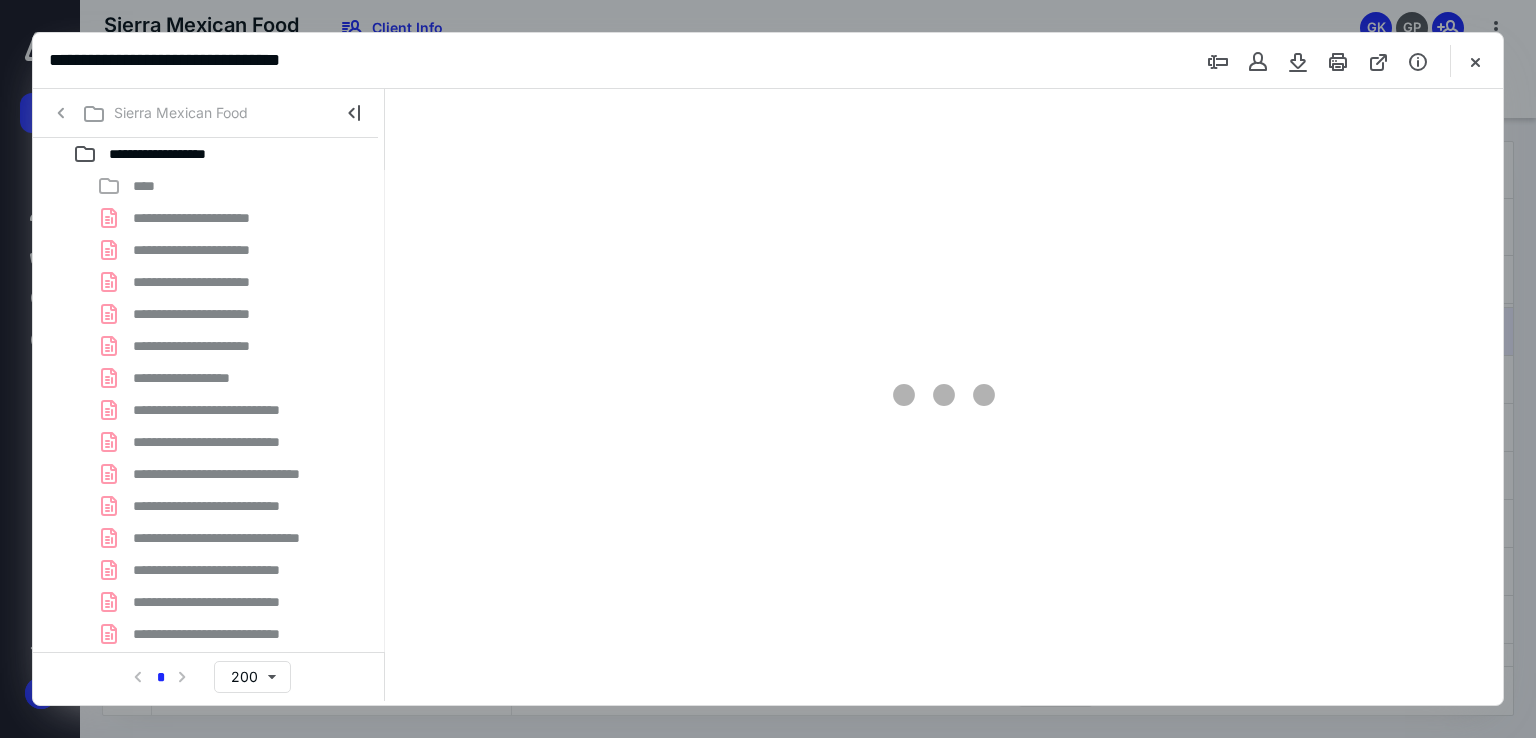 scroll, scrollTop: 0, scrollLeft: 0, axis: both 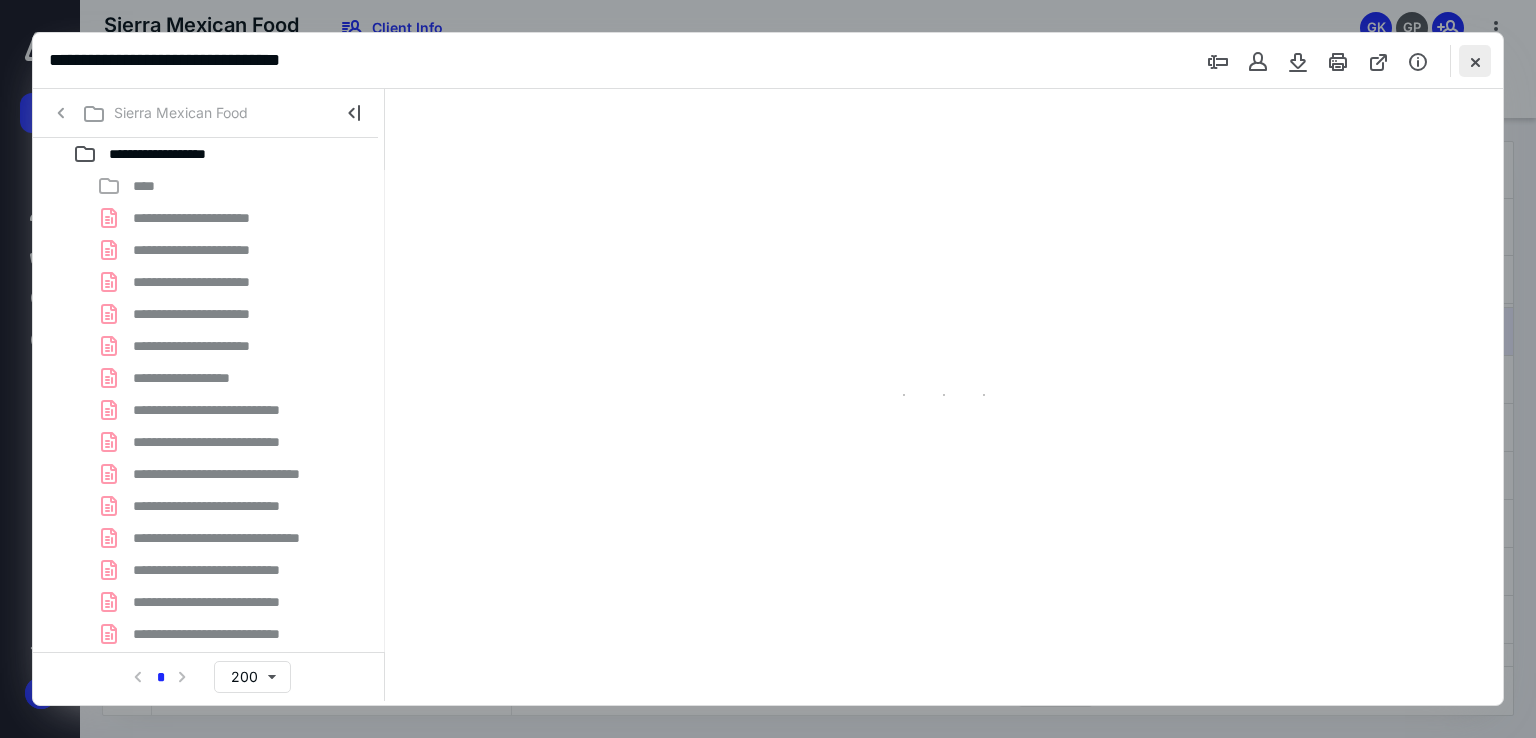 type on "171" 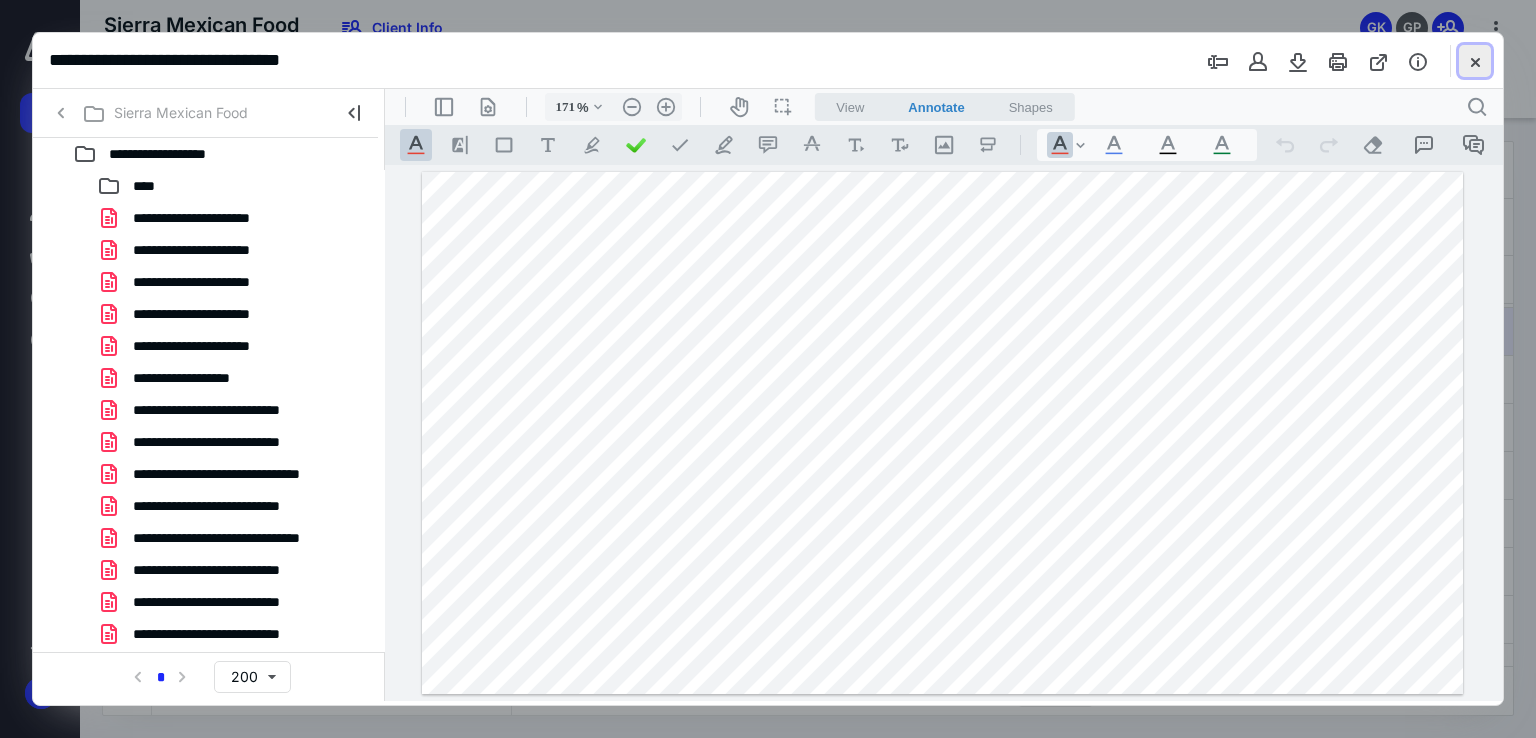 click at bounding box center (1475, 61) 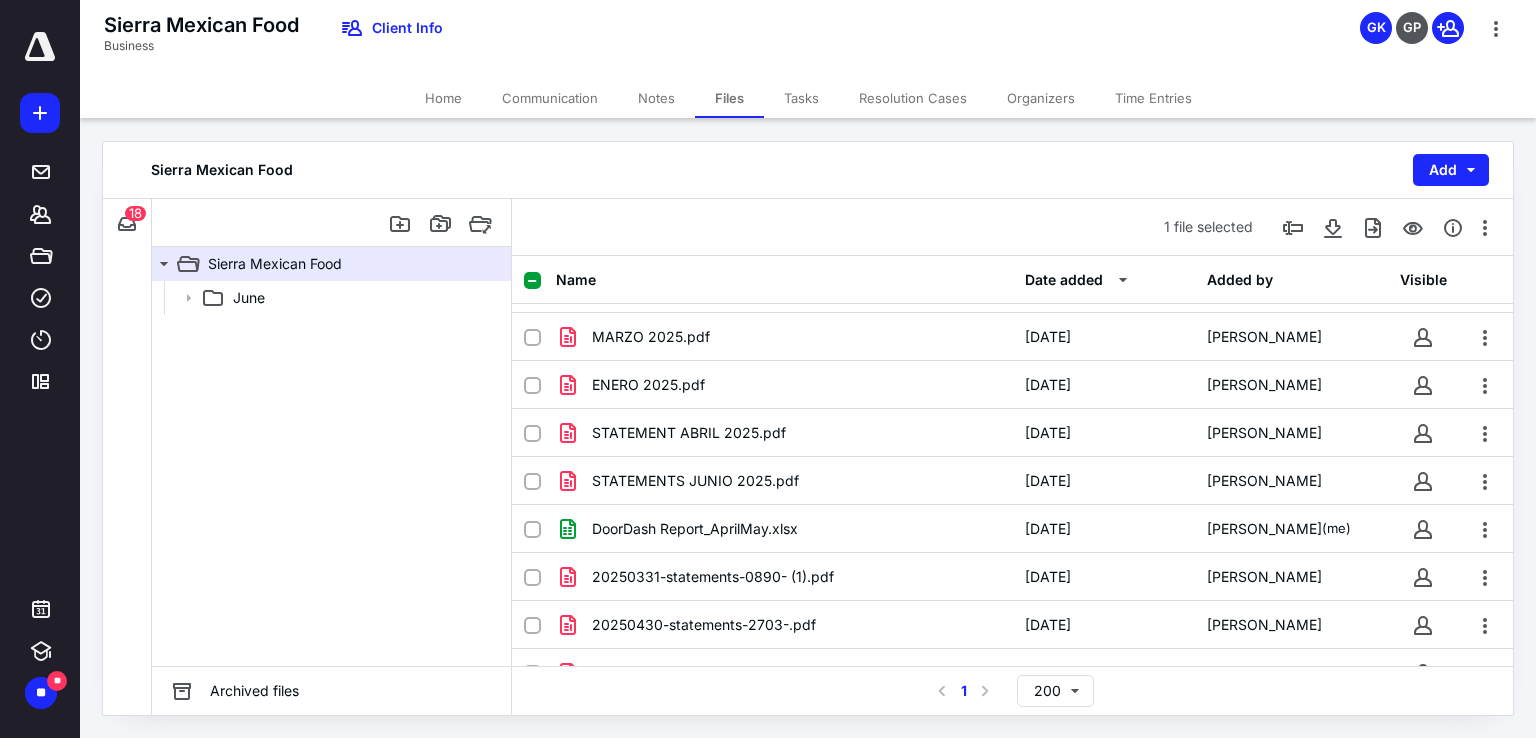 scroll, scrollTop: 1112, scrollLeft: 0, axis: vertical 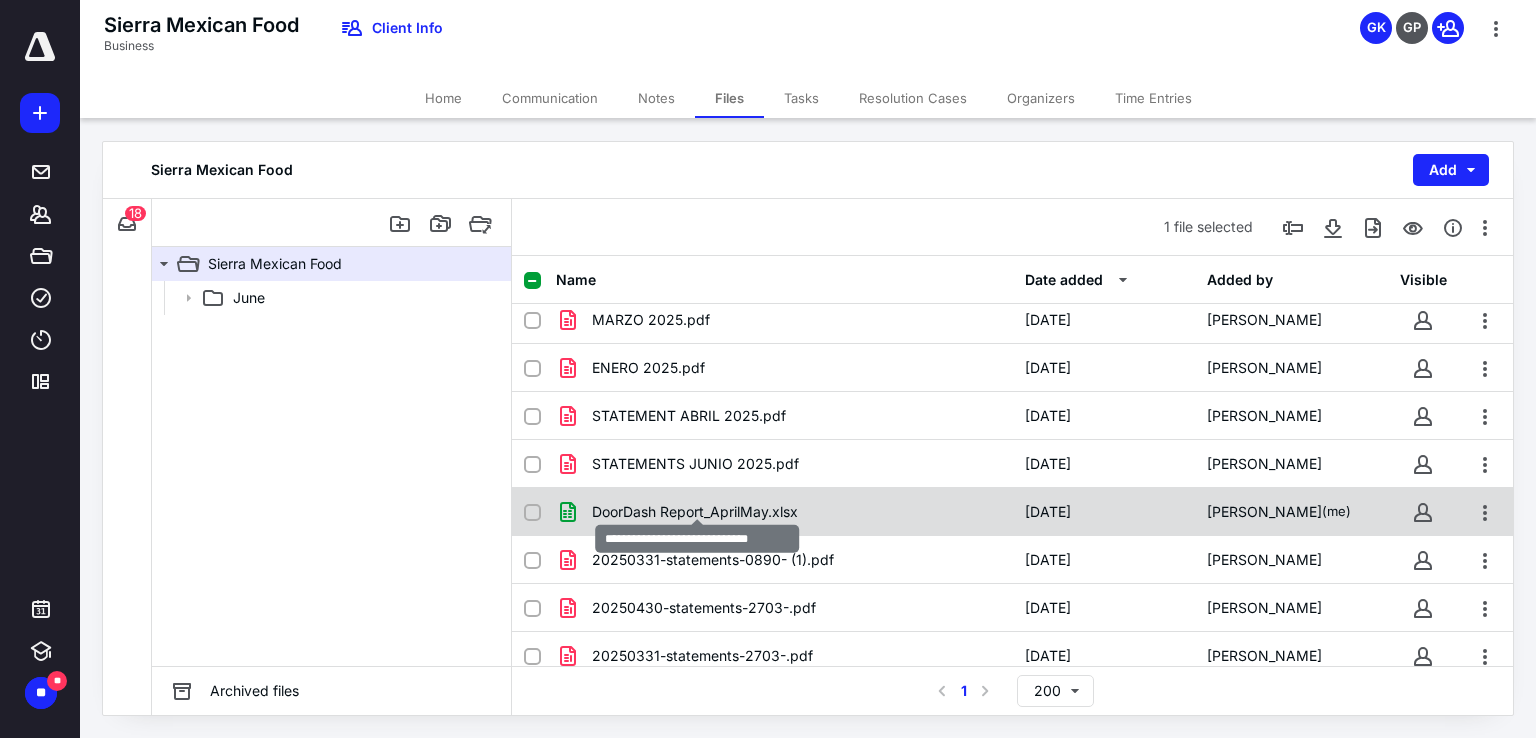click on "DoorDash Report_AprilMay.xlsx" at bounding box center [695, 512] 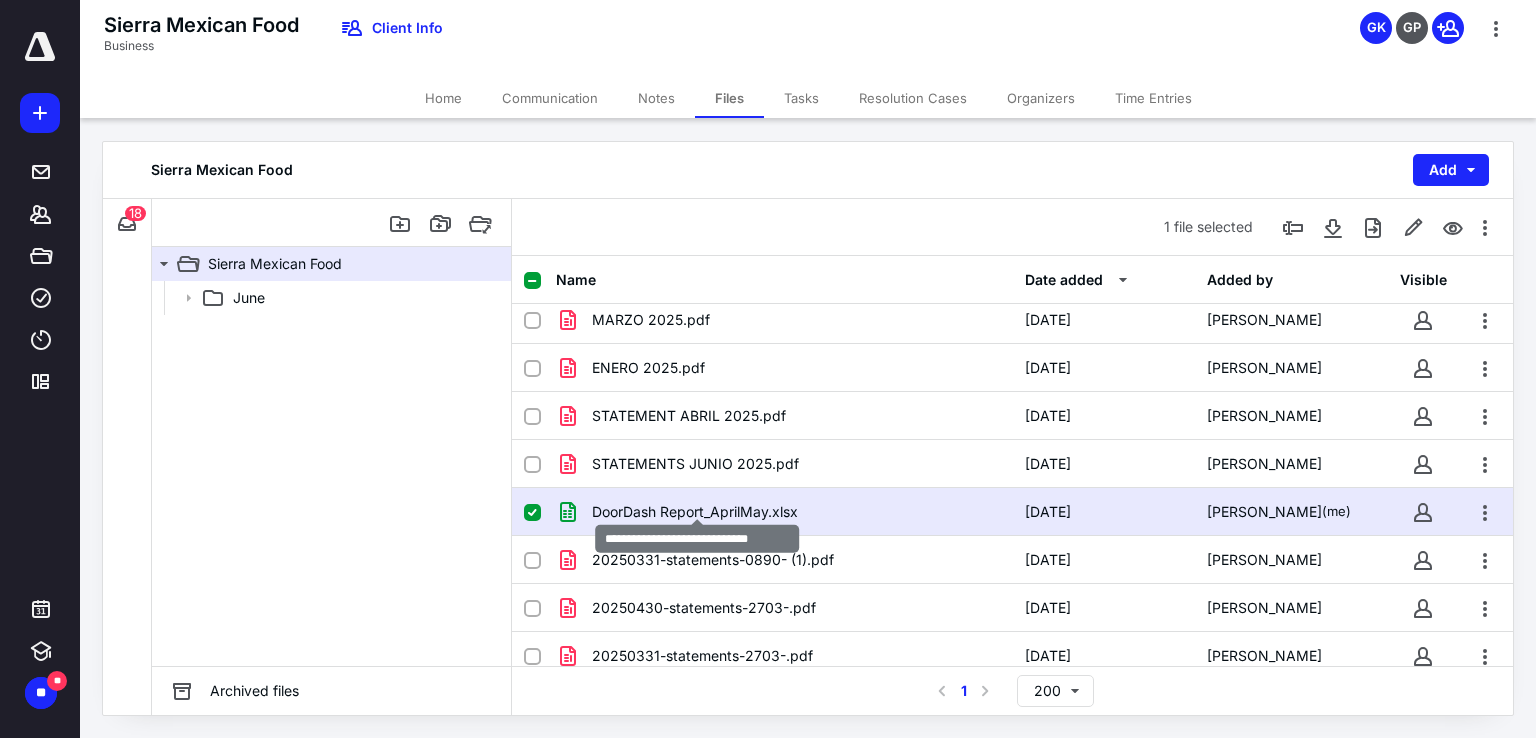 click on "DoorDash Report_AprilMay.xlsx" at bounding box center [695, 512] 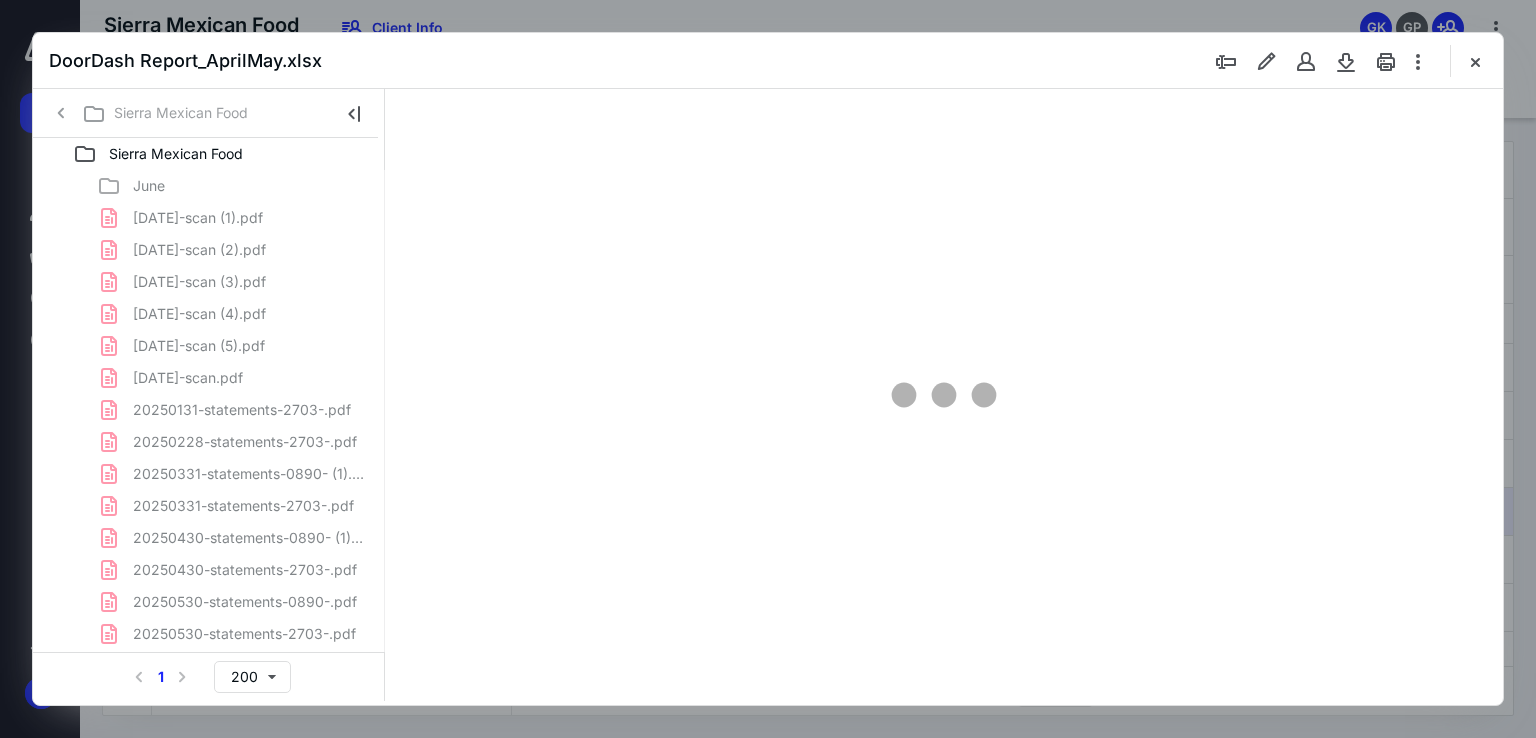 scroll, scrollTop: 0, scrollLeft: 0, axis: both 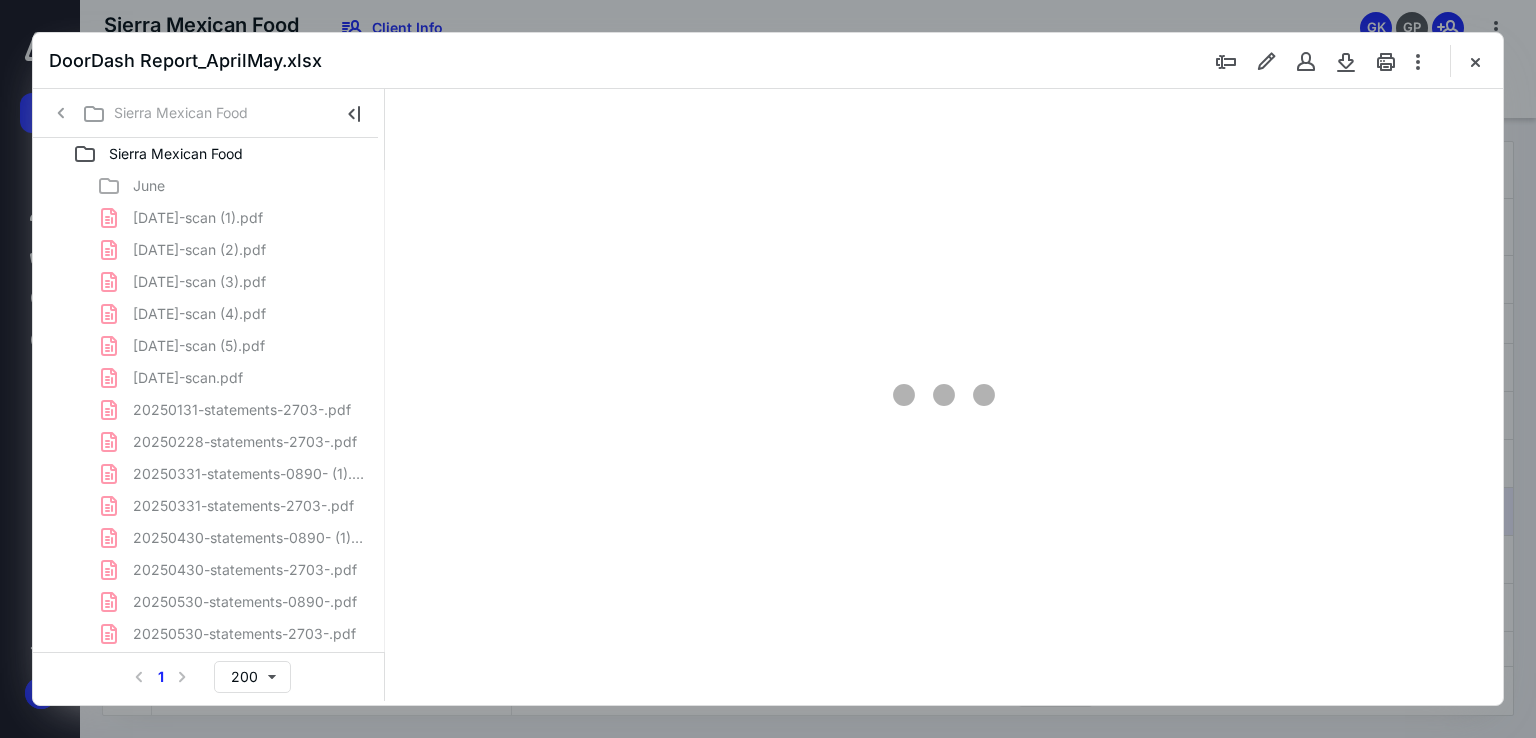 type on "54" 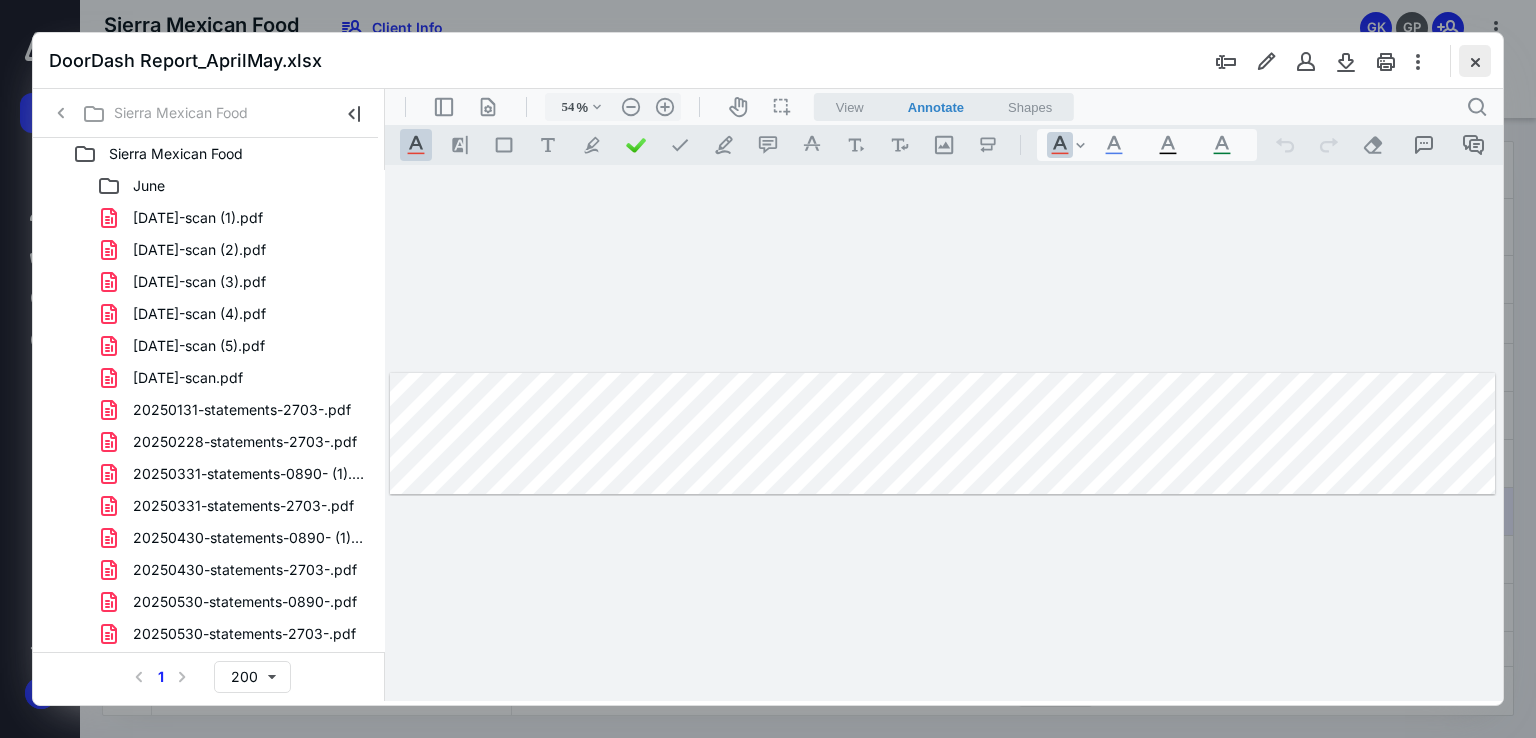 click at bounding box center (1475, 61) 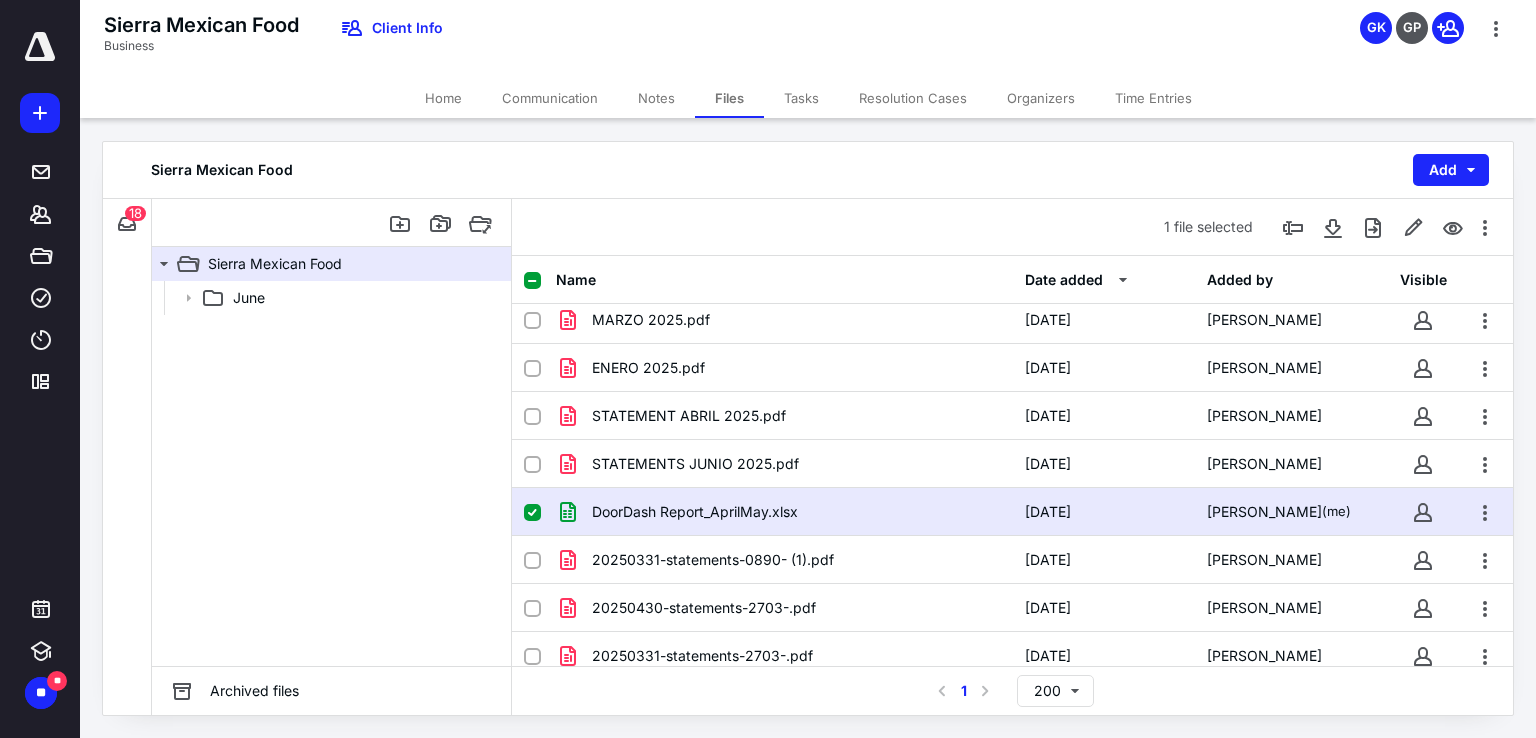 click 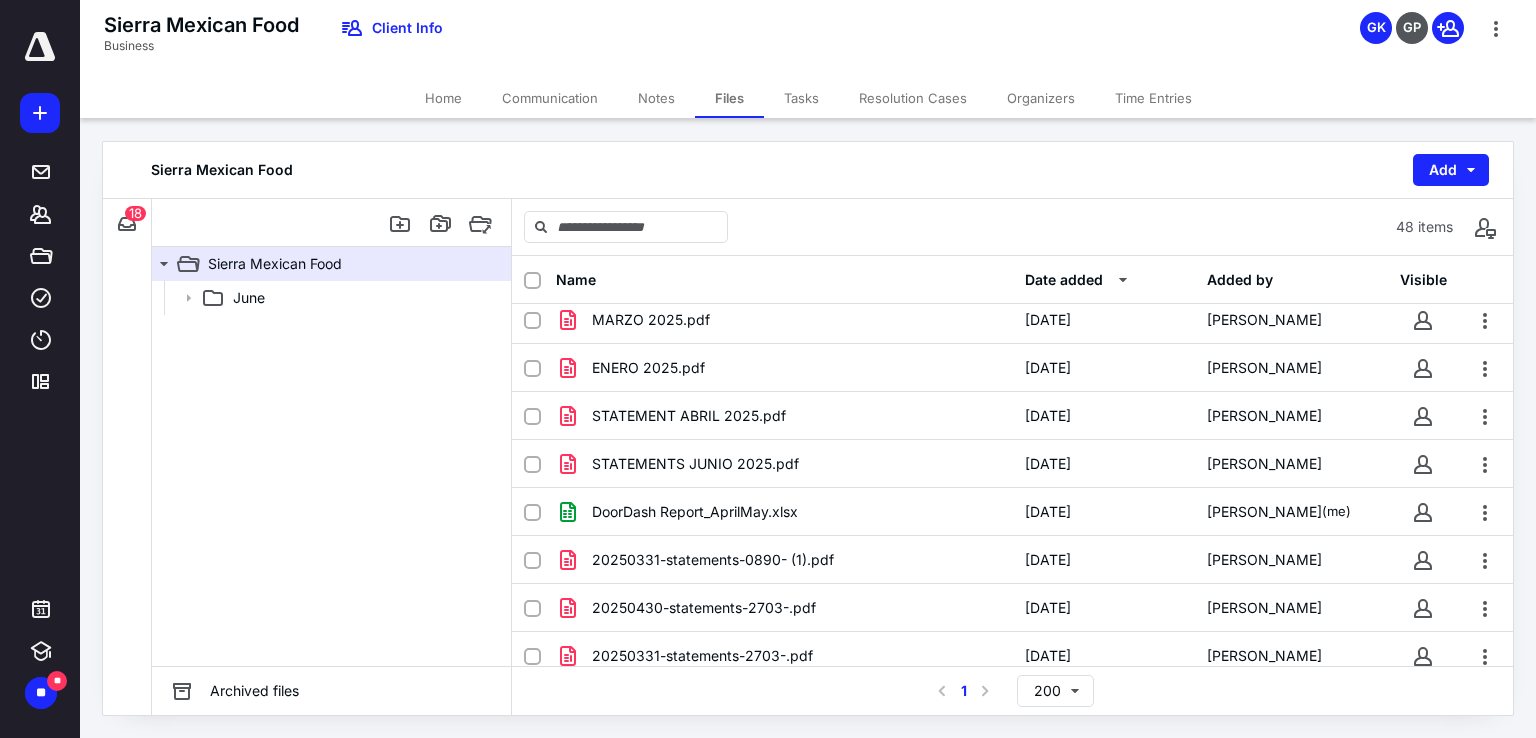 scroll, scrollTop: 0, scrollLeft: 0, axis: both 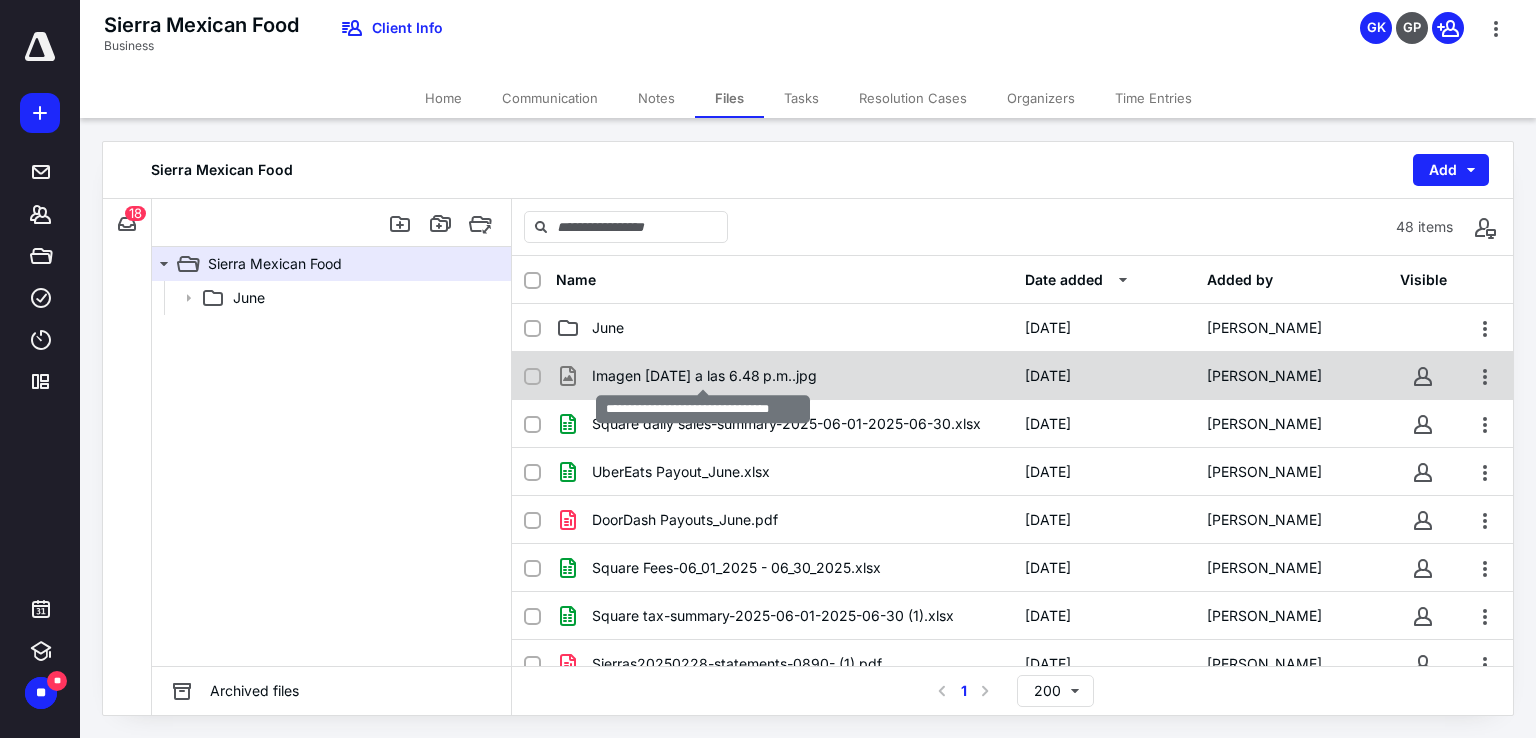 click on "Imagen [DATE] a las 6.48 p.m..jpg" at bounding box center (704, 376) 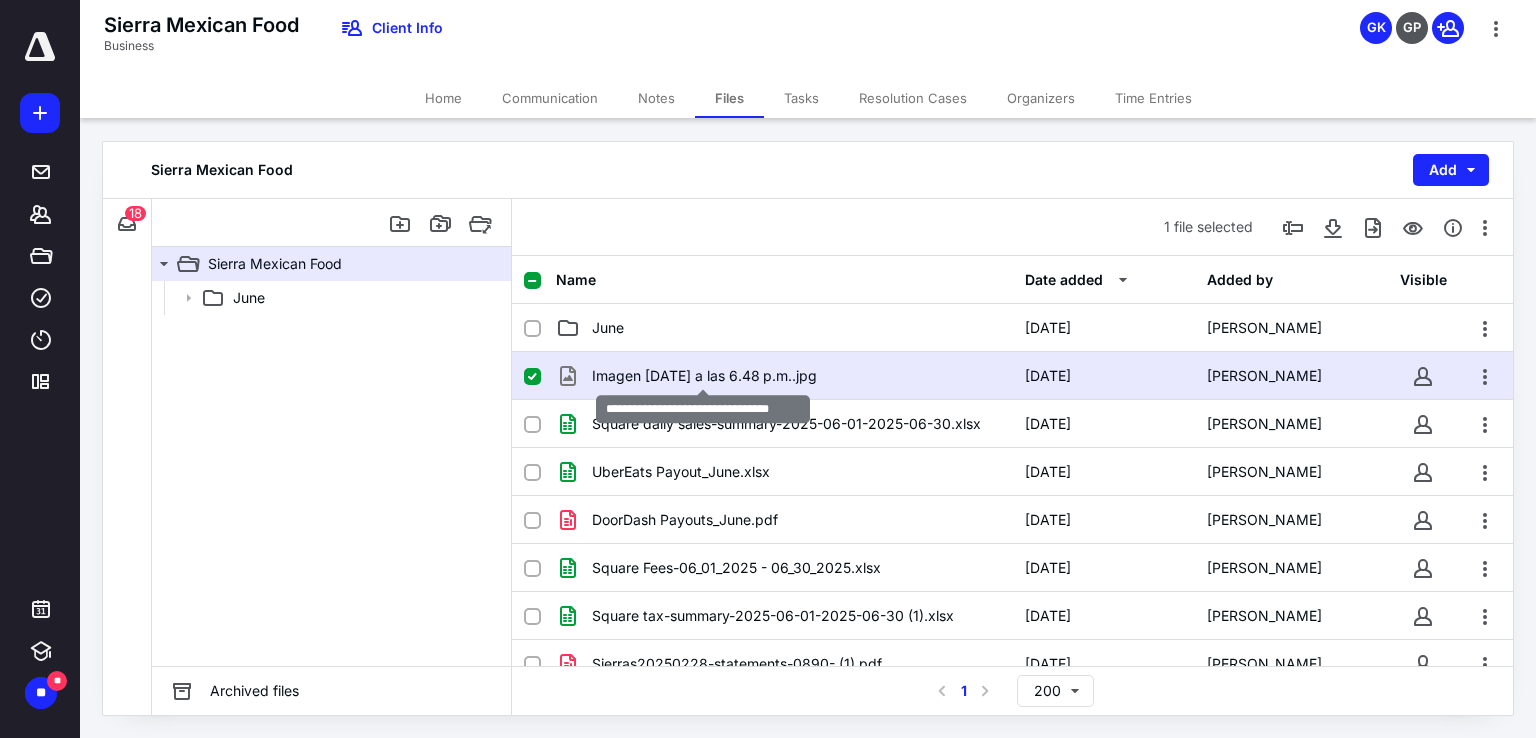 click on "Imagen [DATE] a las 6.48 p.m..jpg" at bounding box center (704, 376) 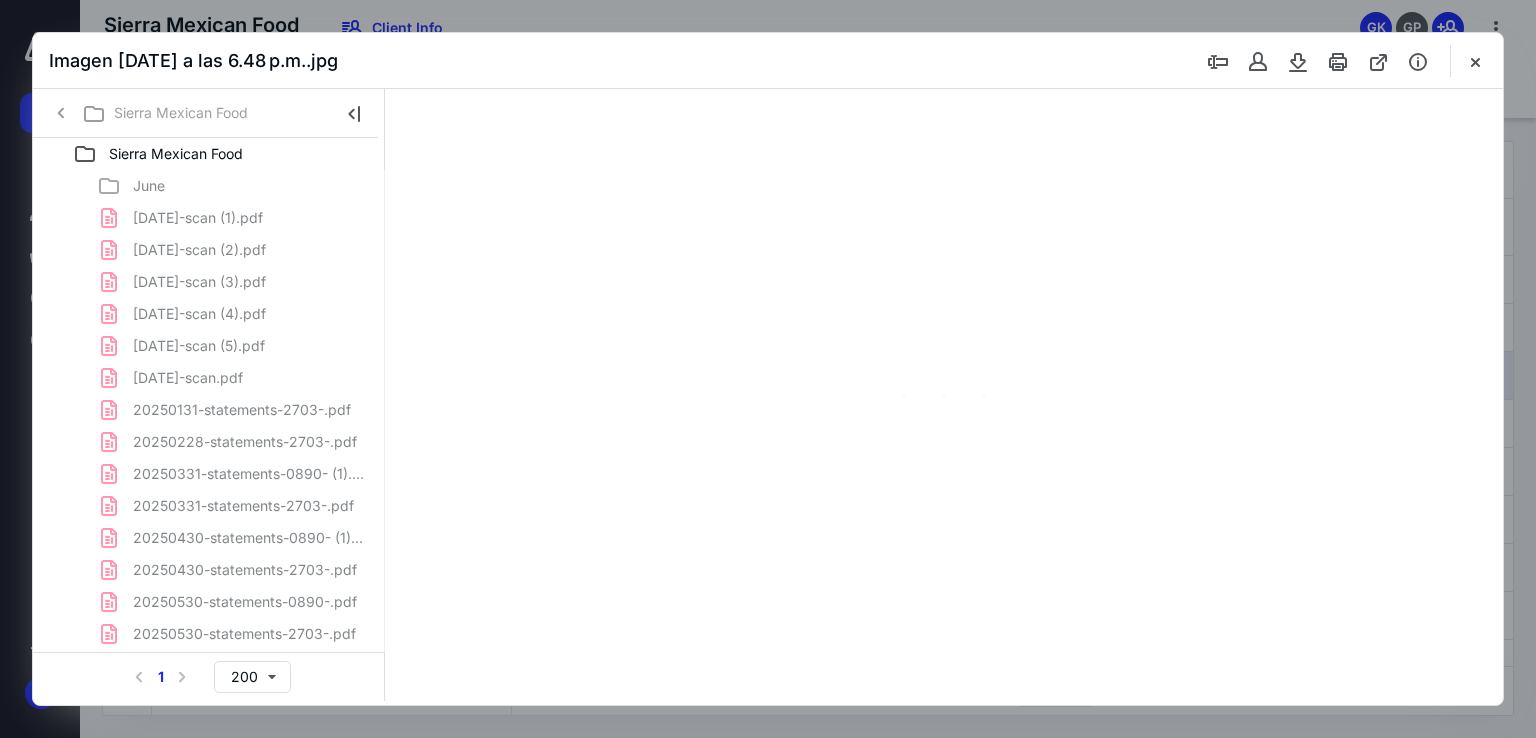 scroll, scrollTop: 0, scrollLeft: 0, axis: both 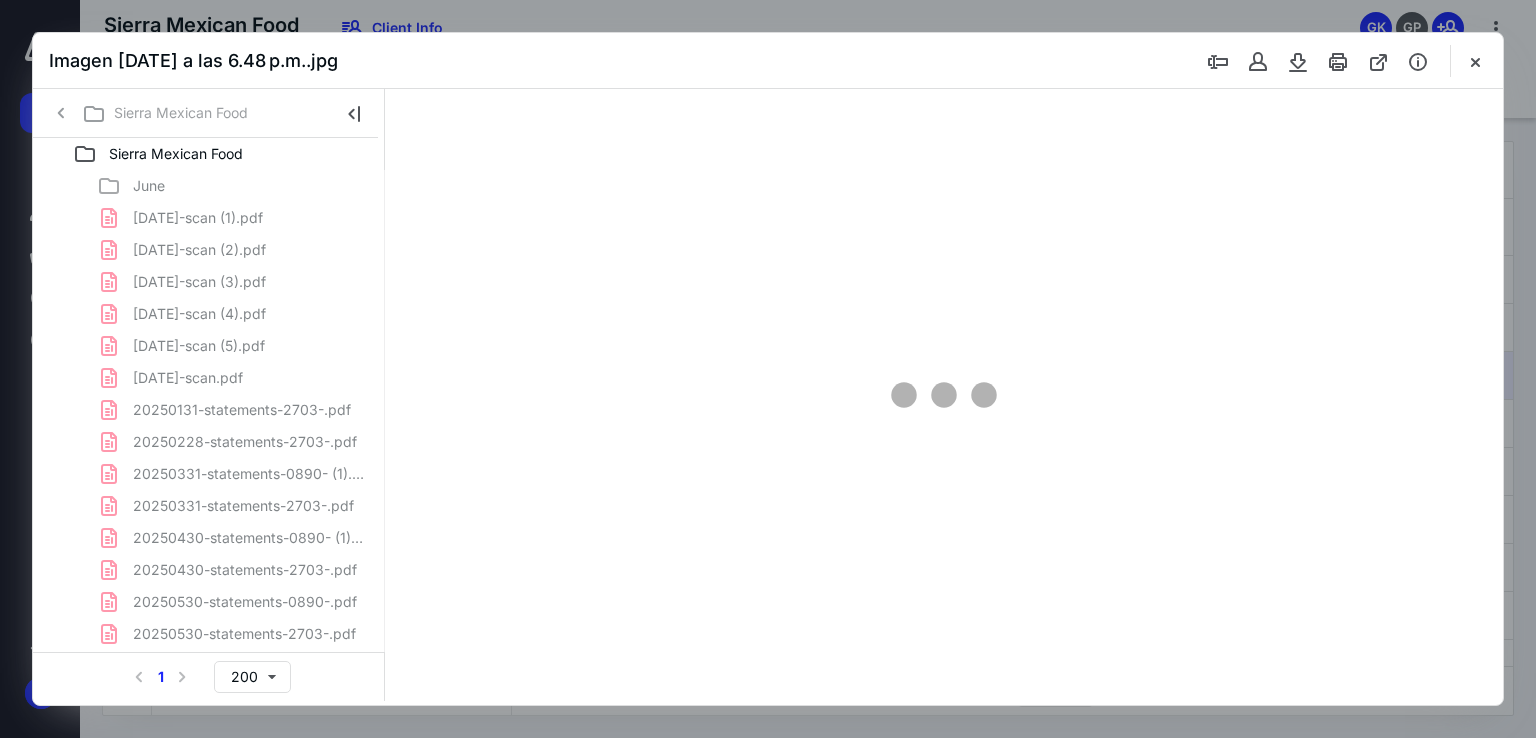 type on "171" 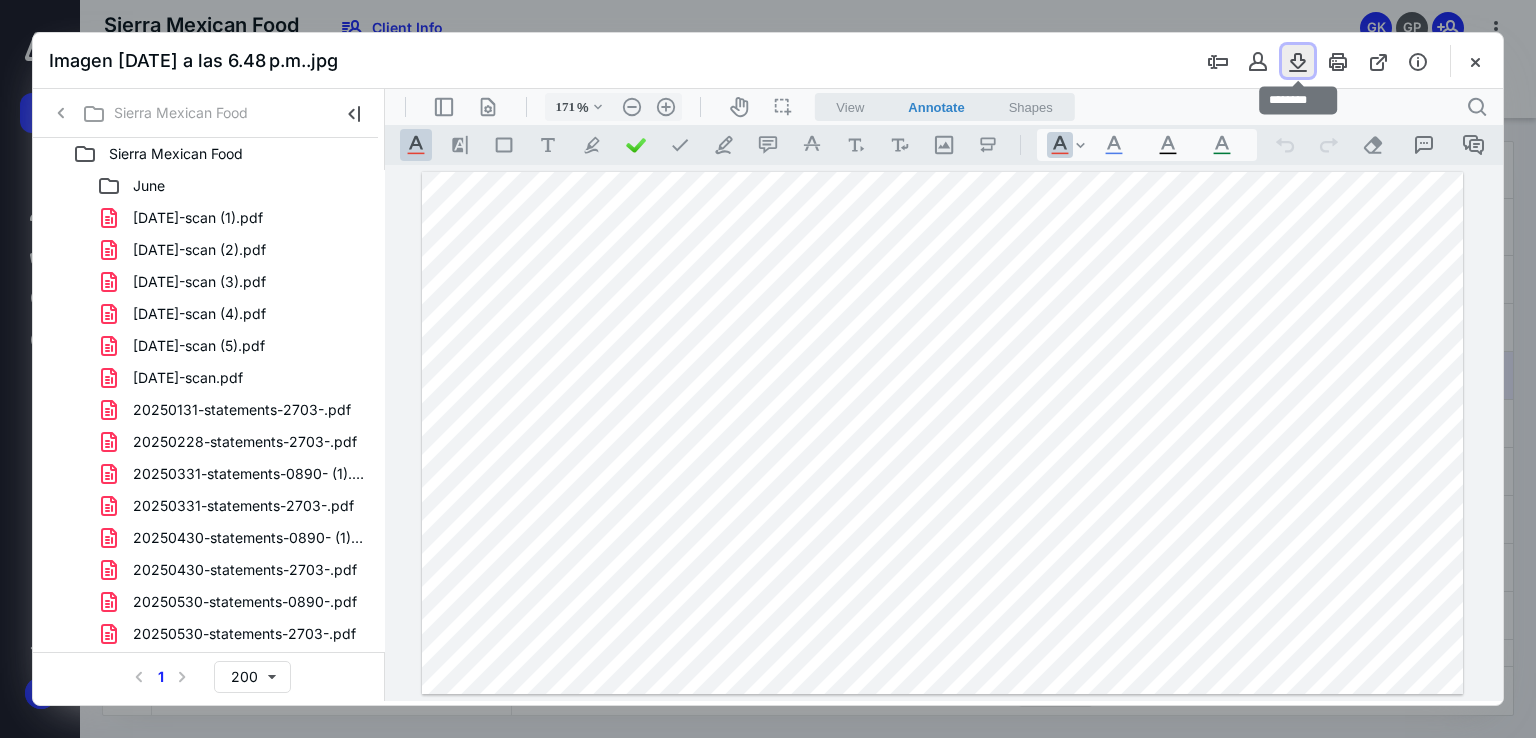 click at bounding box center [1298, 61] 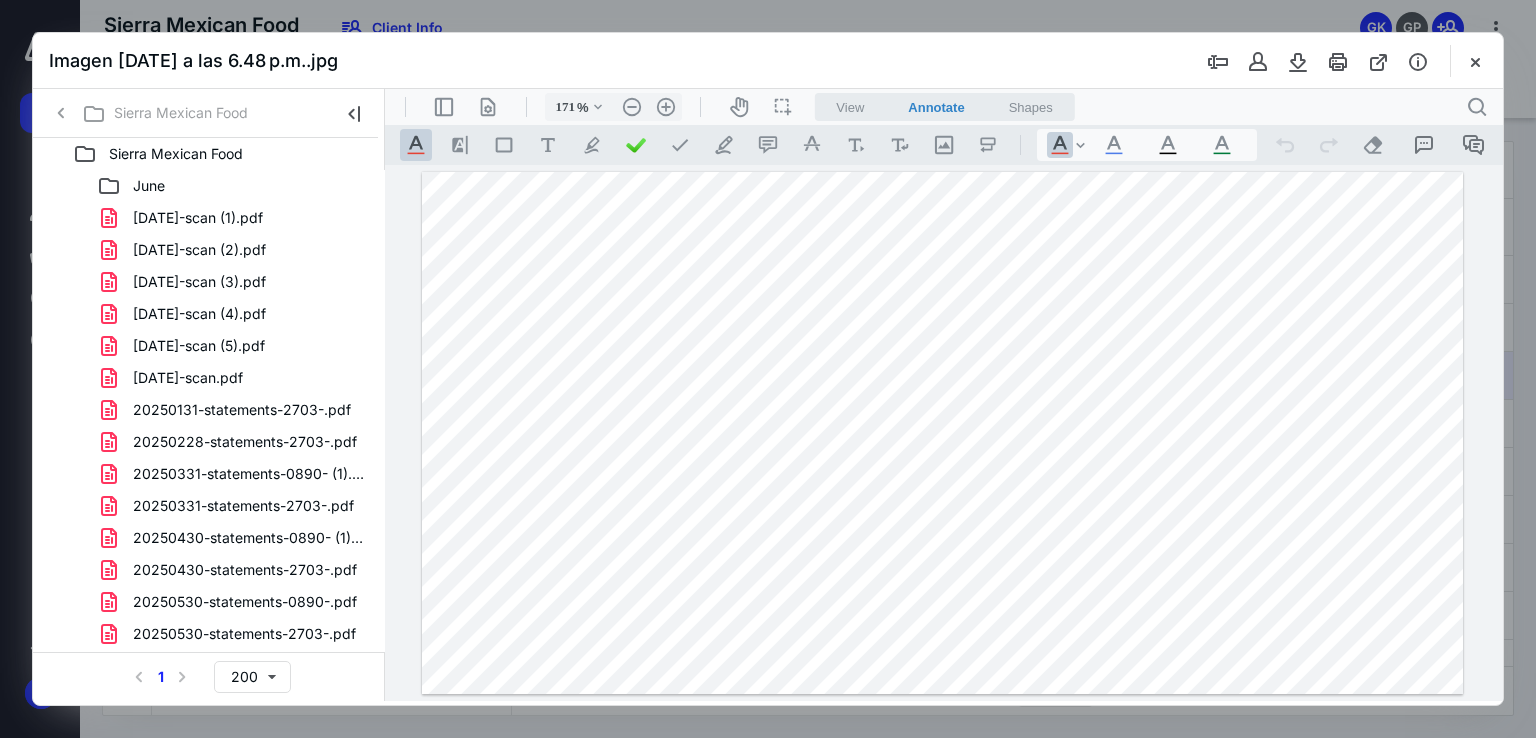 type 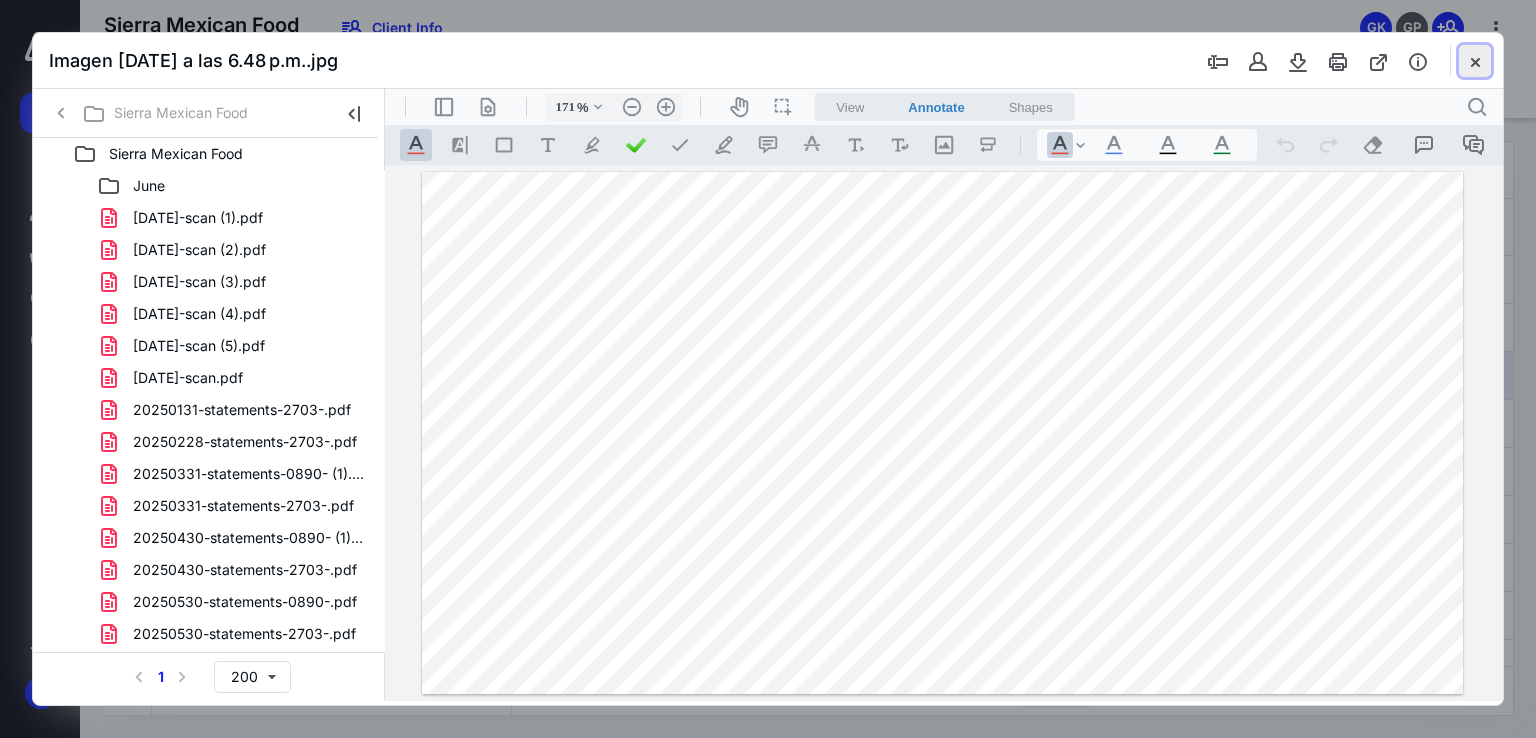 click at bounding box center (1475, 61) 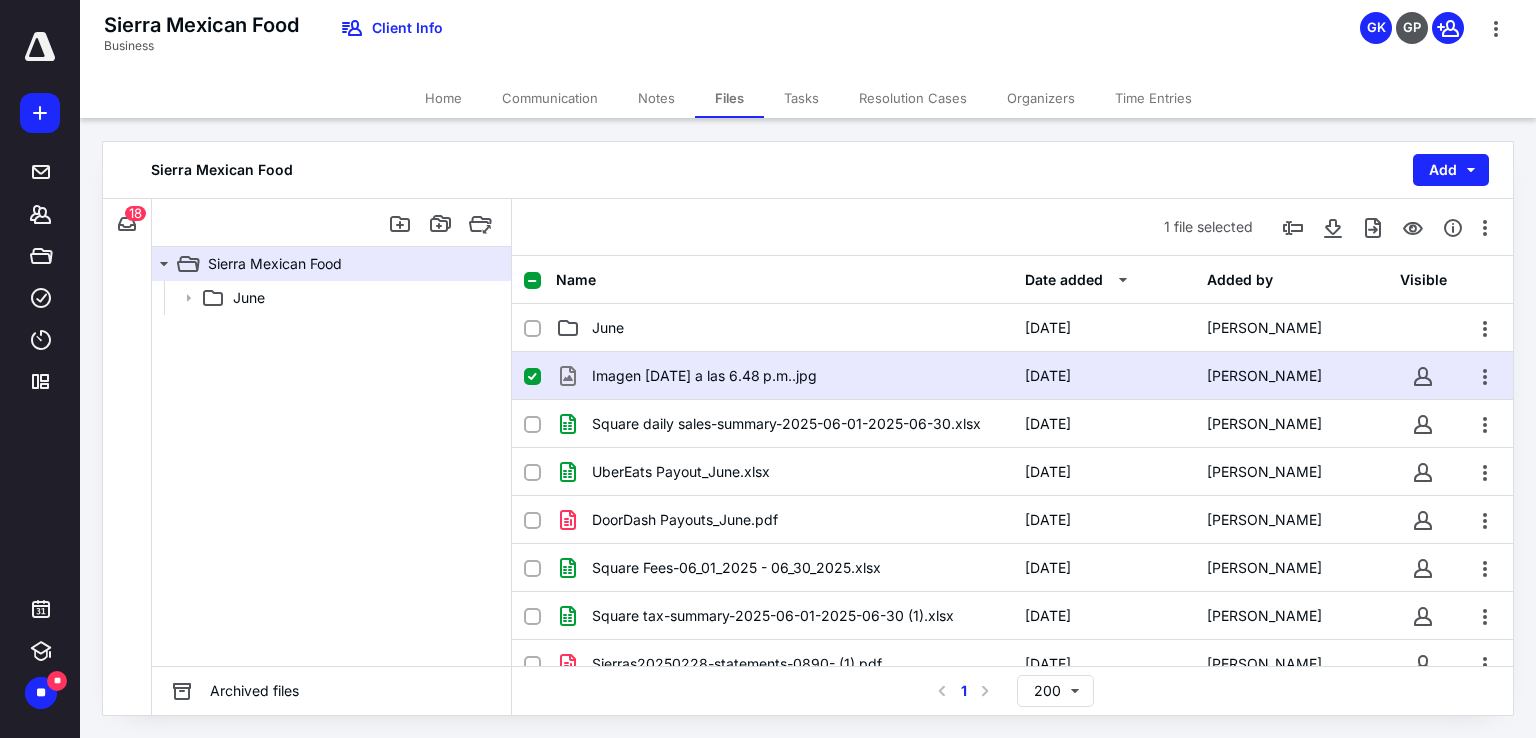 click 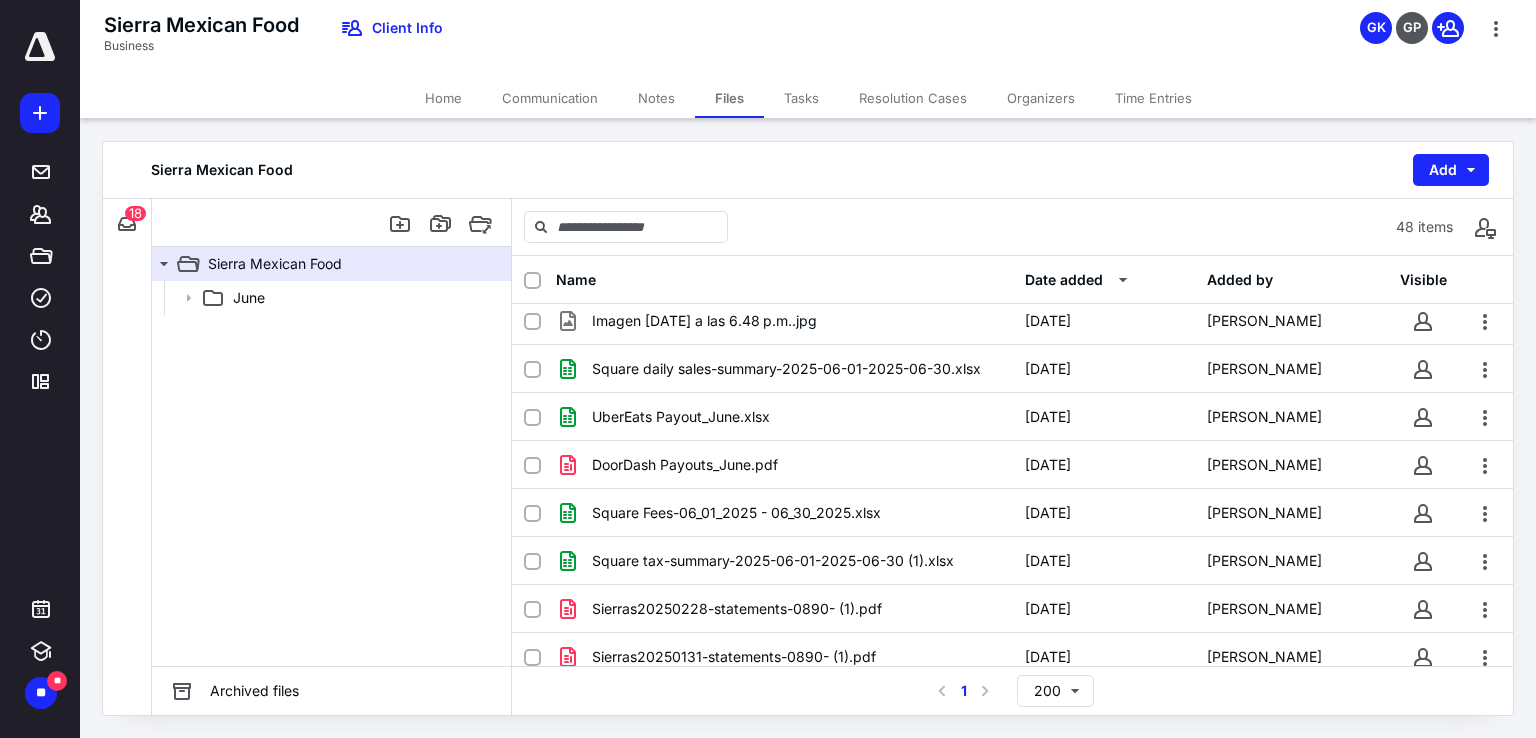 scroll, scrollTop: 0, scrollLeft: 0, axis: both 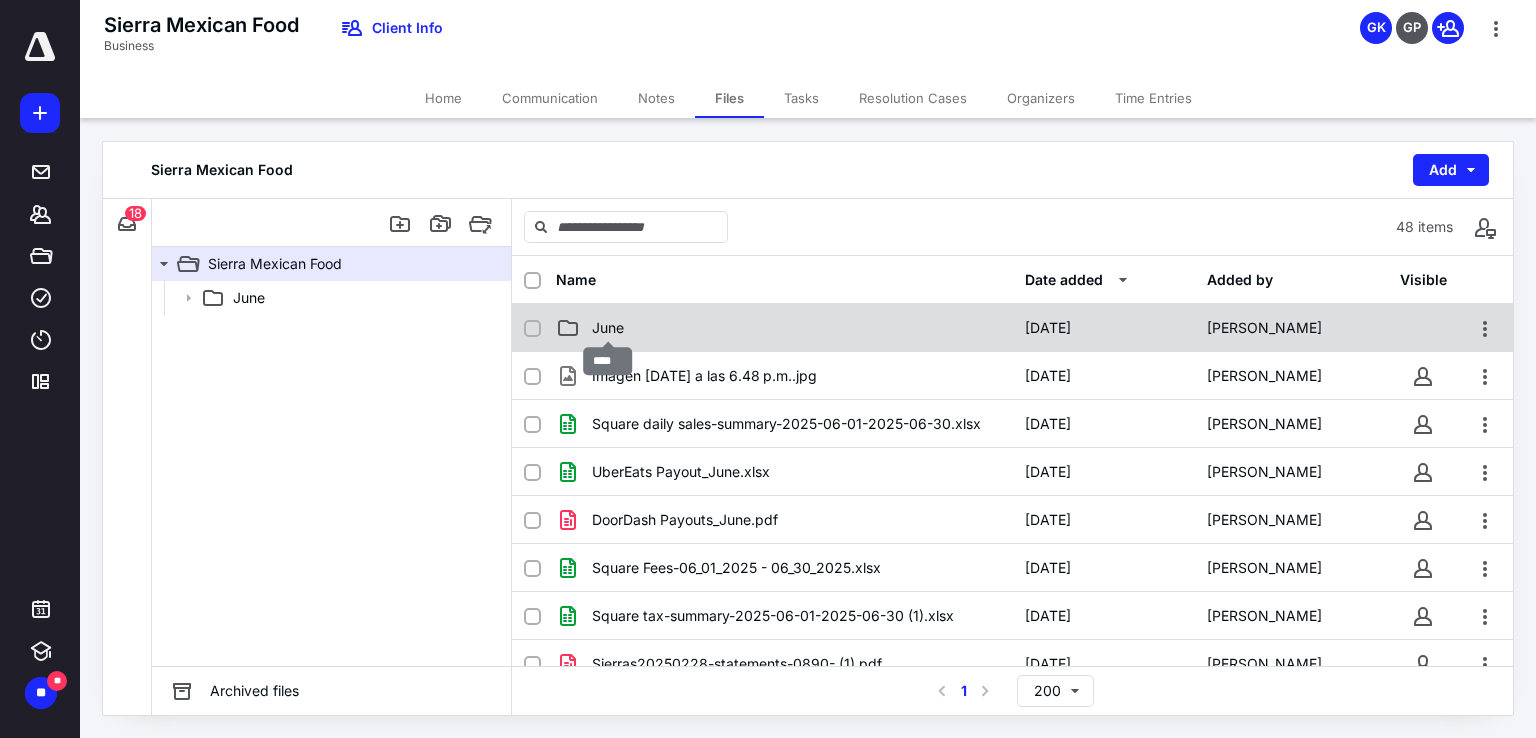 click on "June" at bounding box center [608, 328] 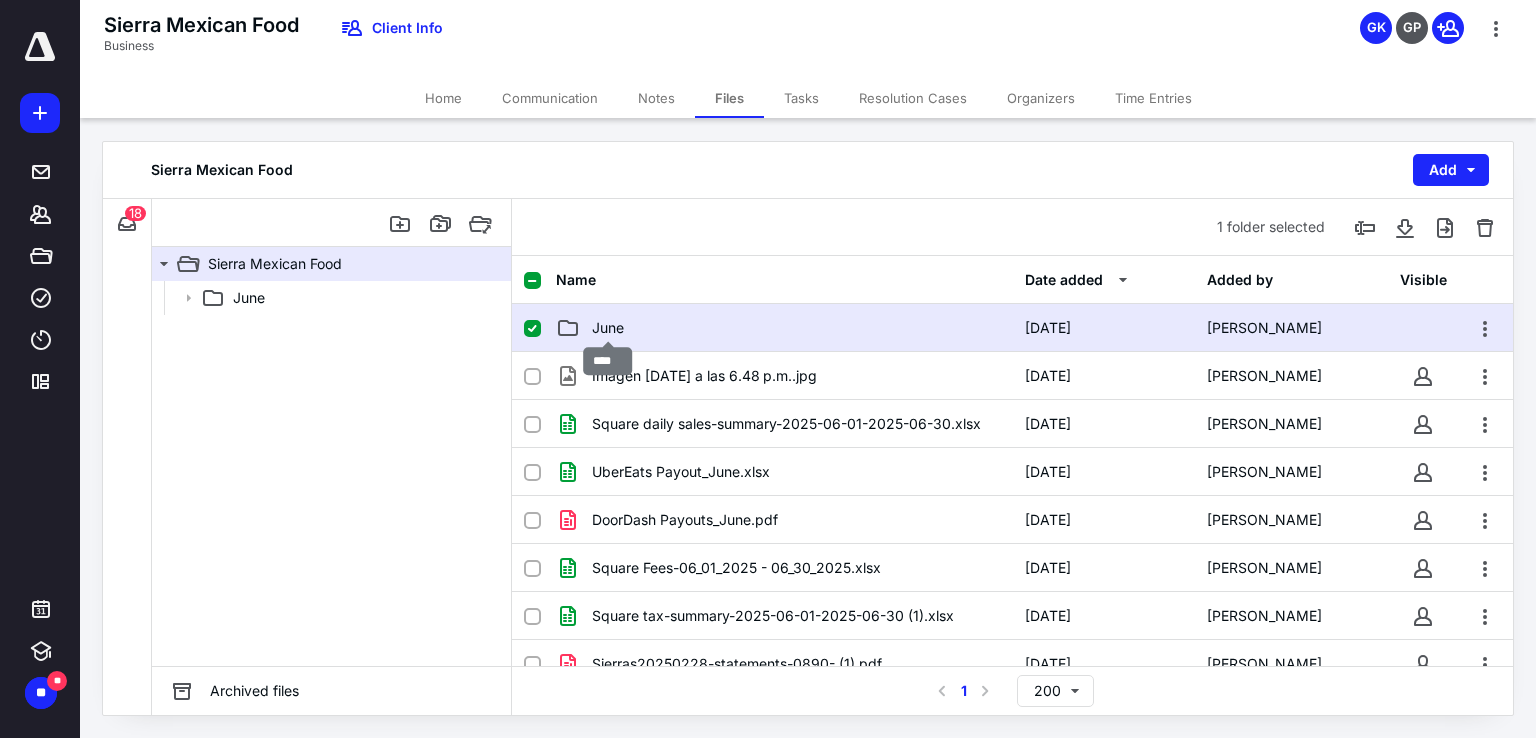 click on "June" at bounding box center (608, 328) 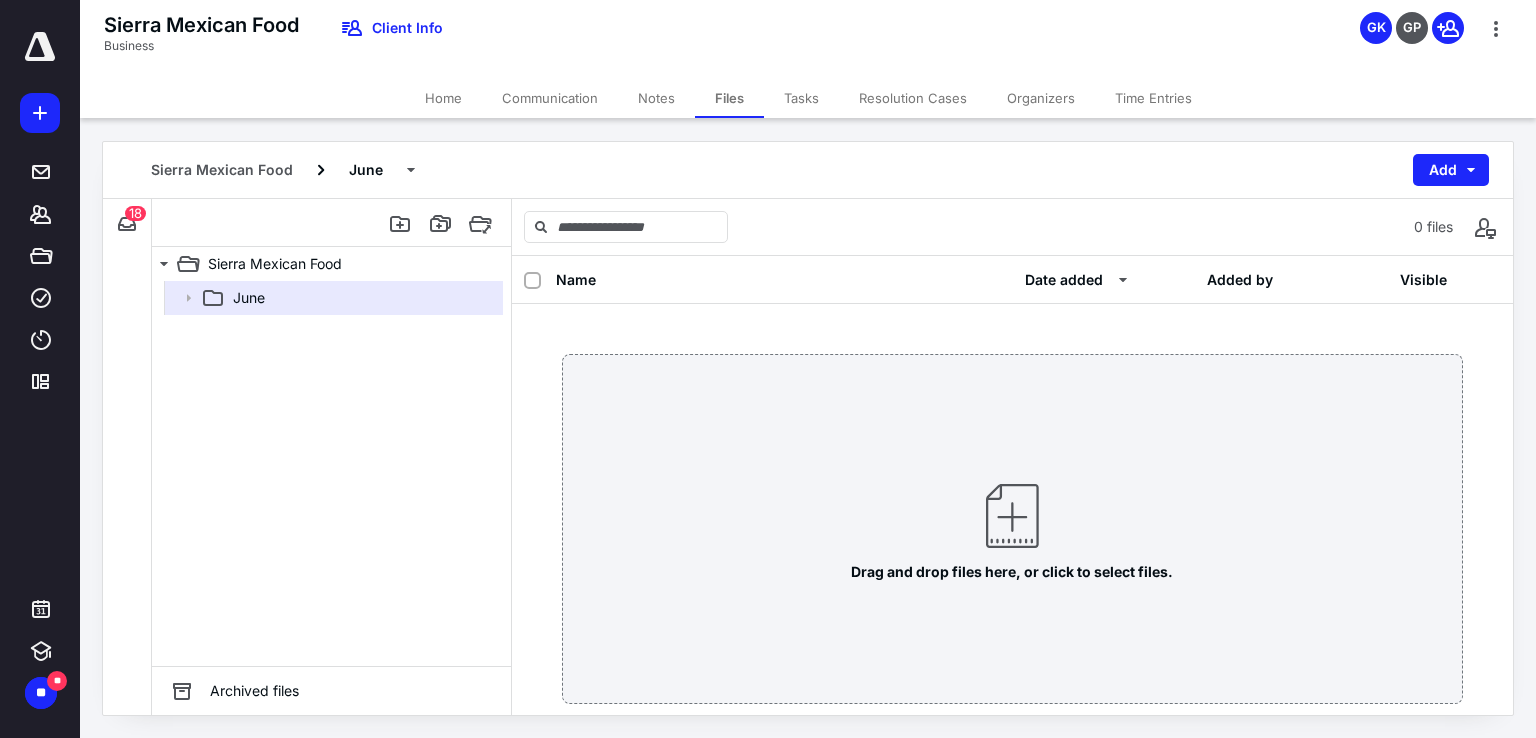 scroll, scrollTop: 39, scrollLeft: 0, axis: vertical 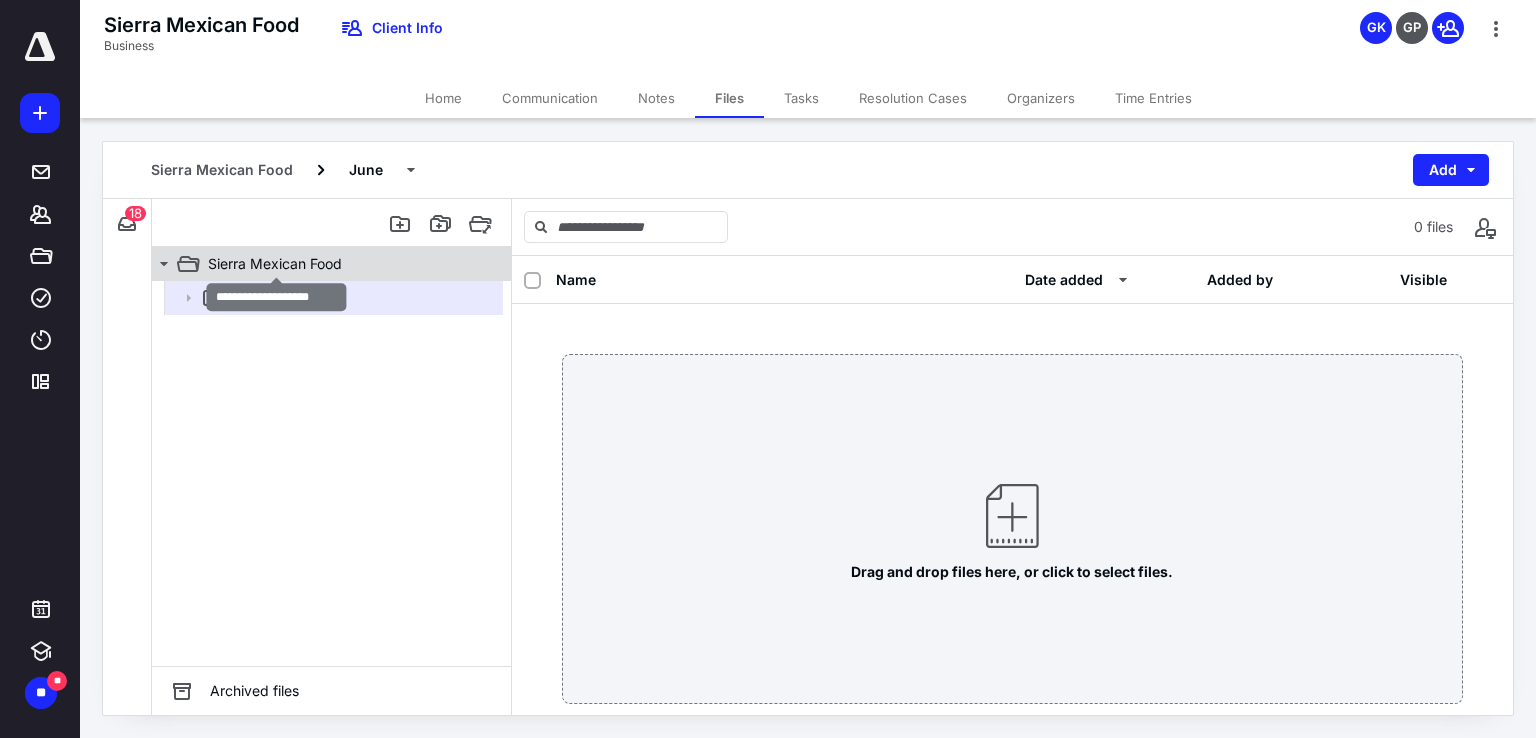 click on "Sierra Mexican Food" at bounding box center (275, 264) 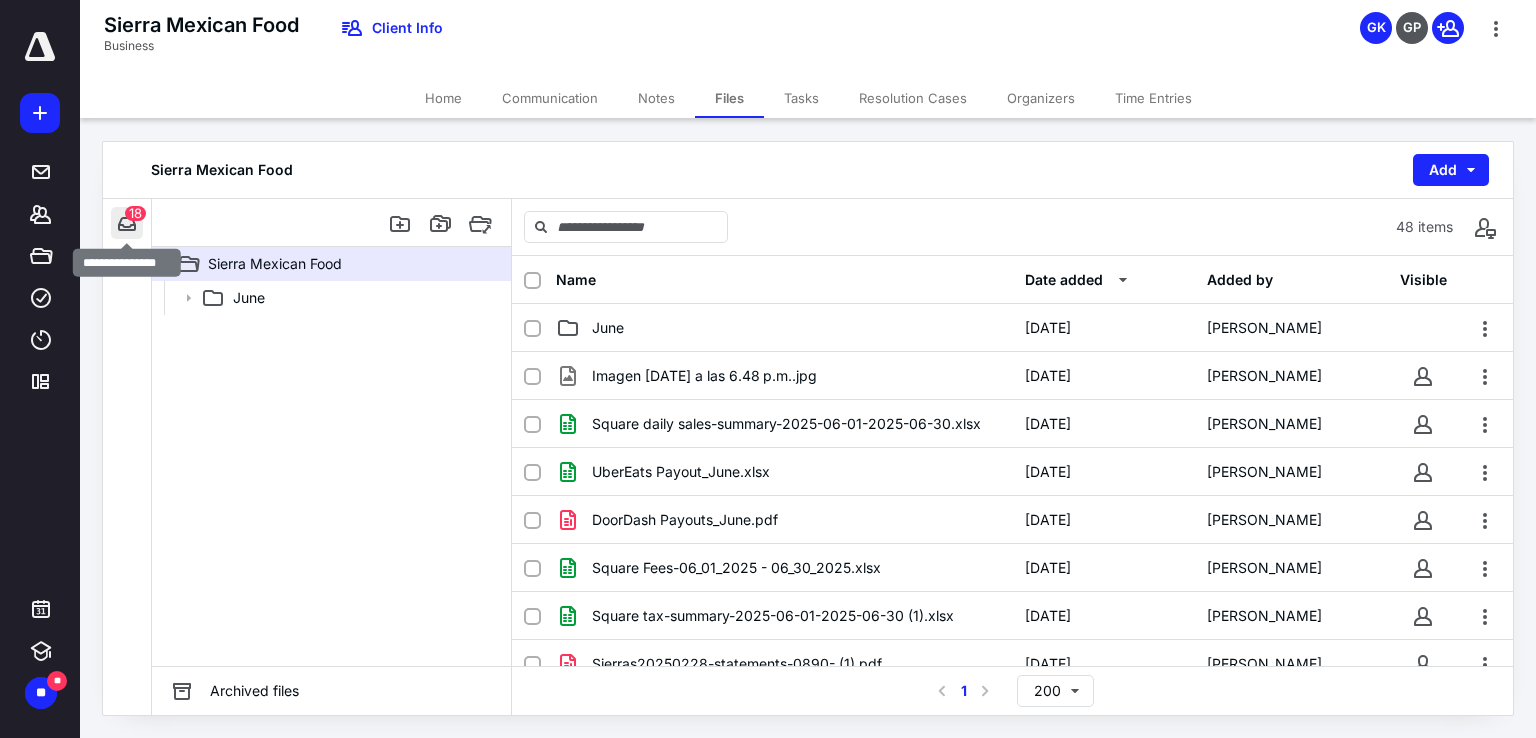 click at bounding box center (127, 223) 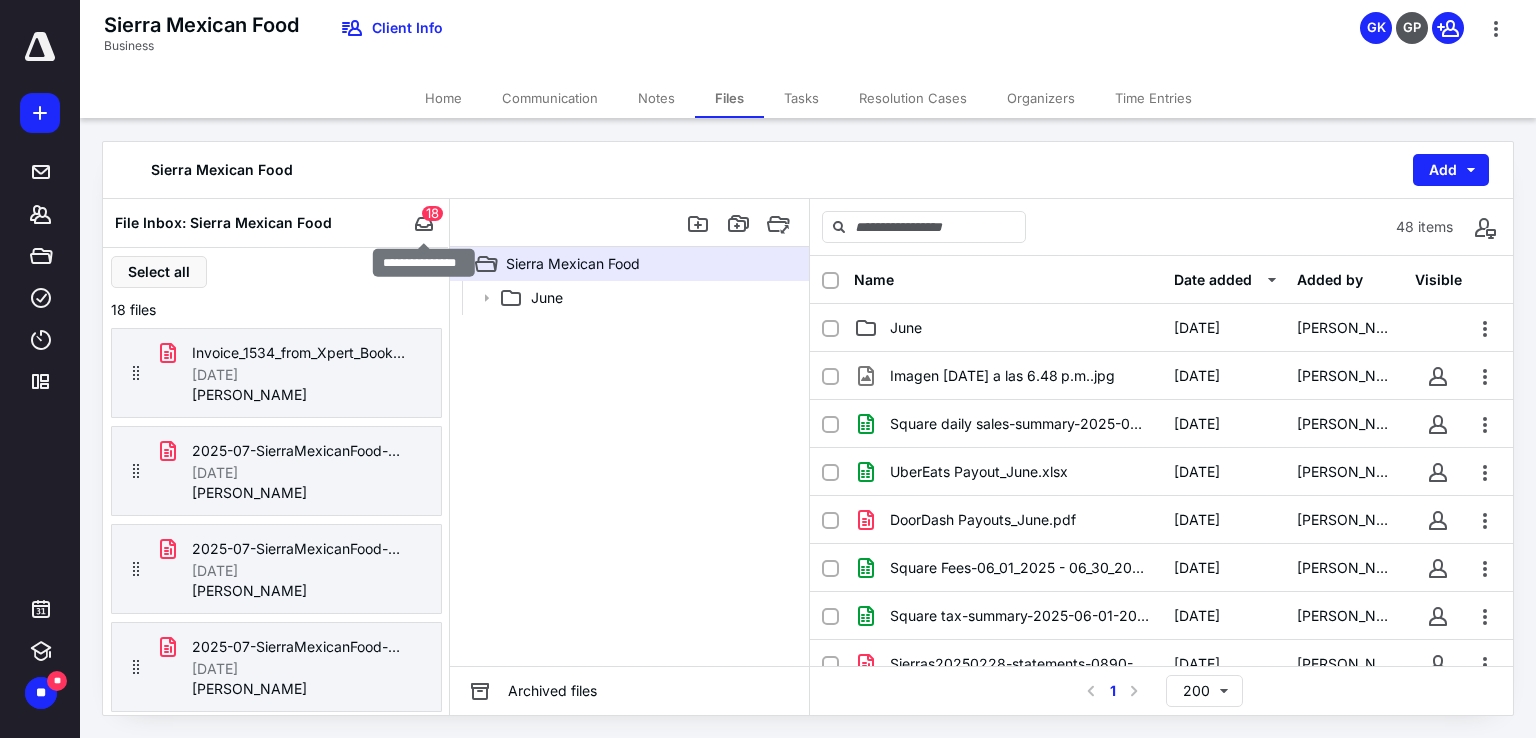 click on "18" at bounding box center (432, 213) 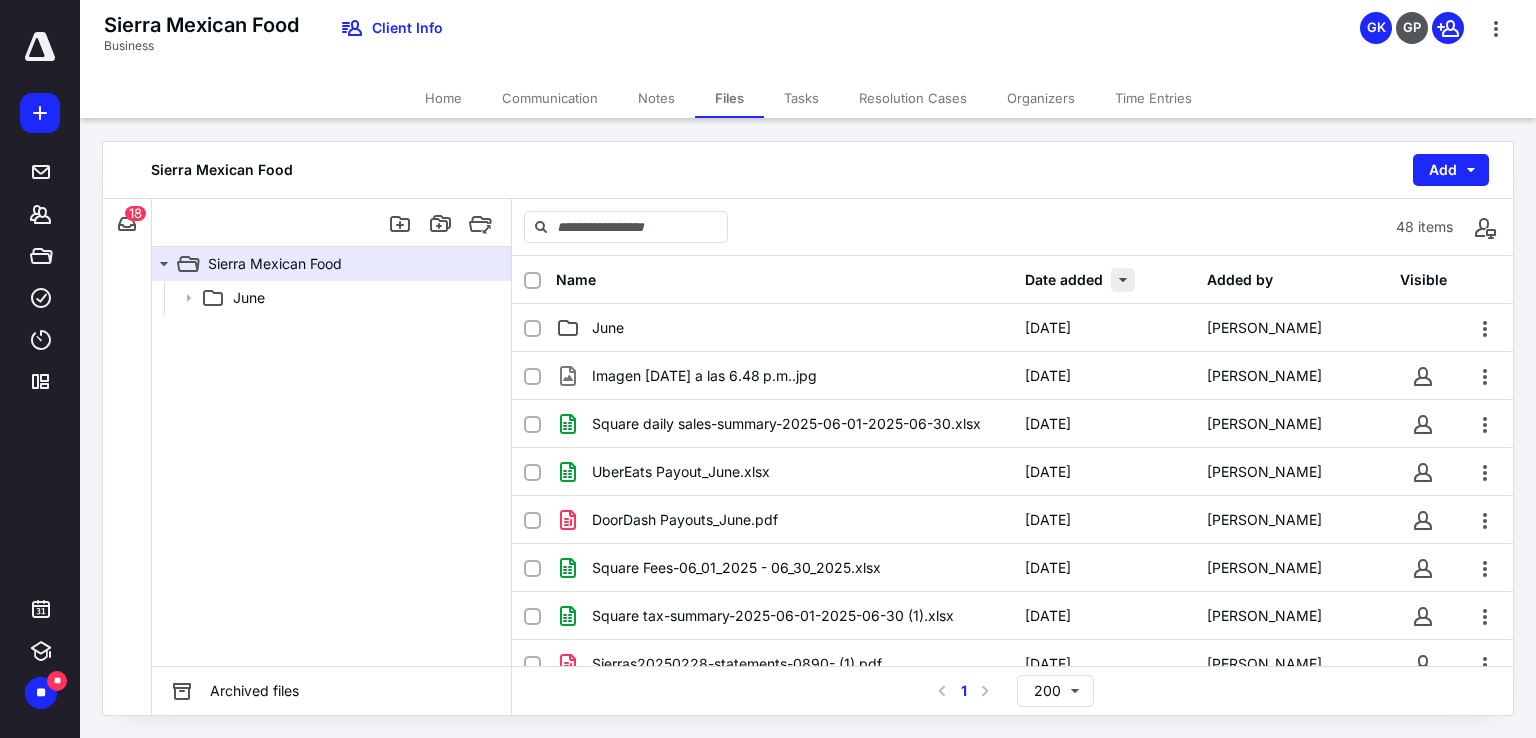 click at bounding box center (1123, 280) 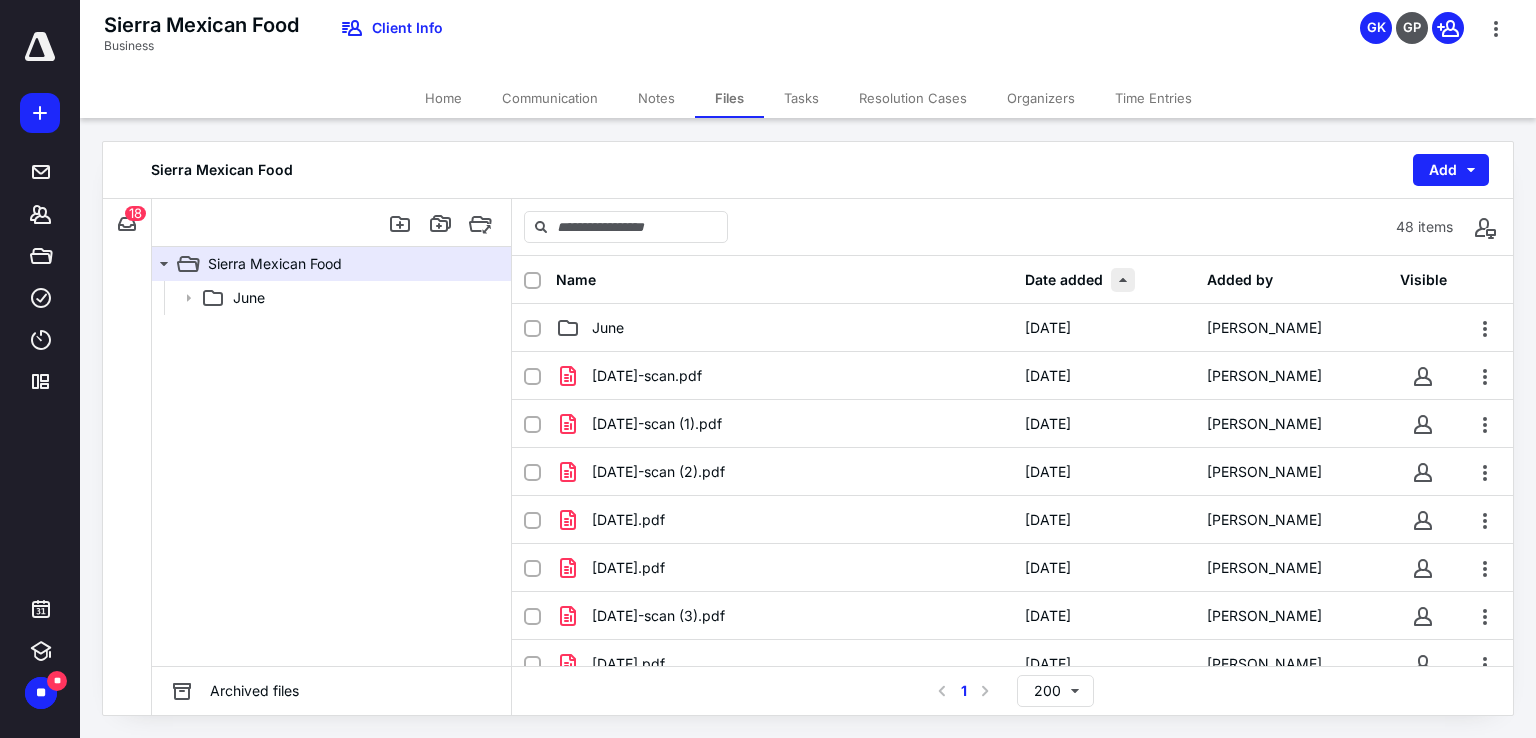 click at bounding box center (1123, 280) 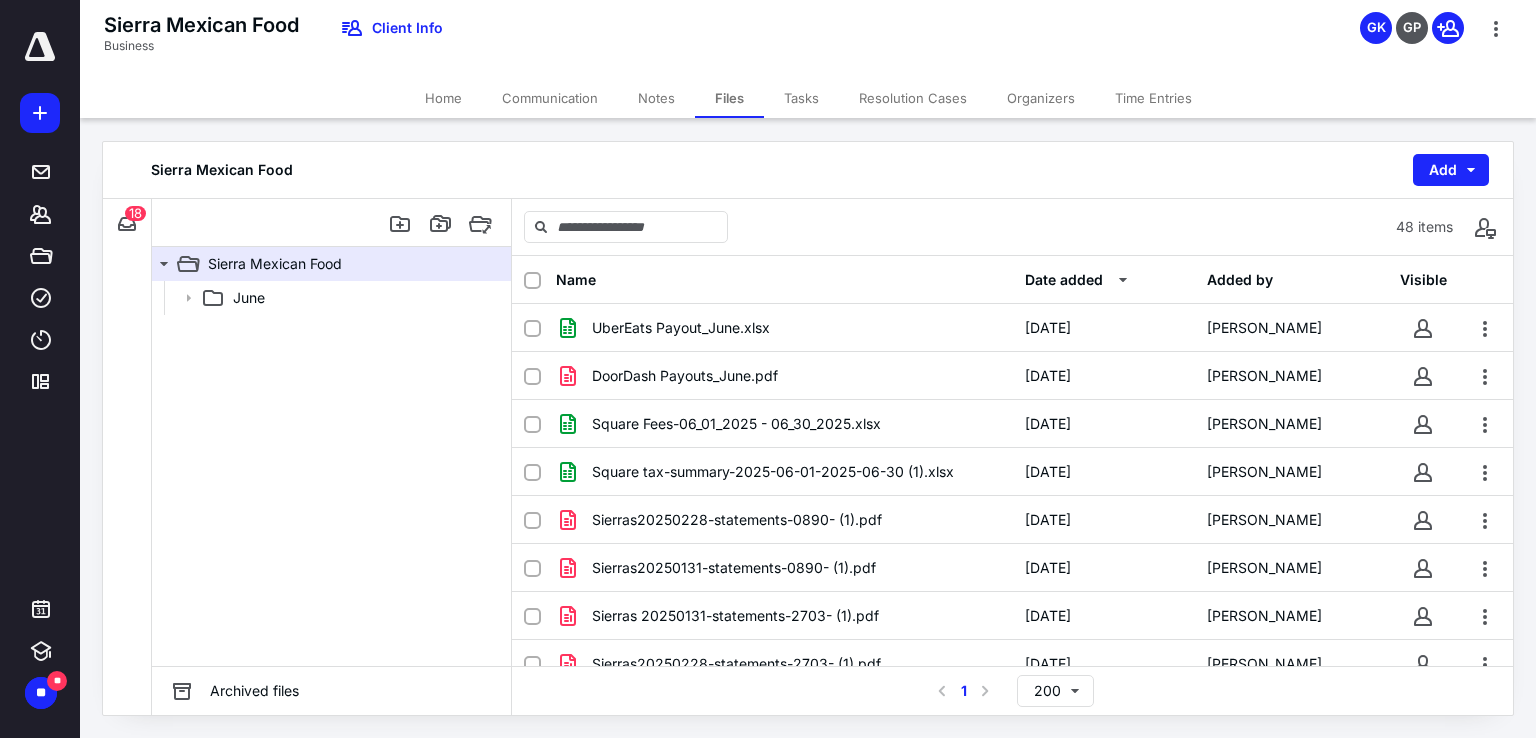 scroll, scrollTop: 0, scrollLeft: 0, axis: both 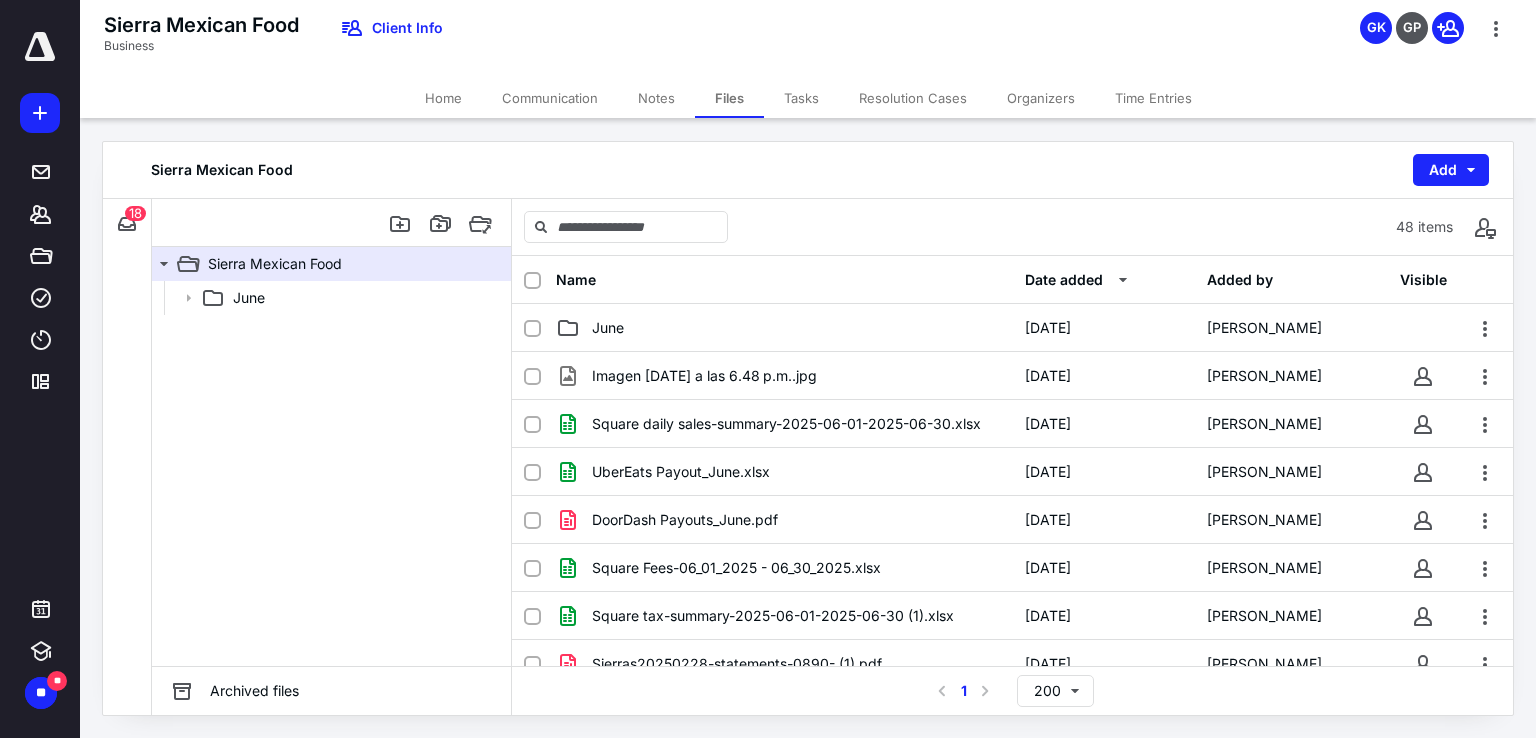 click on "Sierra Mexican Food   Add" at bounding box center [808, 170] 